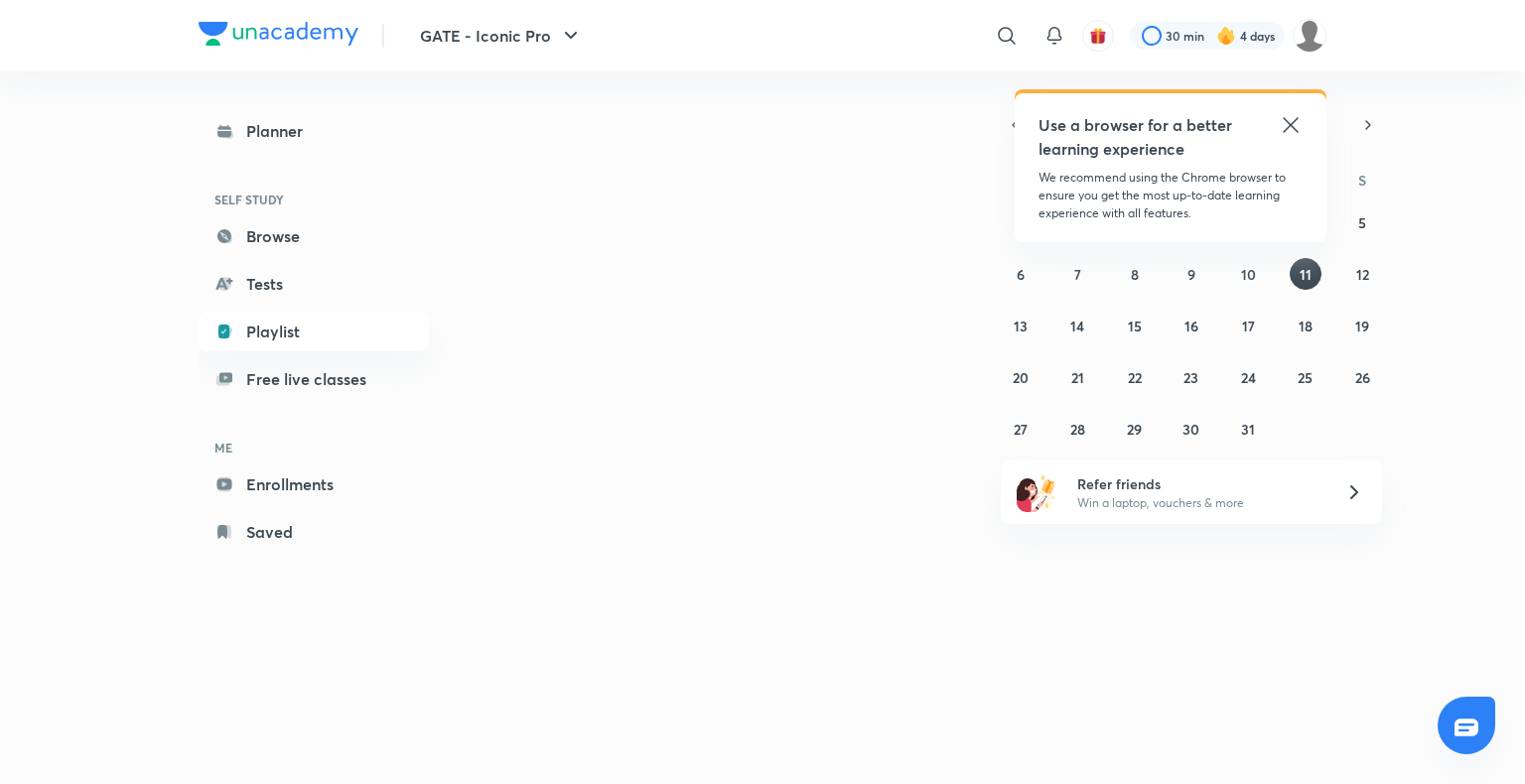 scroll, scrollTop: 0, scrollLeft: 0, axis: both 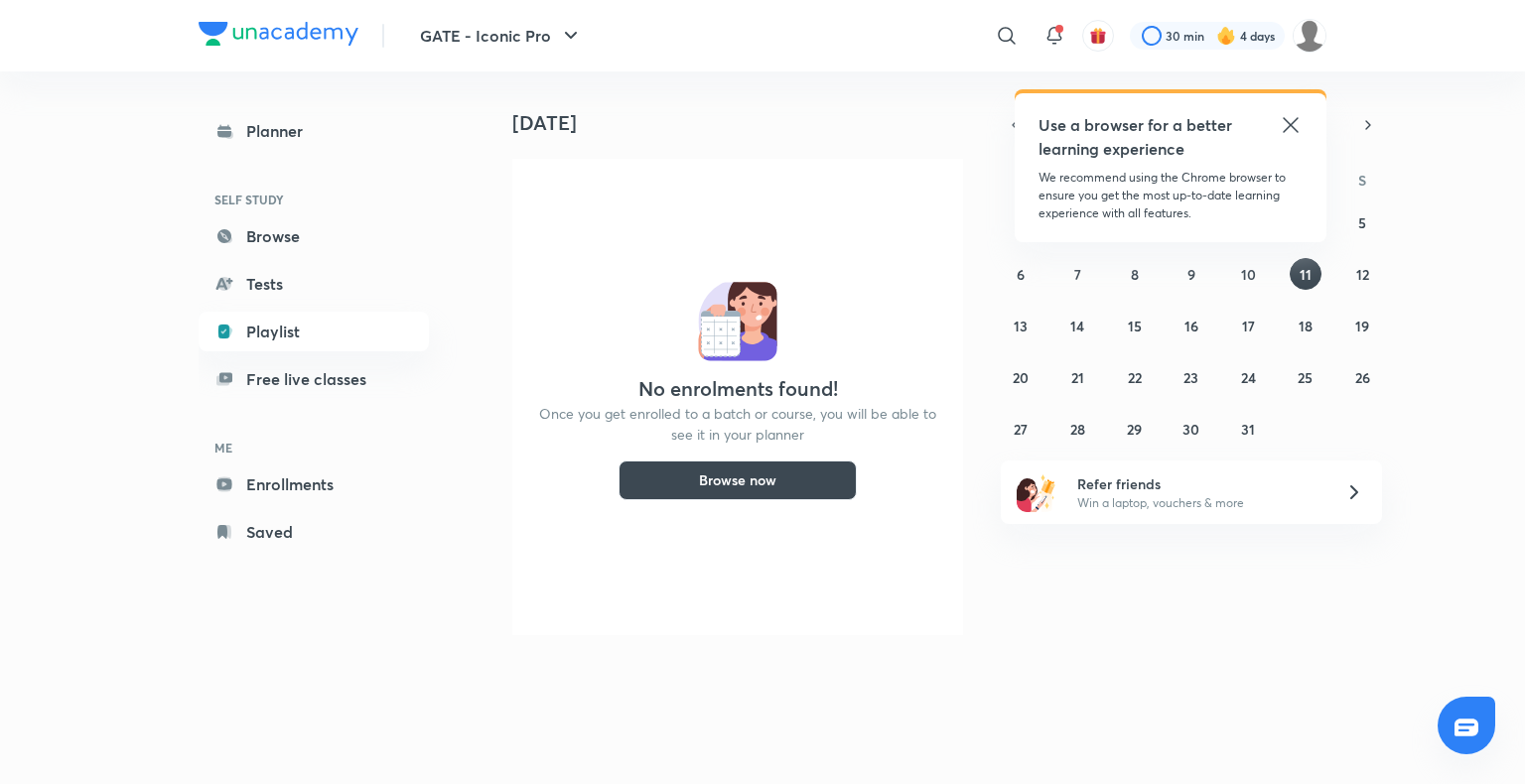 click 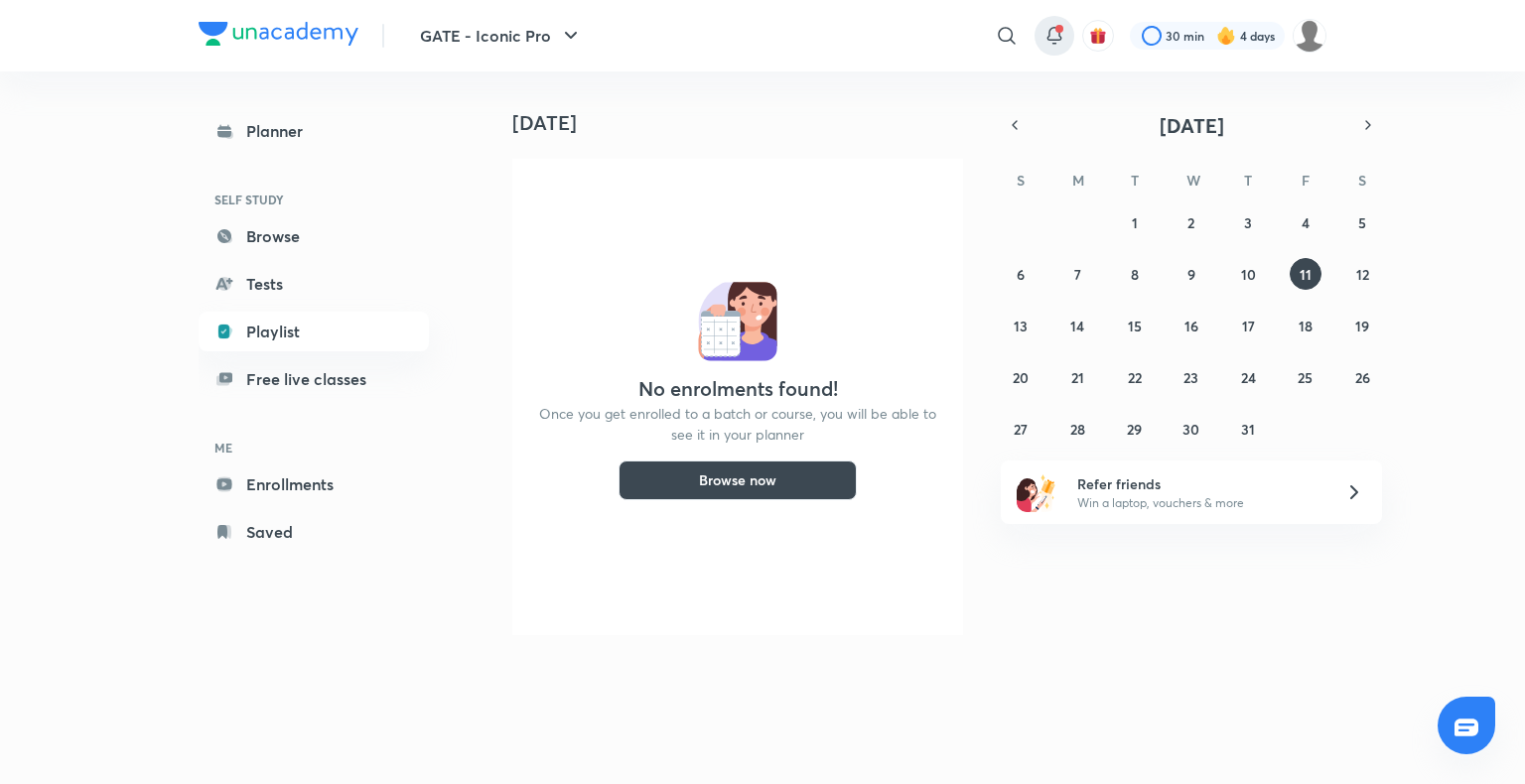 click 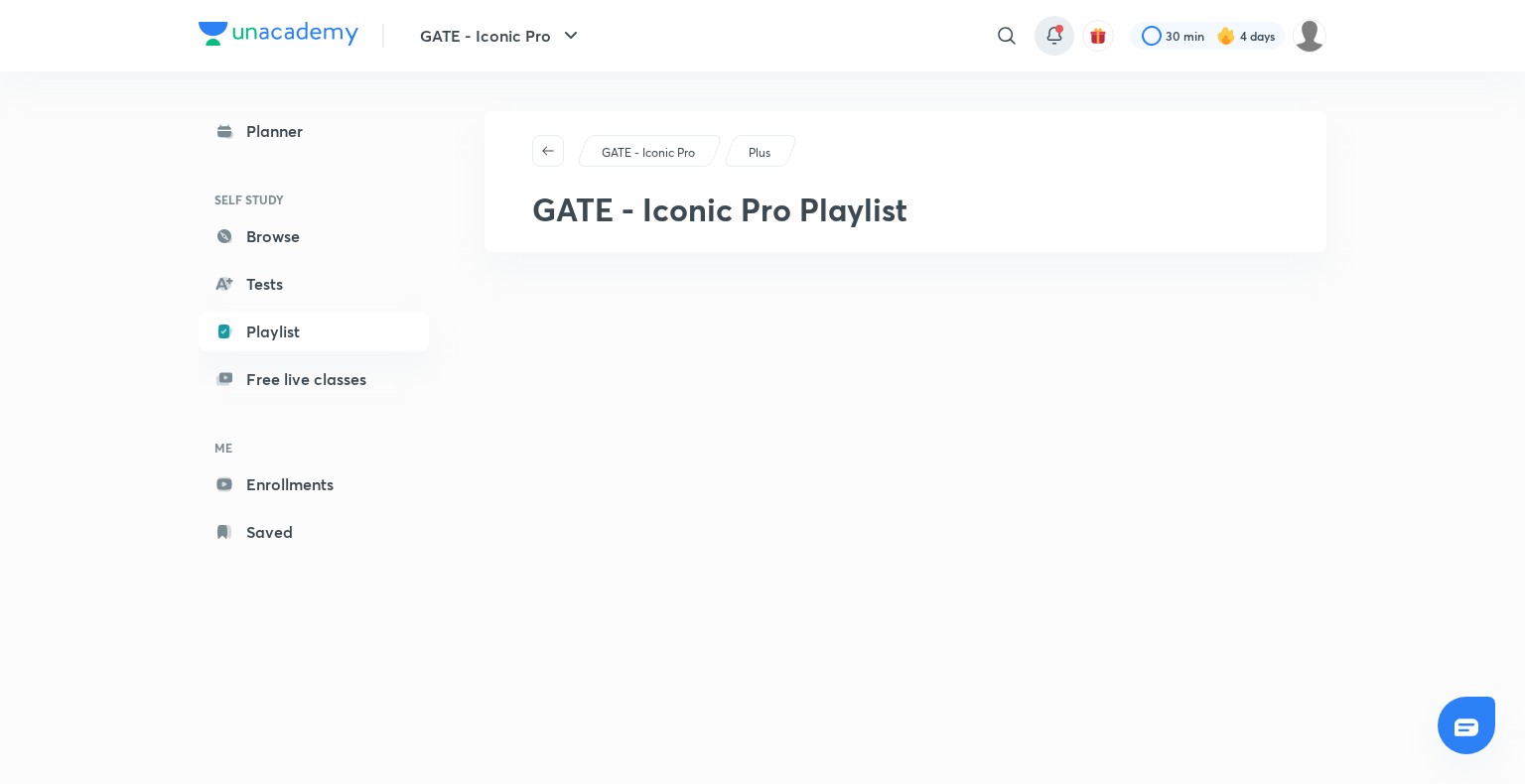 scroll, scrollTop: 0, scrollLeft: 0, axis: both 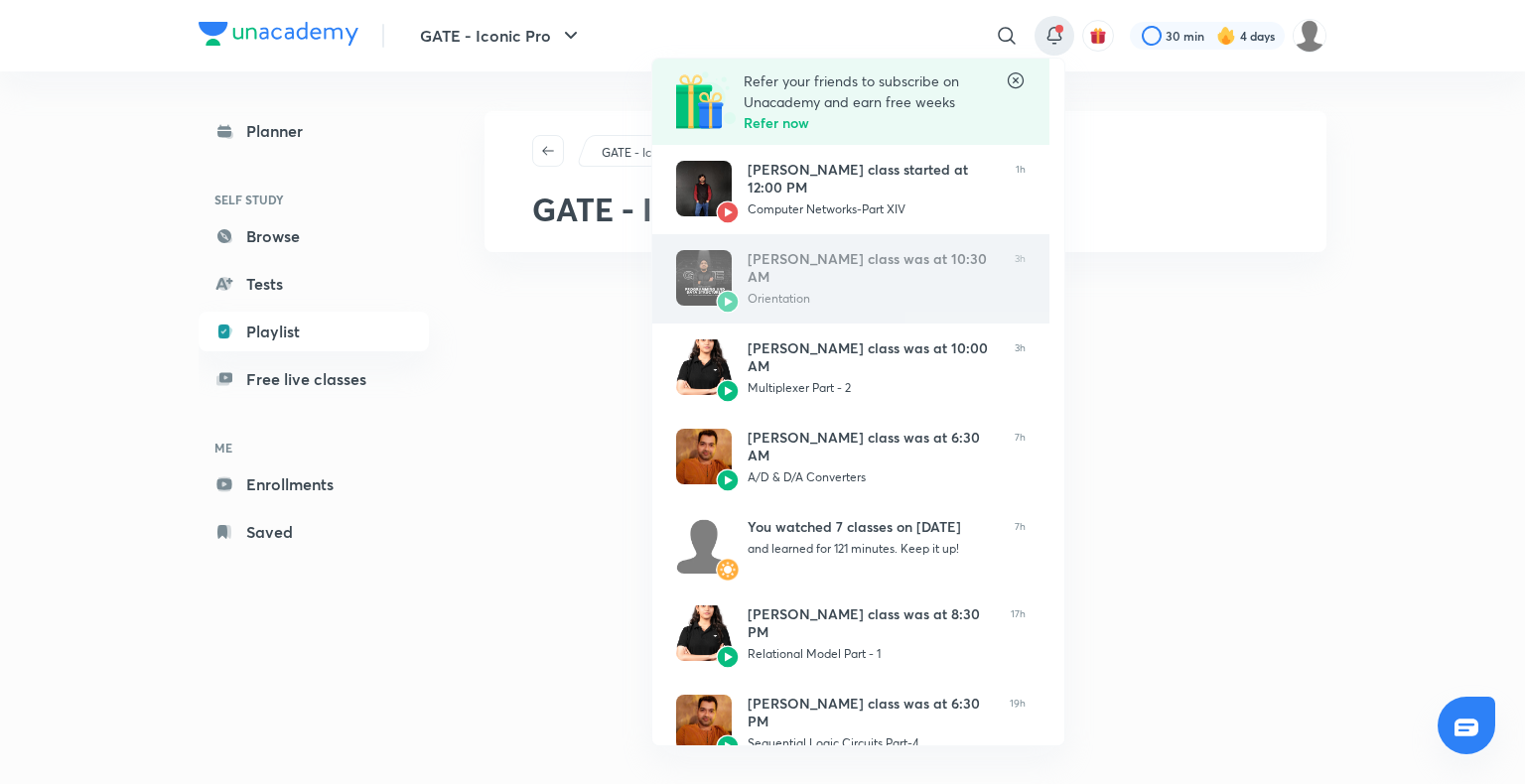 click on "Pankaj Sharma’s class was at 10:30 AM" at bounding box center (873, 268) 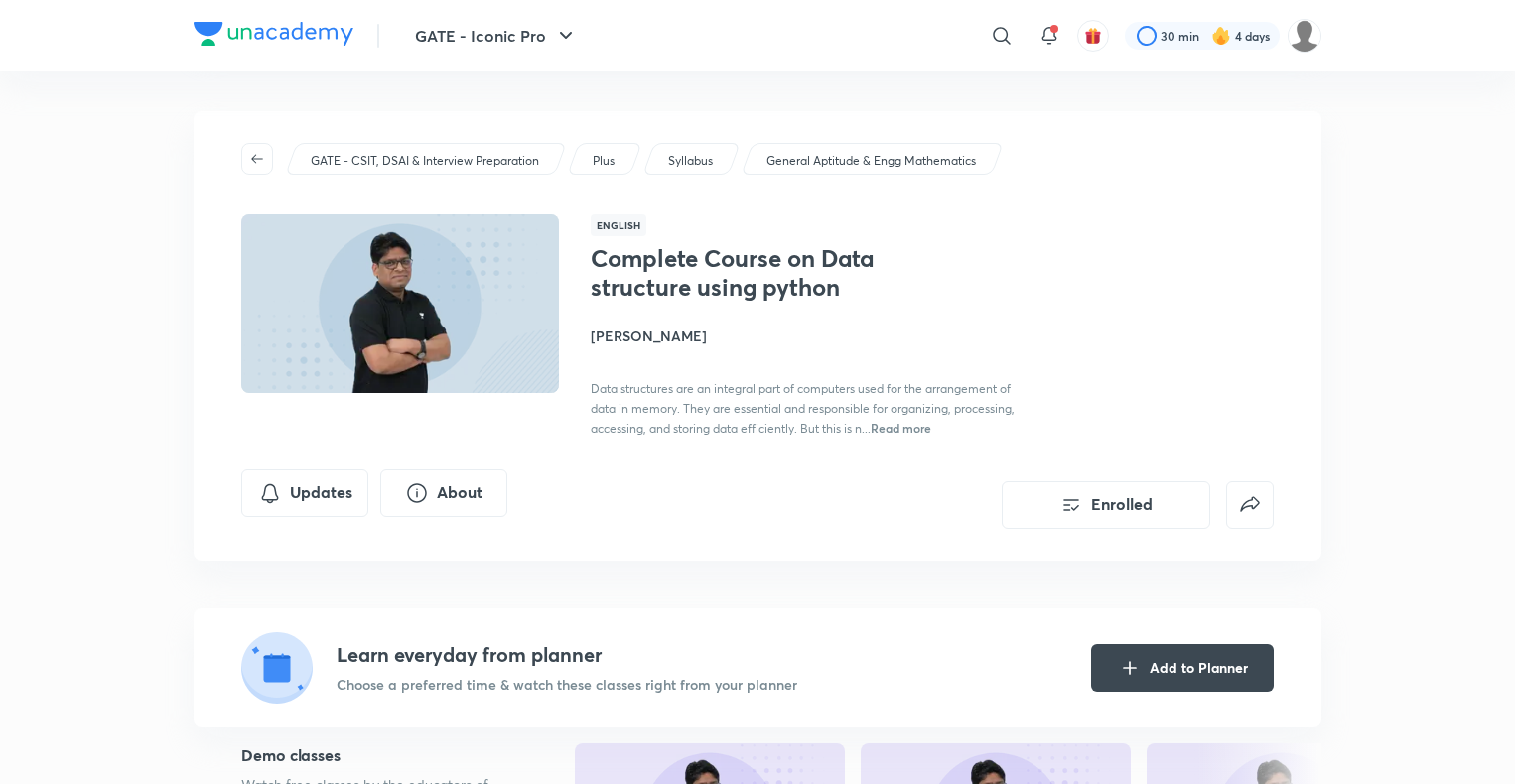 scroll, scrollTop: 0, scrollLeft: 0, axis: both 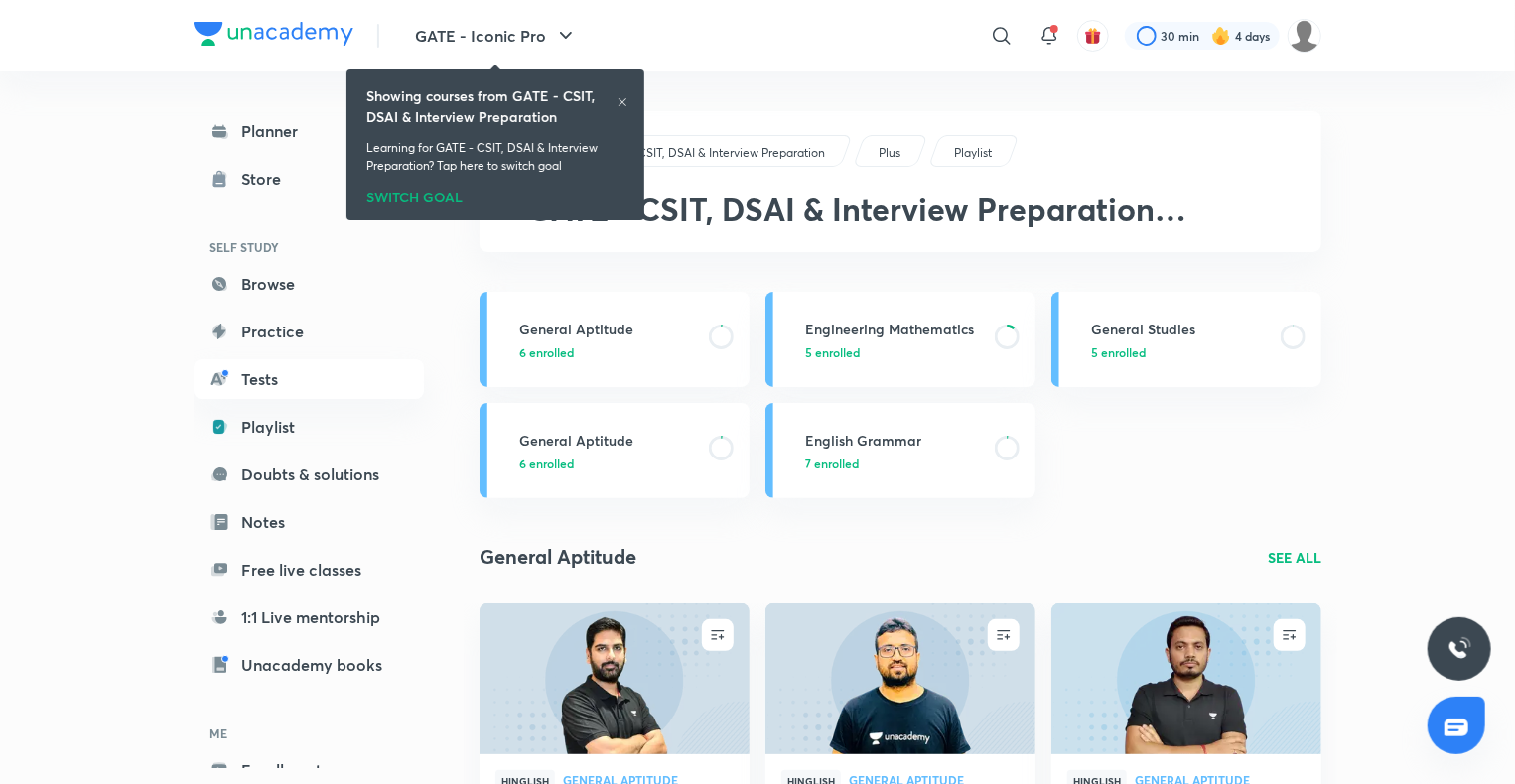 click 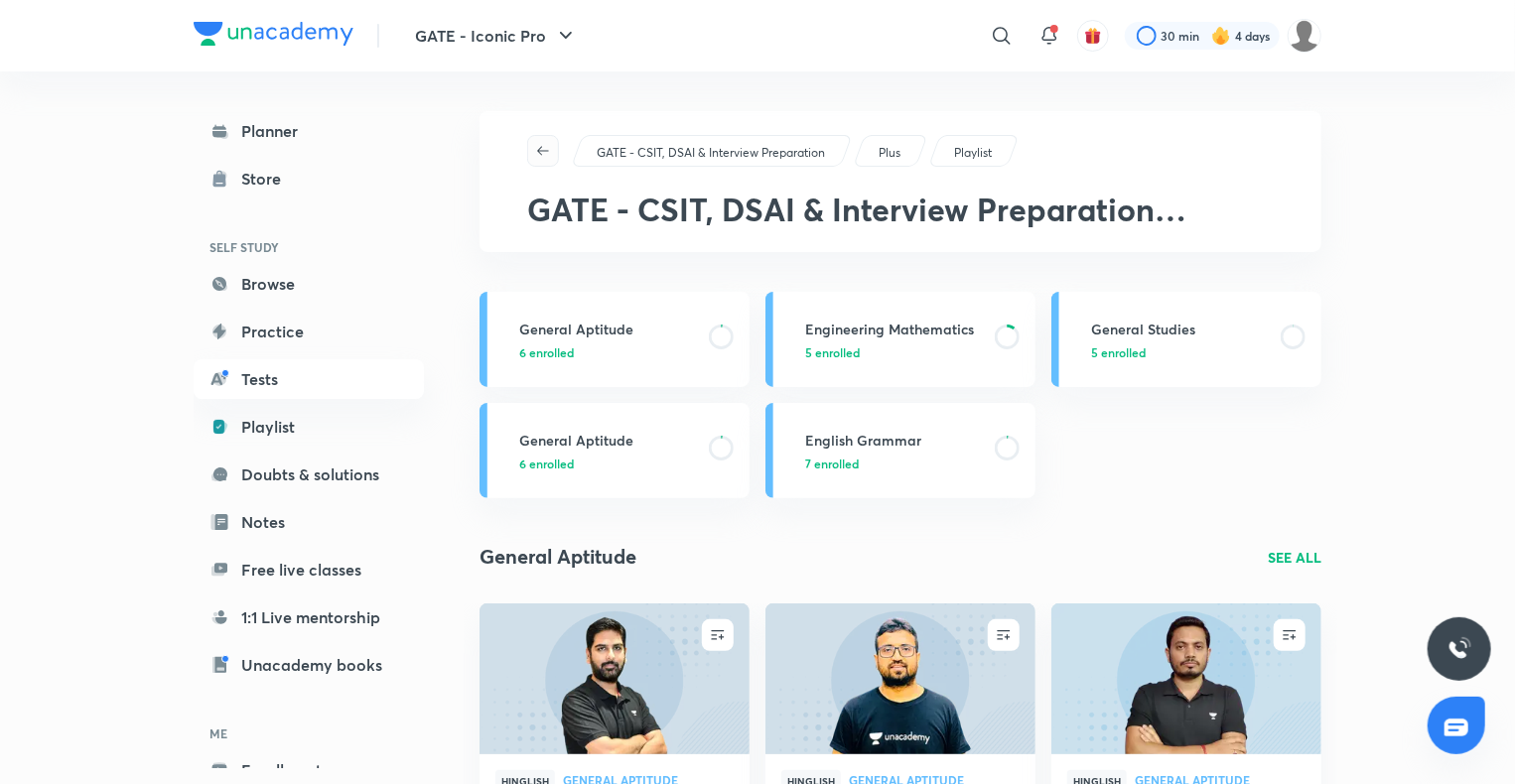 click 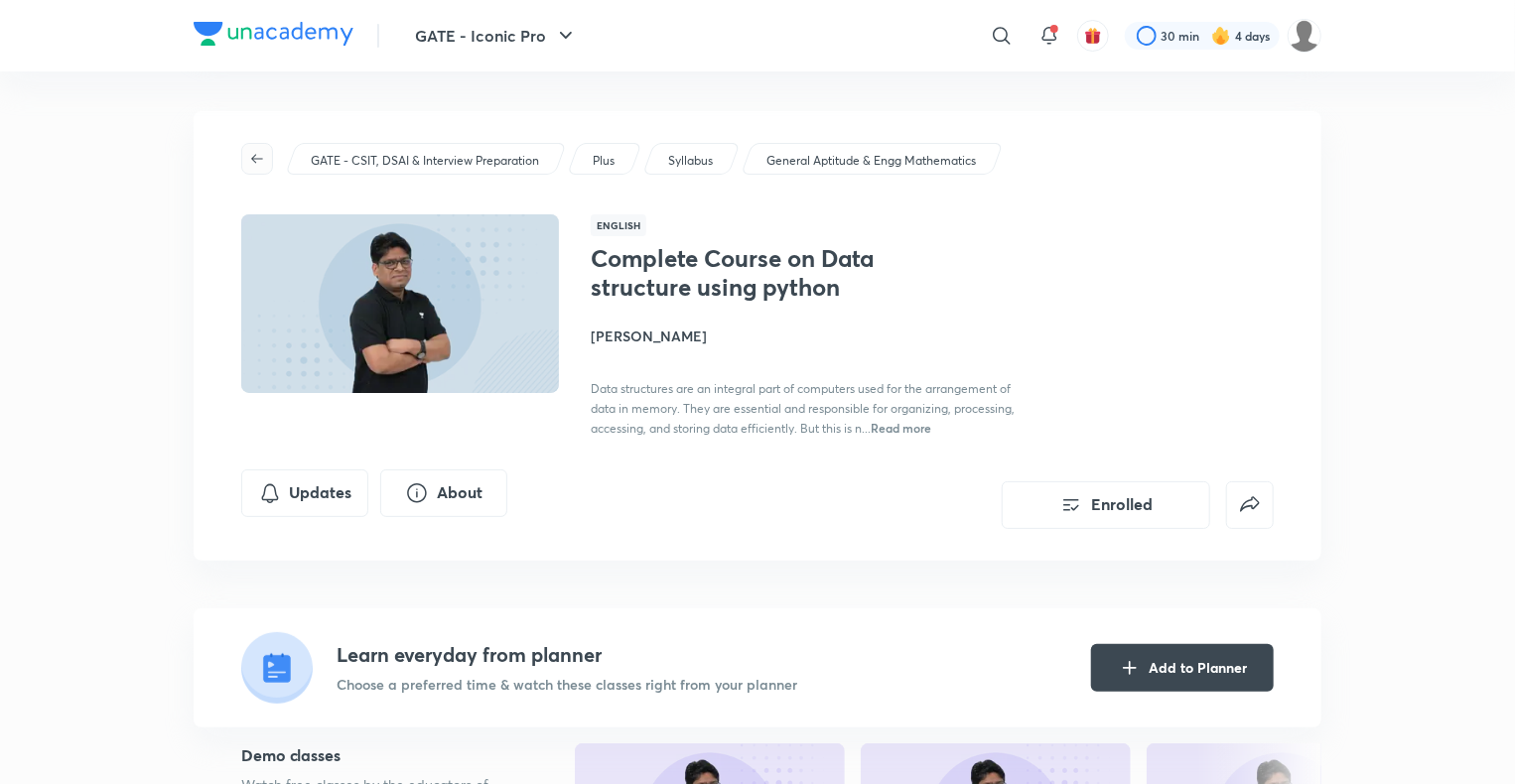 click 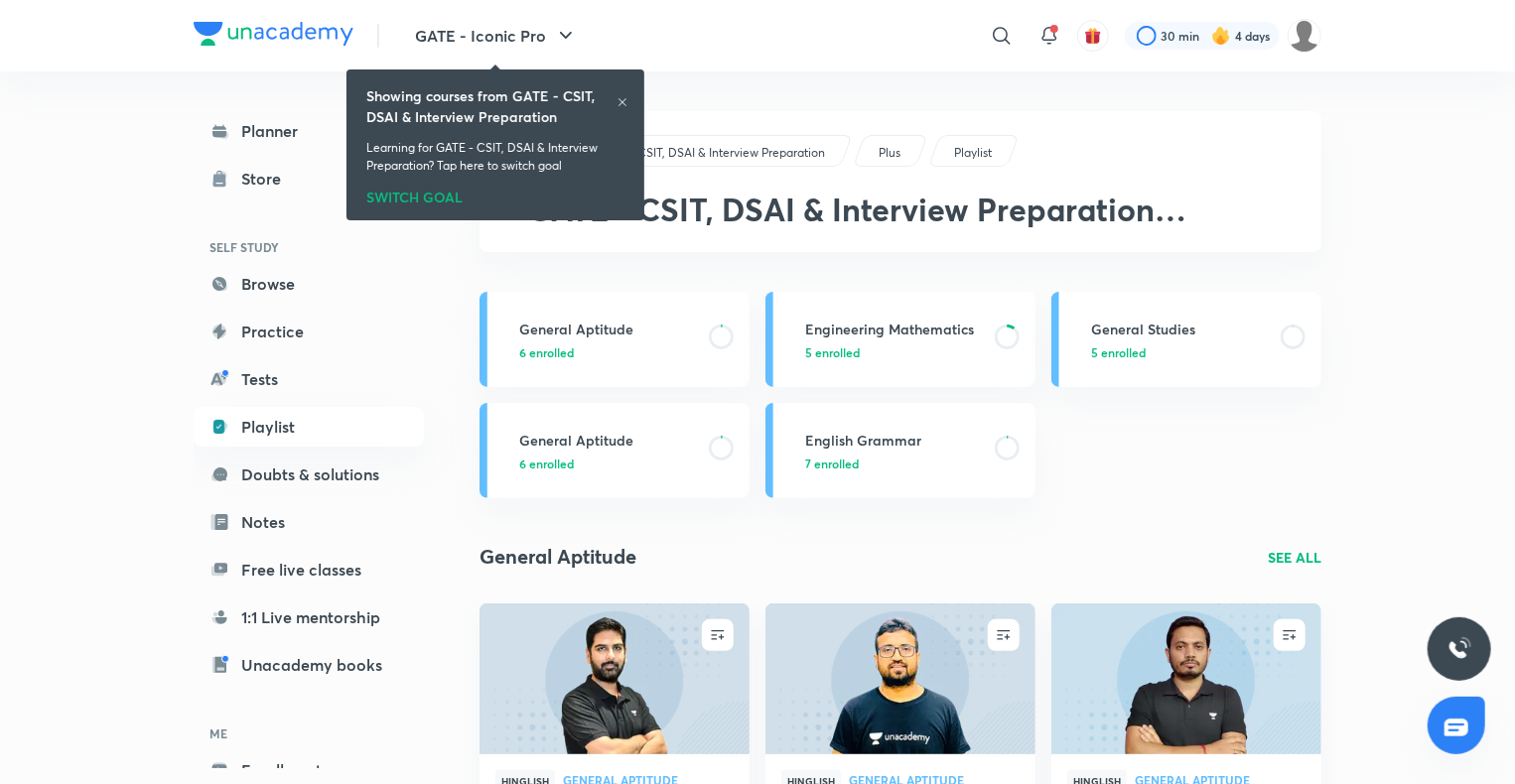 click 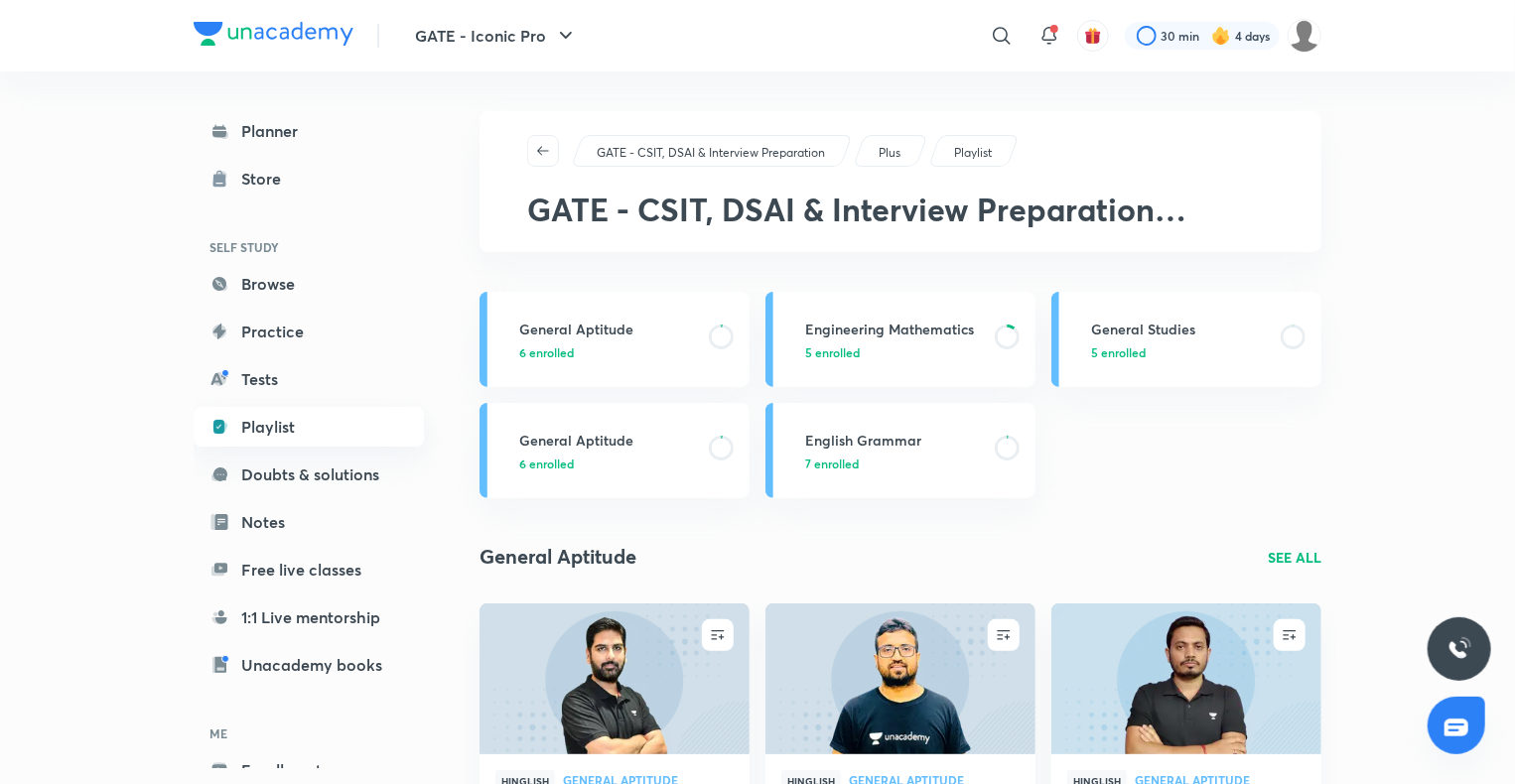 click on "Playlist" at bounding box center (309, 427) 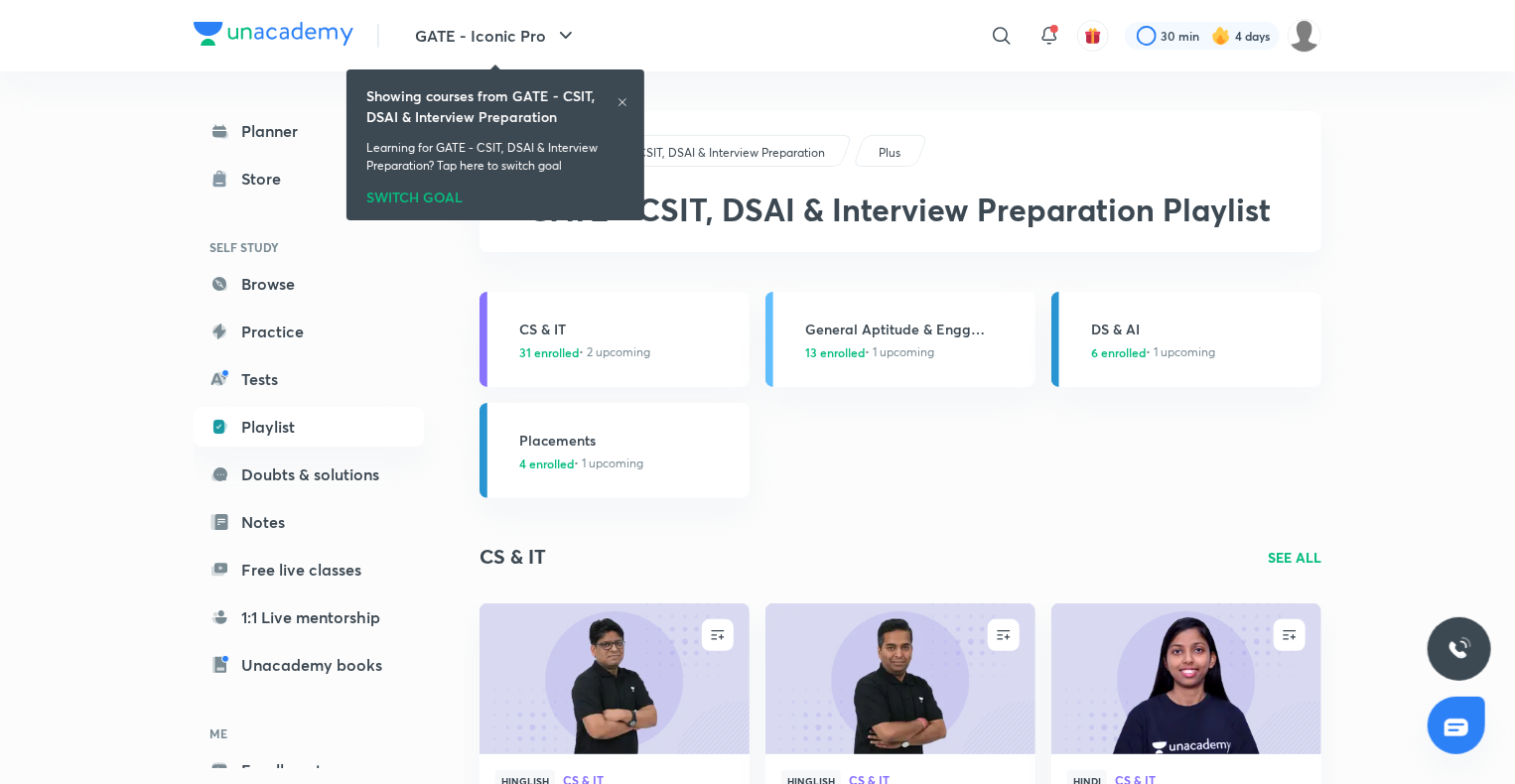 click 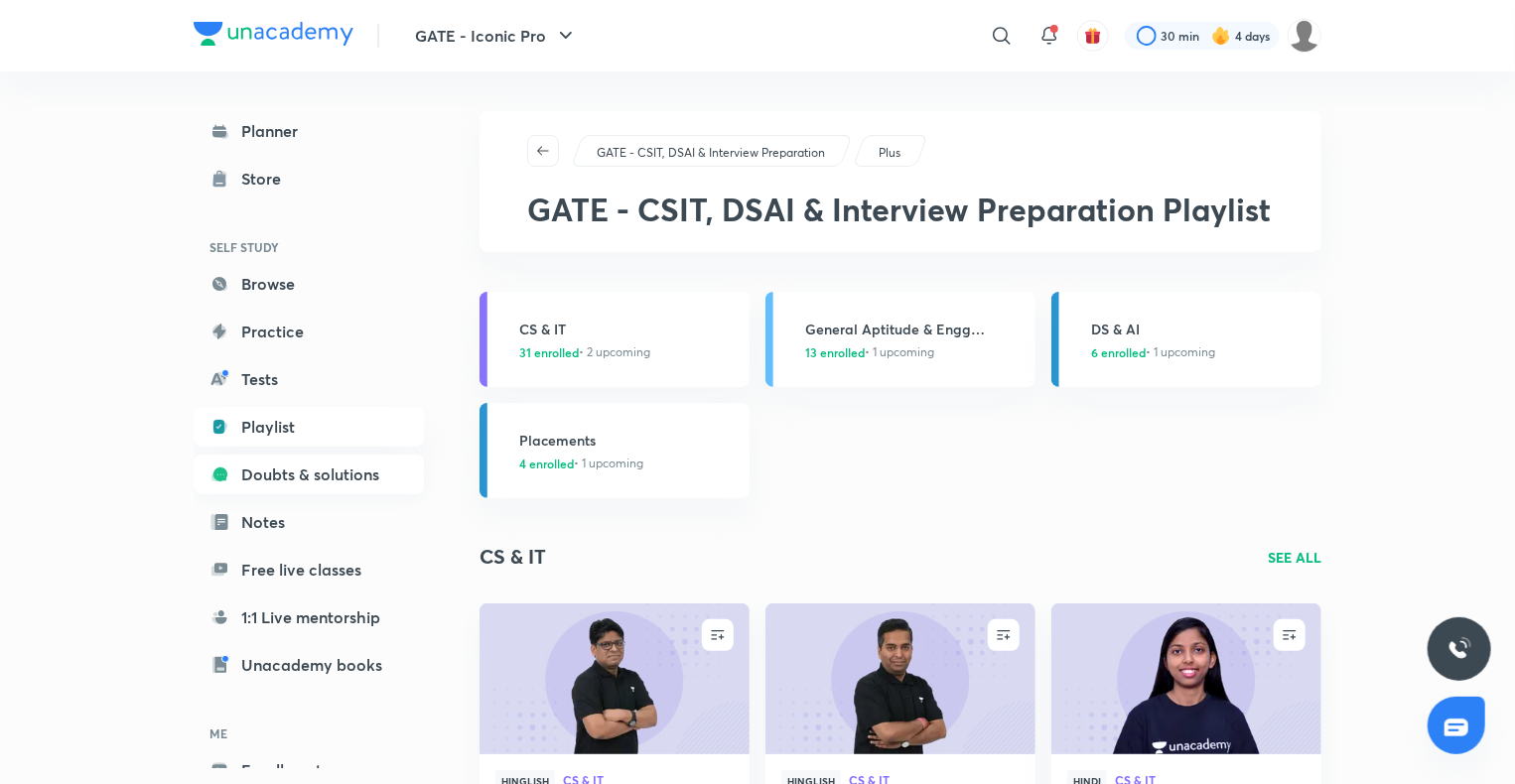 click on "Doubts & solutions" at bounding box center [309, 474] 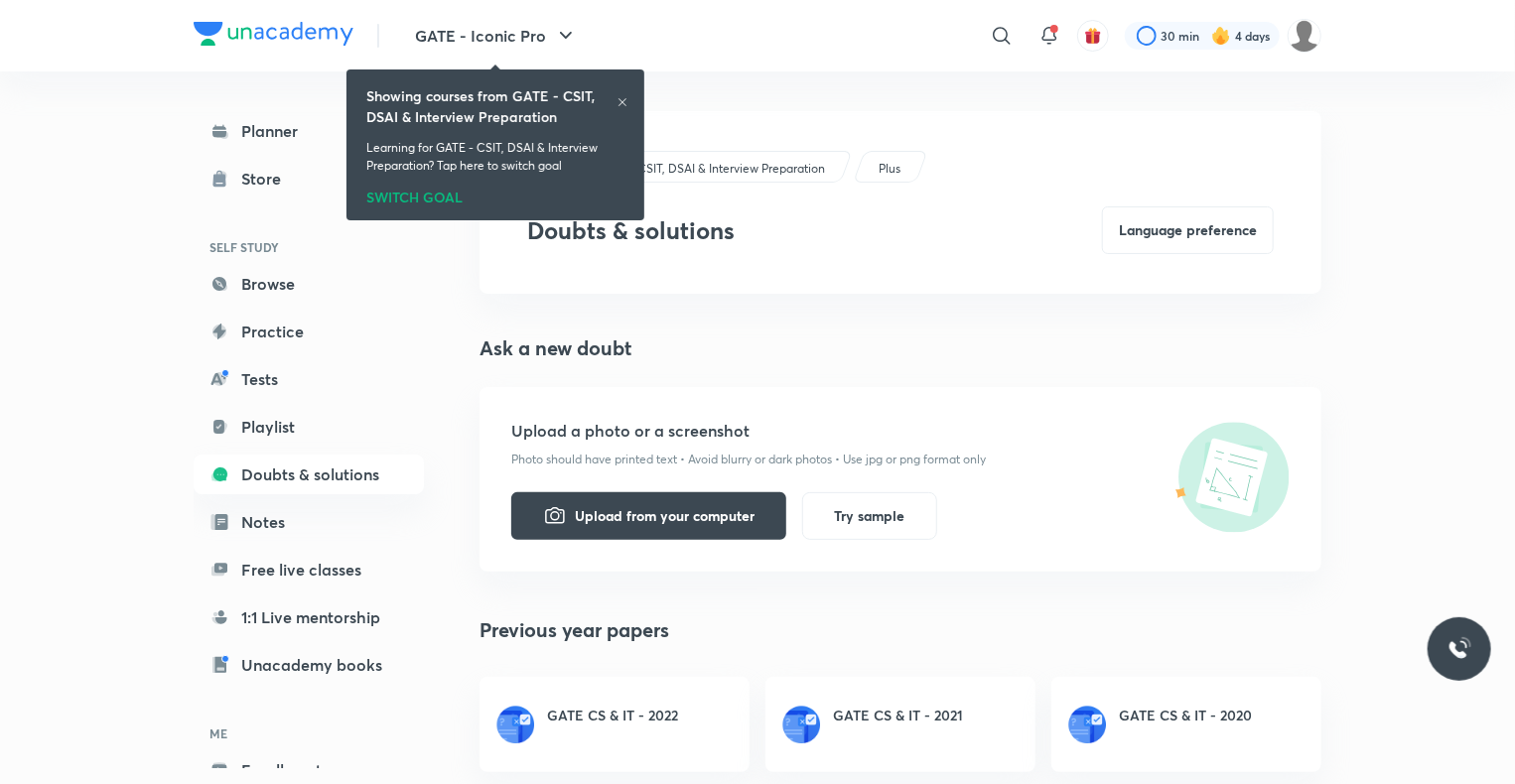 click on "Showing courses from GATE - CSIT, DSAI & Interview Preparation" at bounding box center [495, 106] 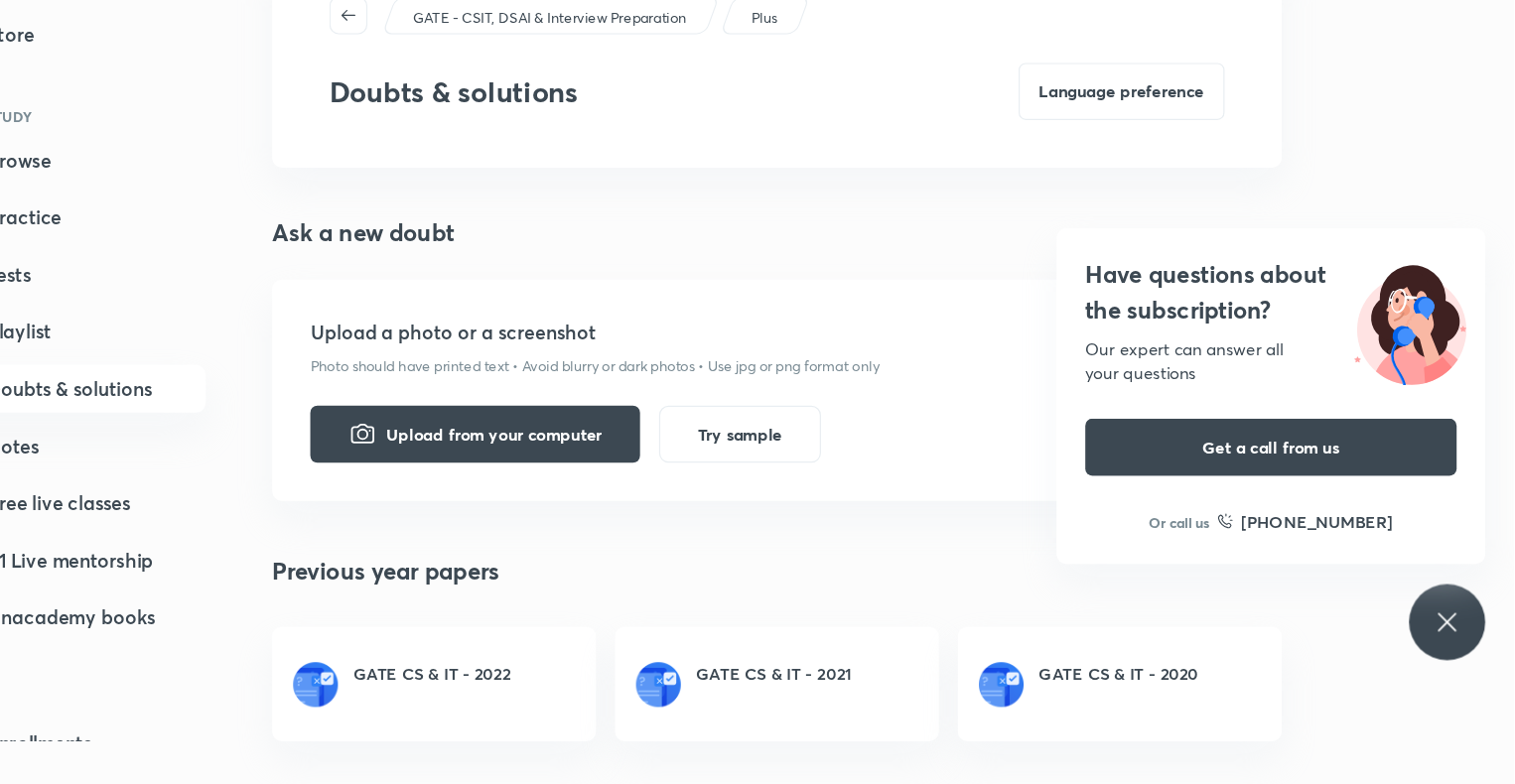 scroll, scrollTop: 24, scrollLeft: 0, axis: vertical 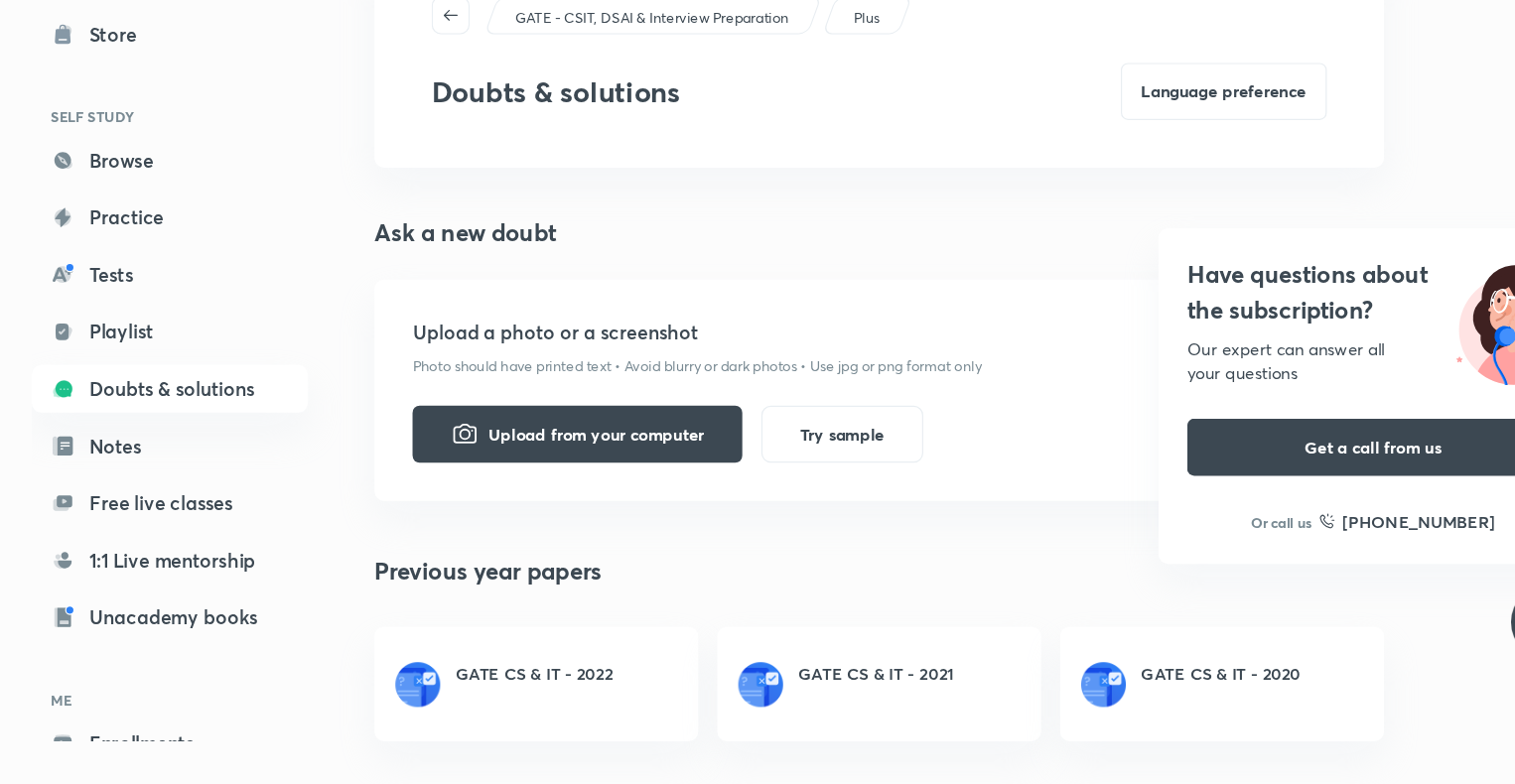 click on "GATE CS & IT - 2022" at bounding box center (613, 691) 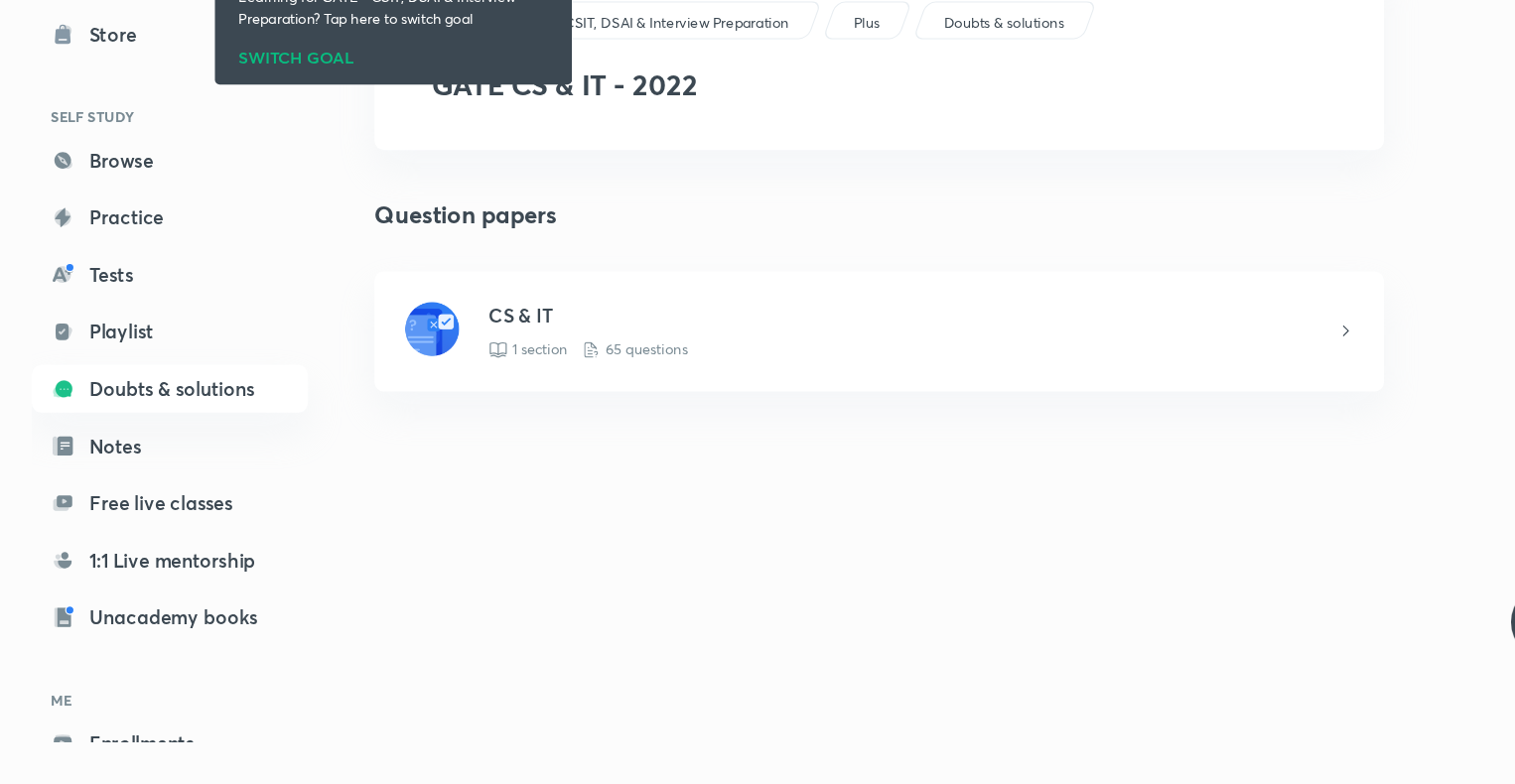 scroll, scrollTop: 0, scrollLeft: 0, axis: both 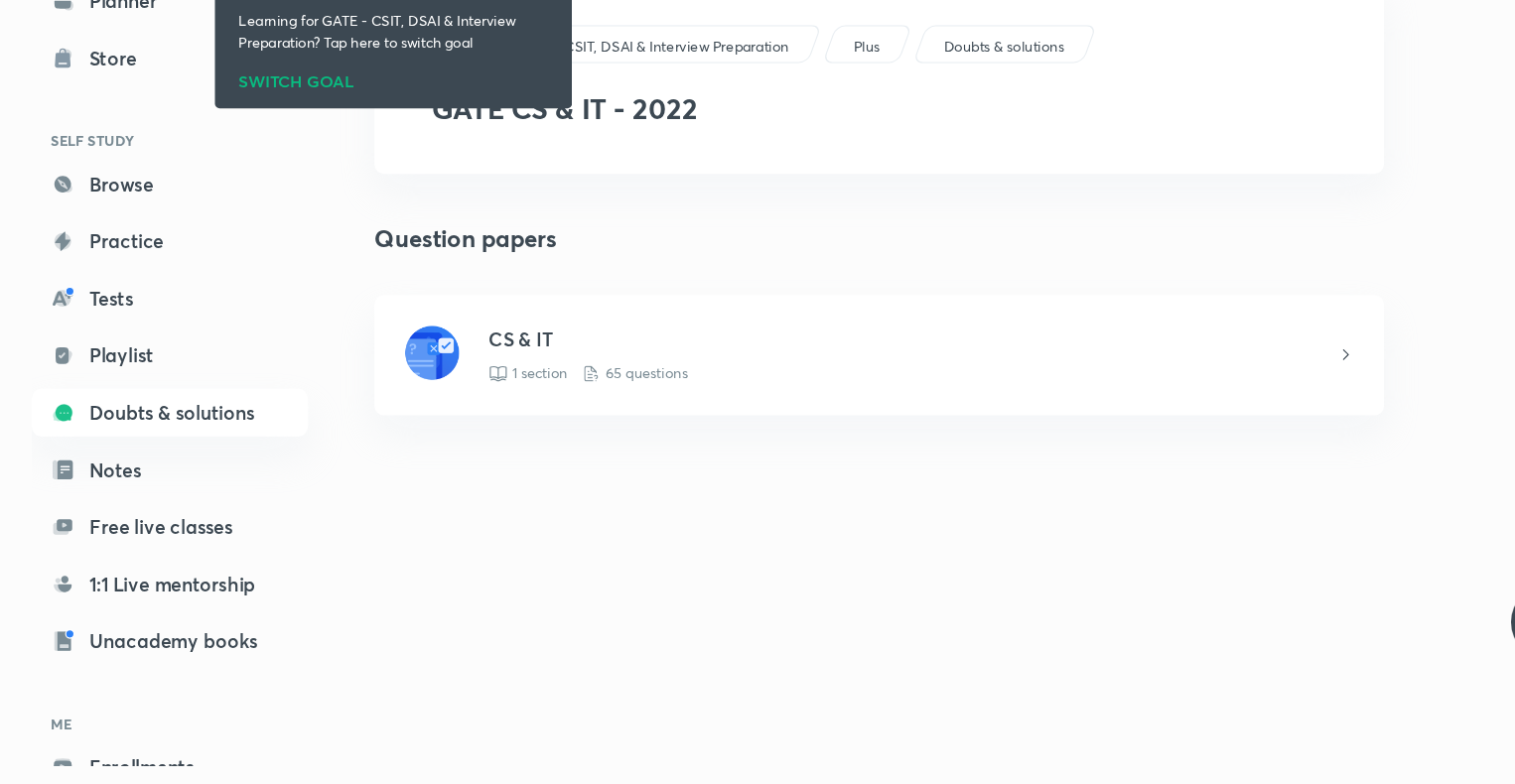 click at bounding box center (660, 442) 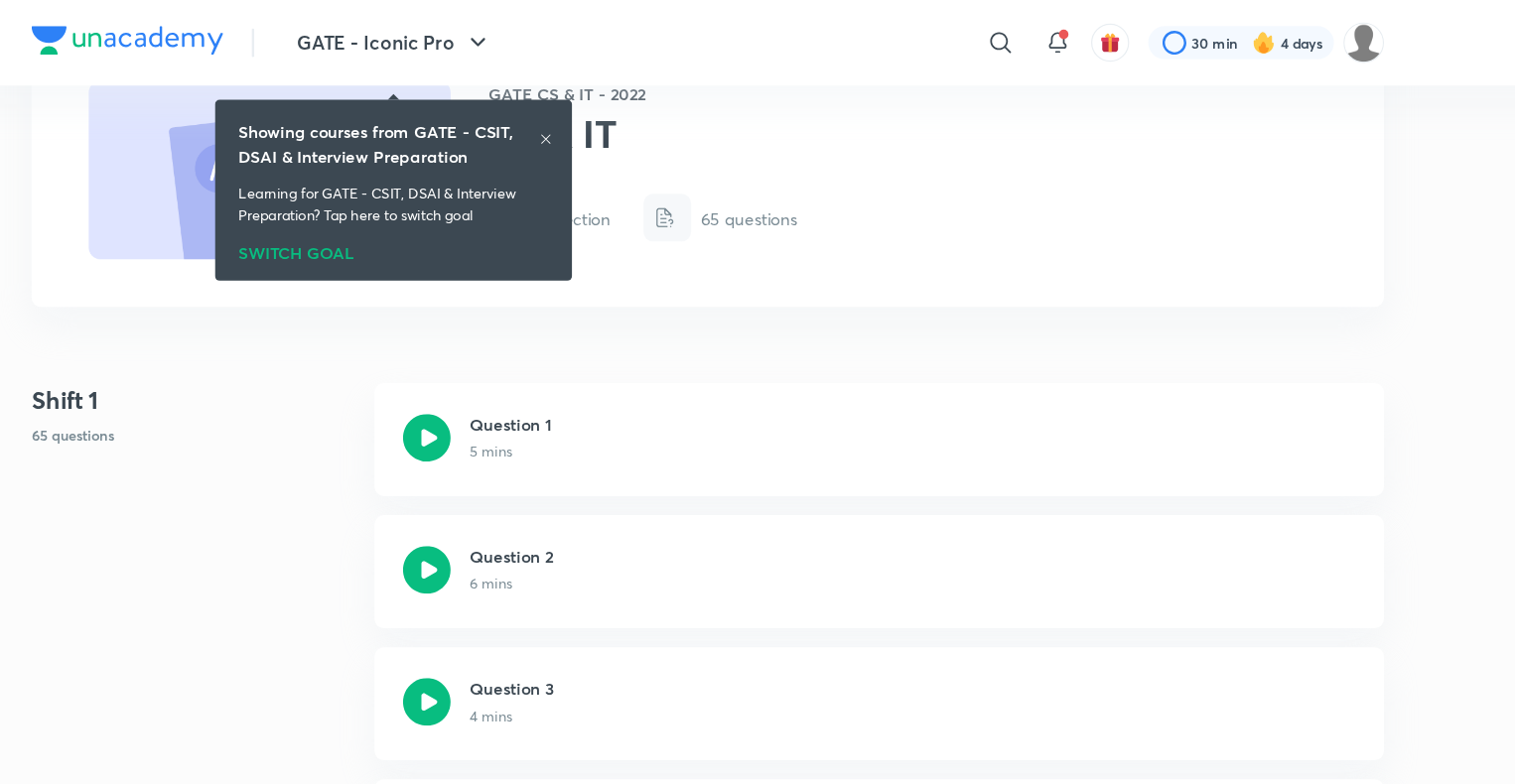scroll, scrollTop: 127, scrollLeft: 0, axis: vertical 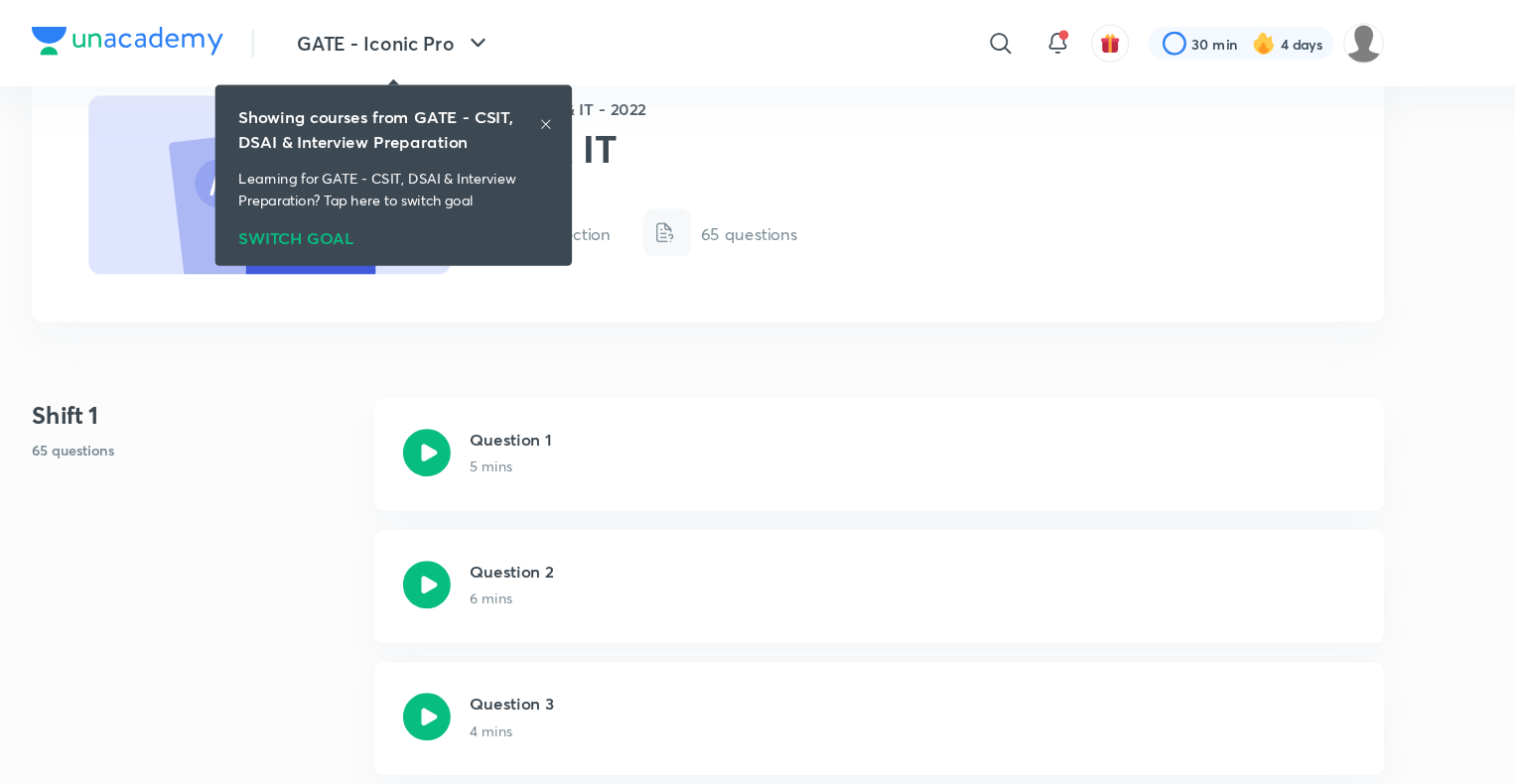 click on "Question 1" at bounding box center (593, 365) 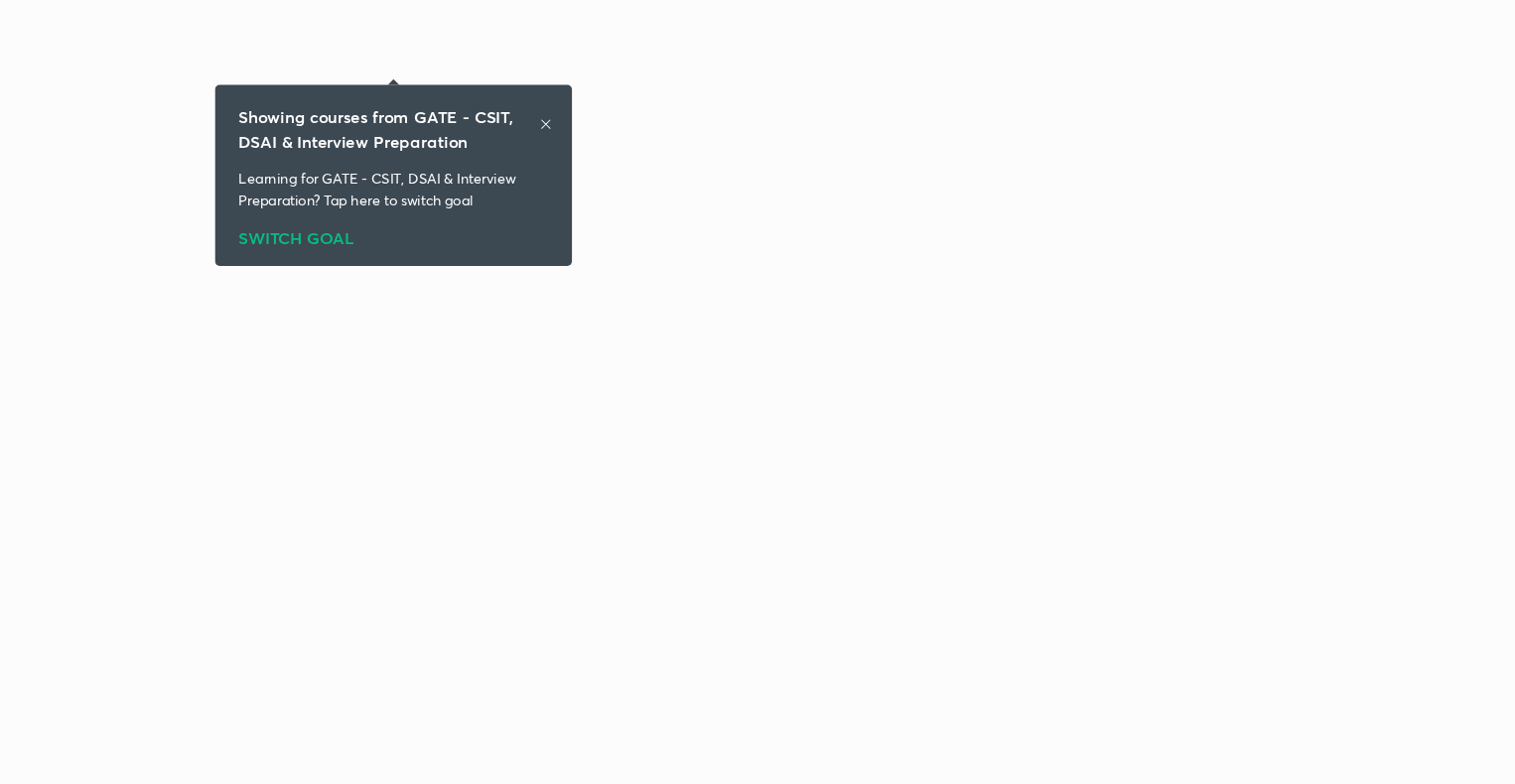 click 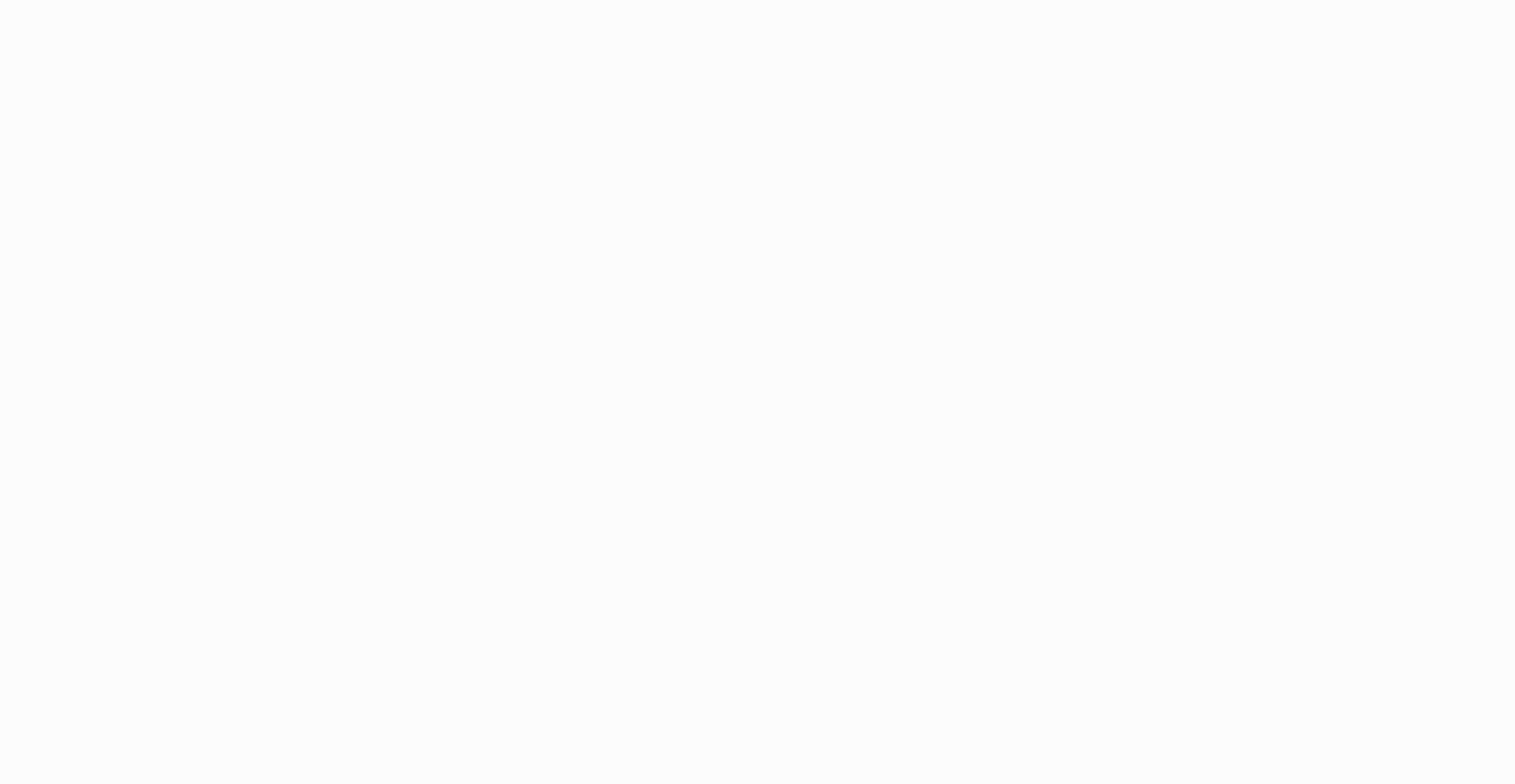 scroll, scrollTop: 754, scrollLeft: 0, axis: vertical 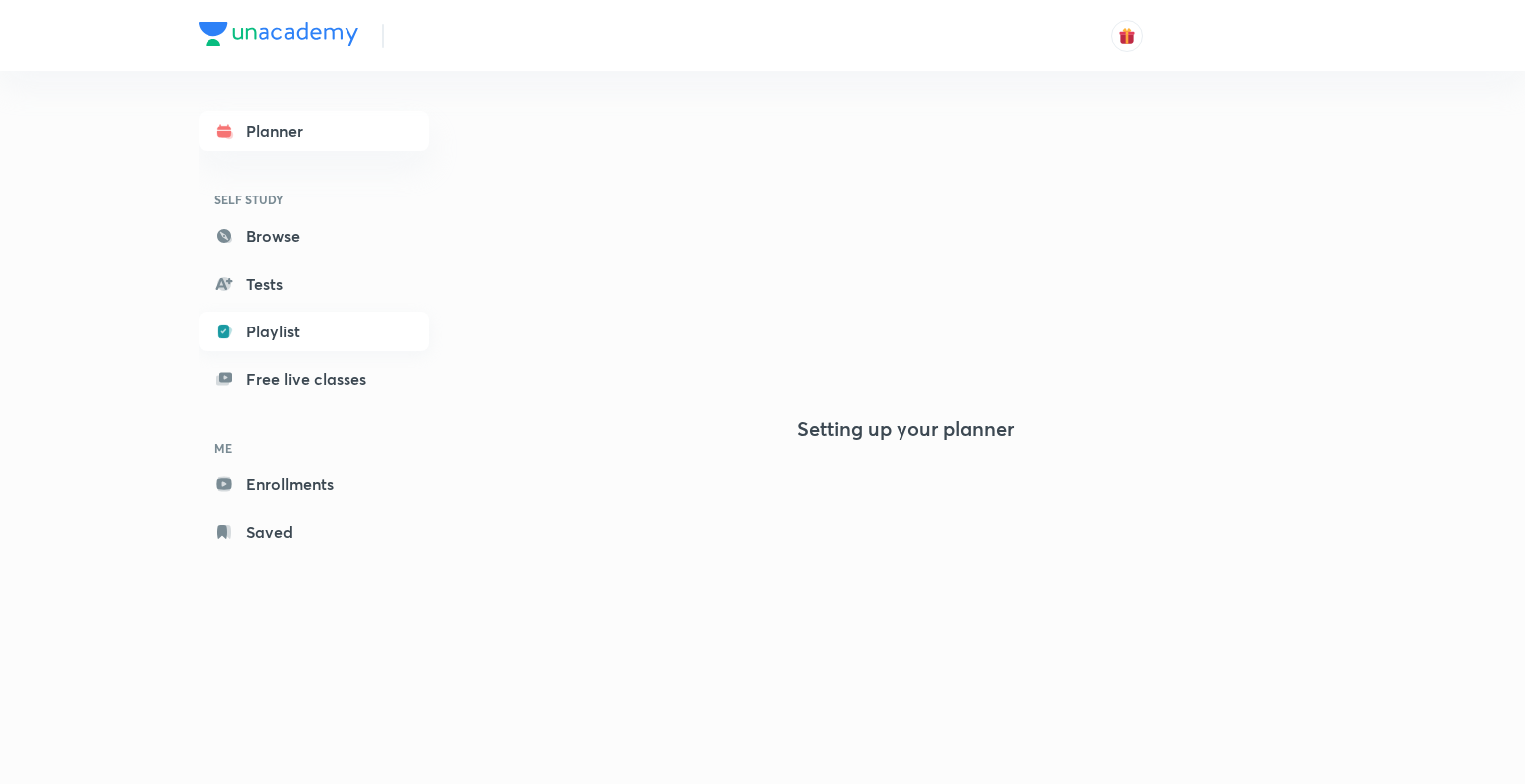 click on "Playlist" at bounding box center (314, 331) 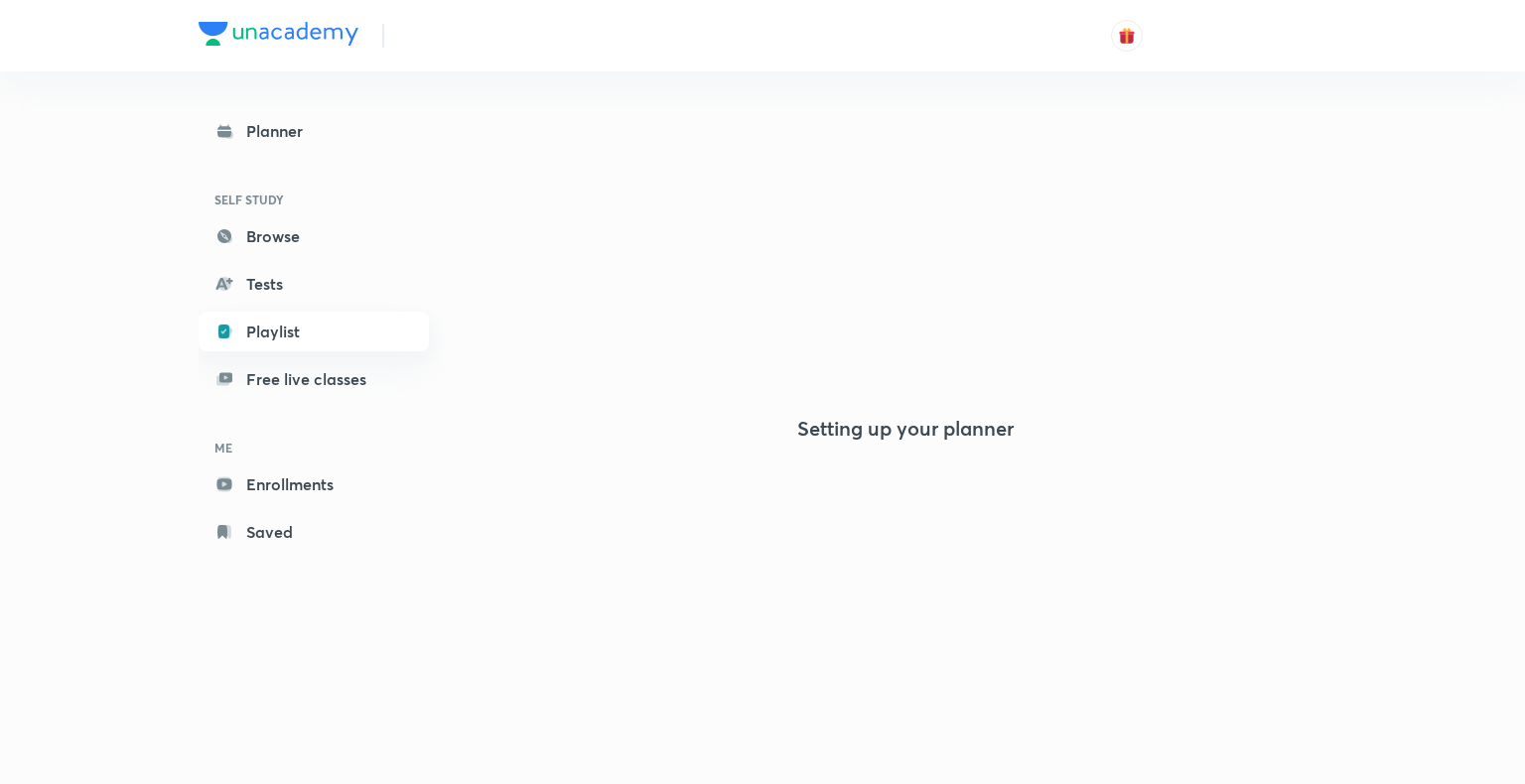 scroll, scrollTop: 0, scrollLeft: 0, axis: both 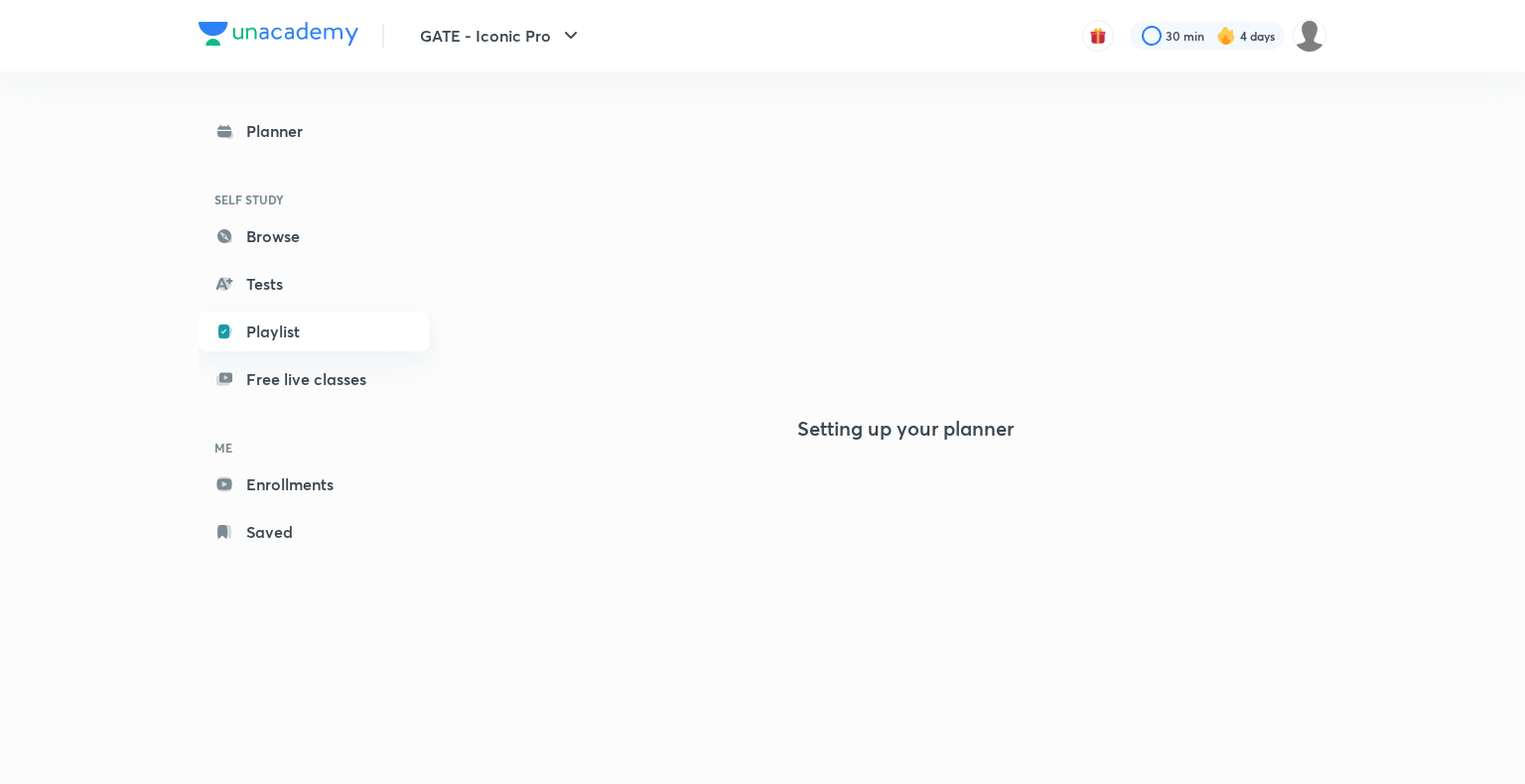 click on "Playlist" at bounding box center [314, 331] 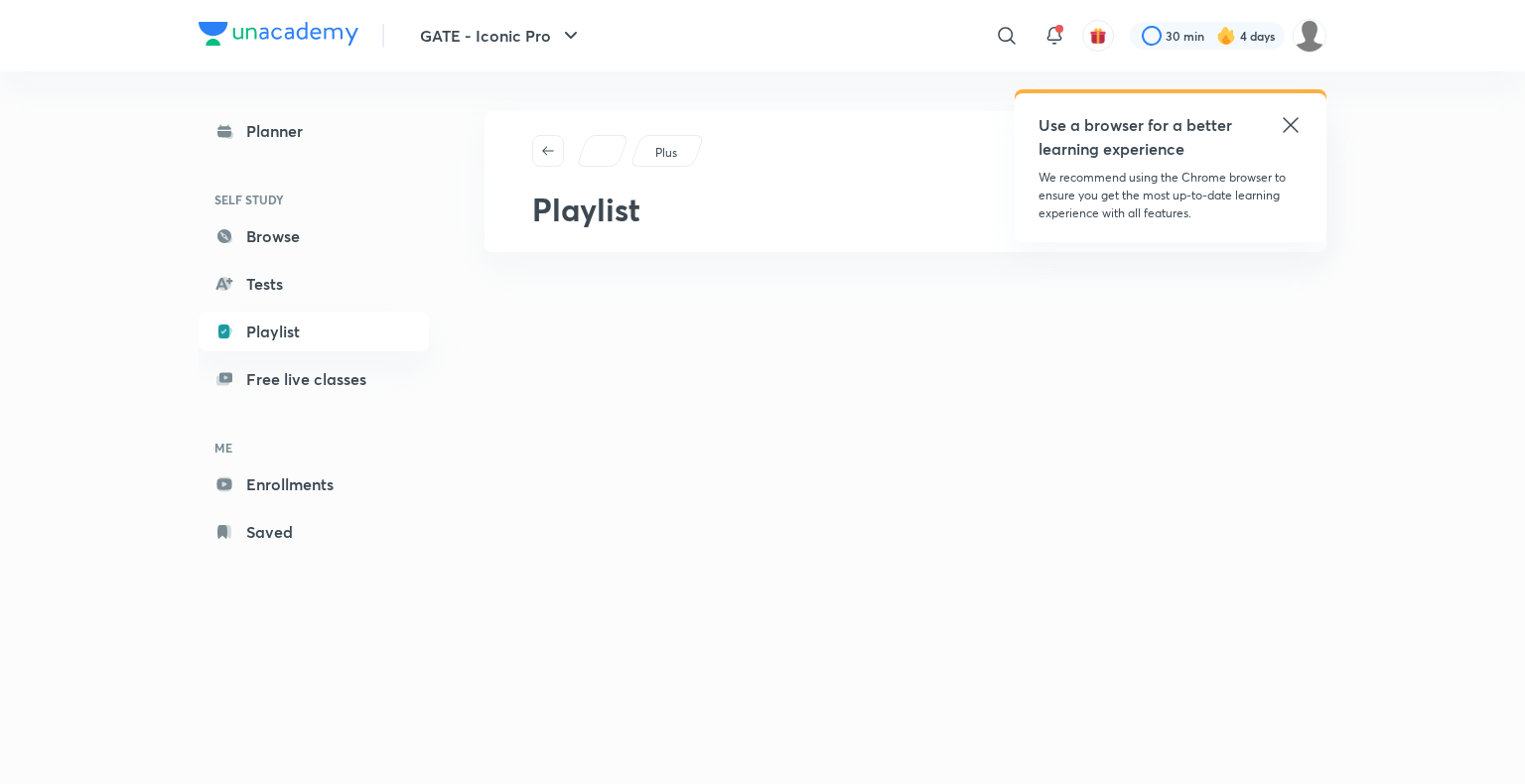 click 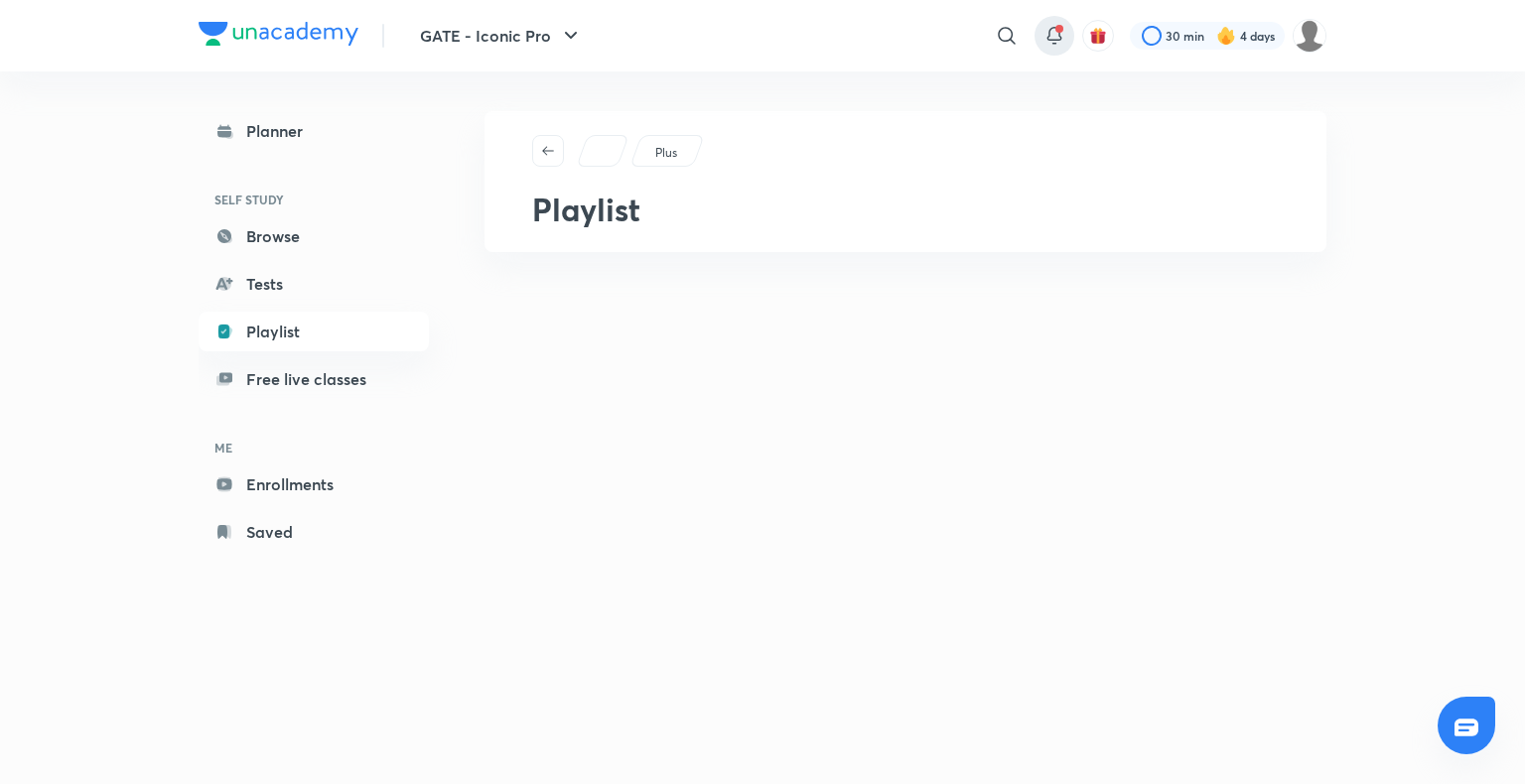 click 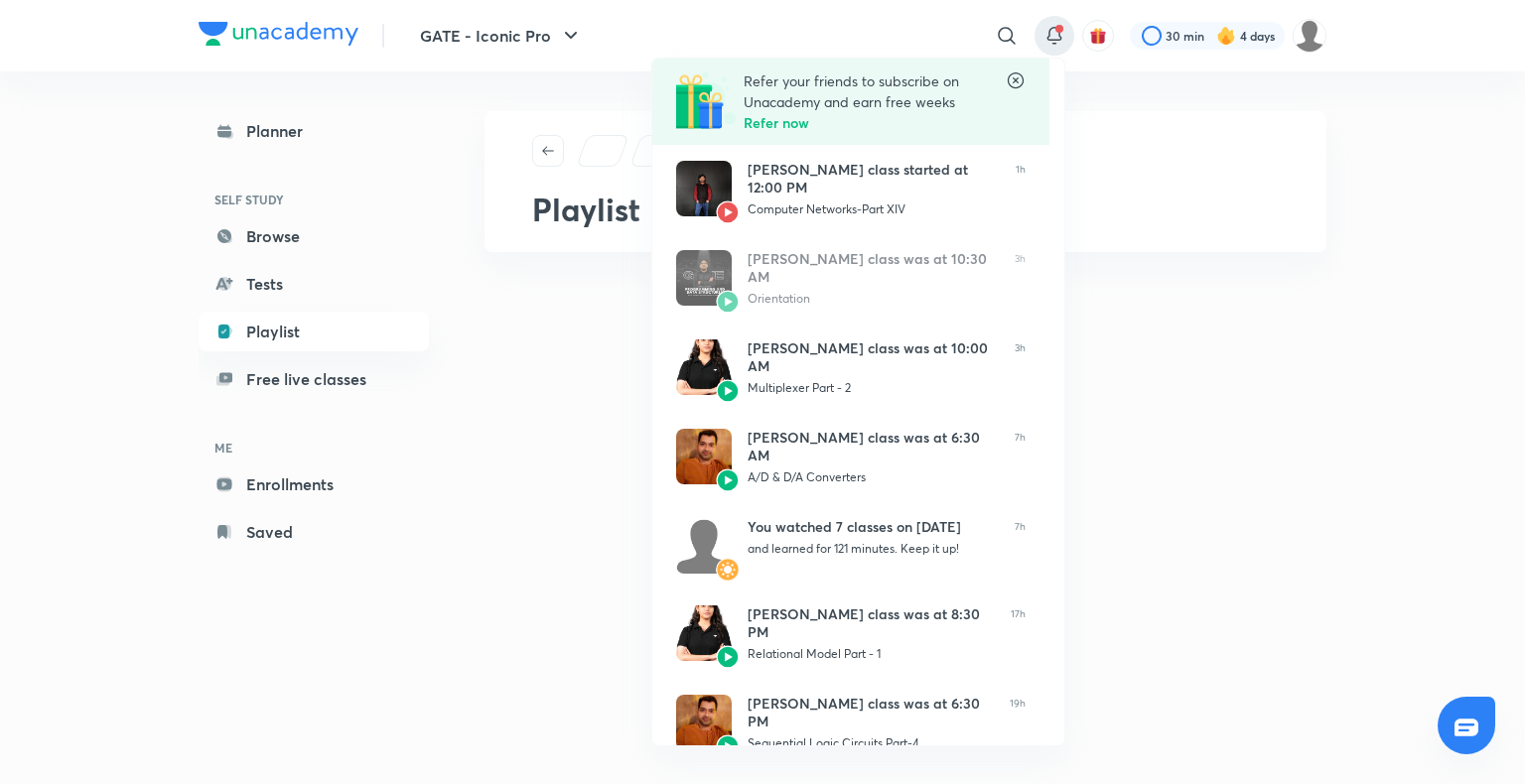 click at bounding box center [762, 392] 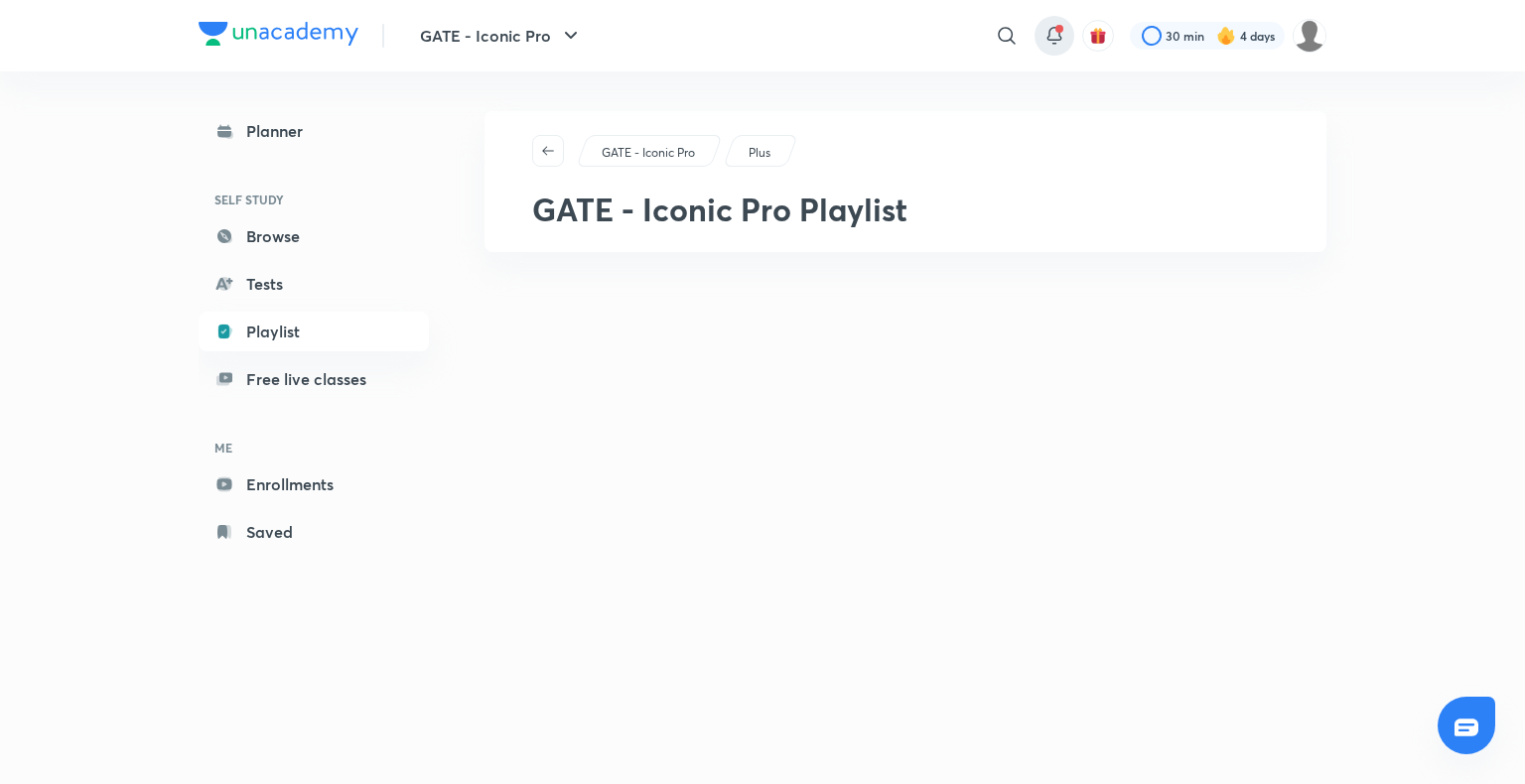 click at bounding box center (1054, 36) 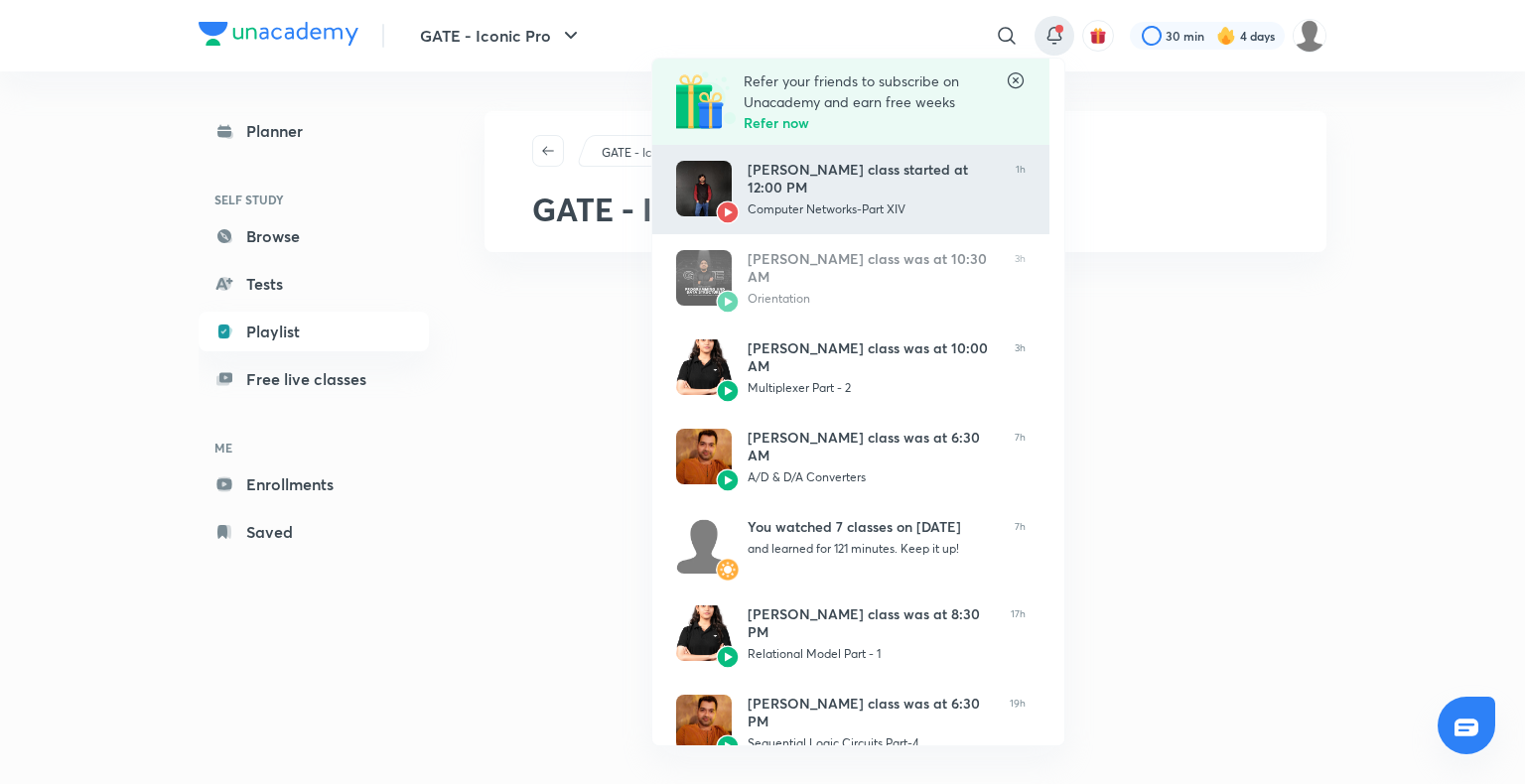 click on "[PERSON_NAME] class started at 12:00 PM" at bounding box center (874, 179) 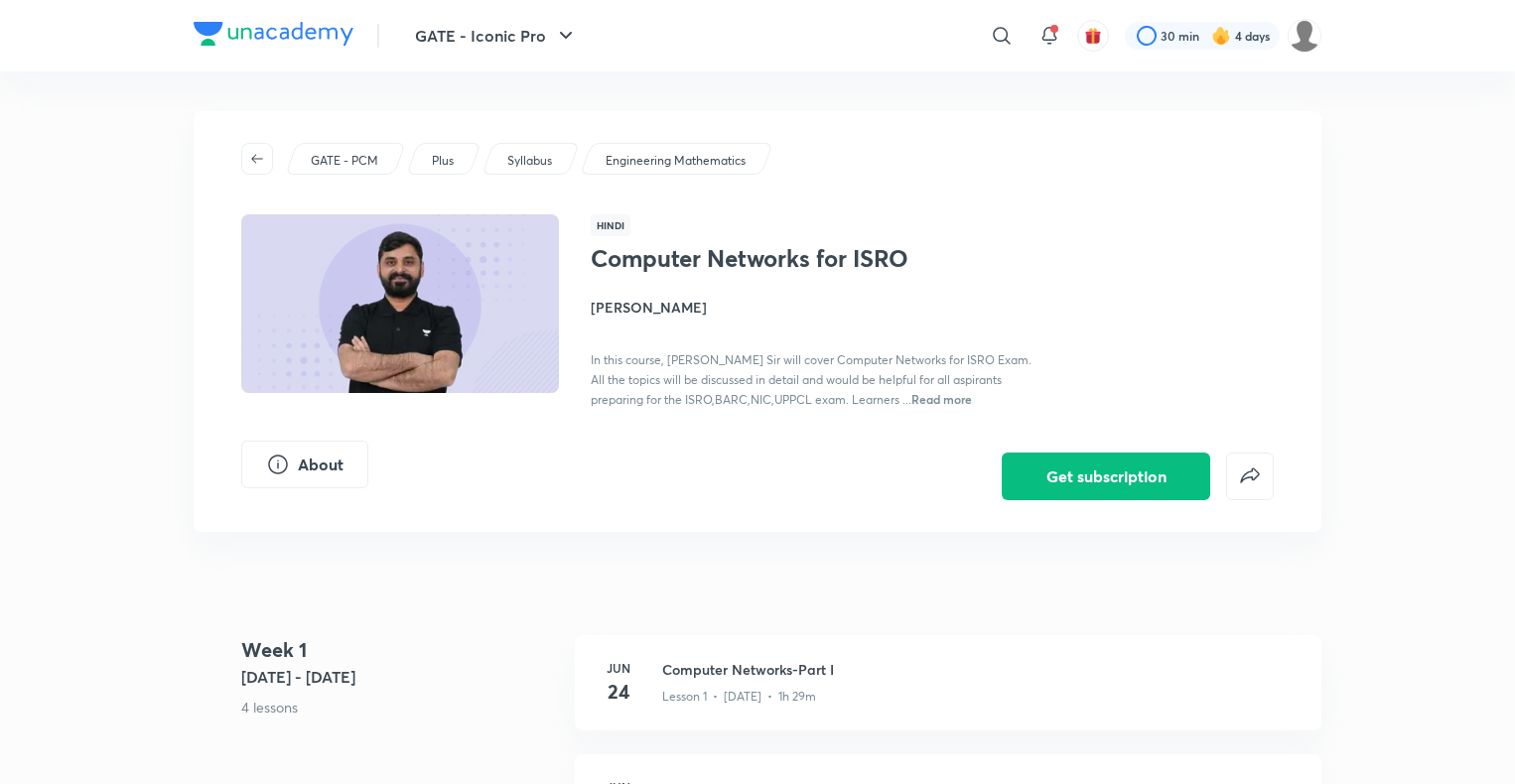 scroll, scrollTop: 0, scrollLeft: 0, axis: both 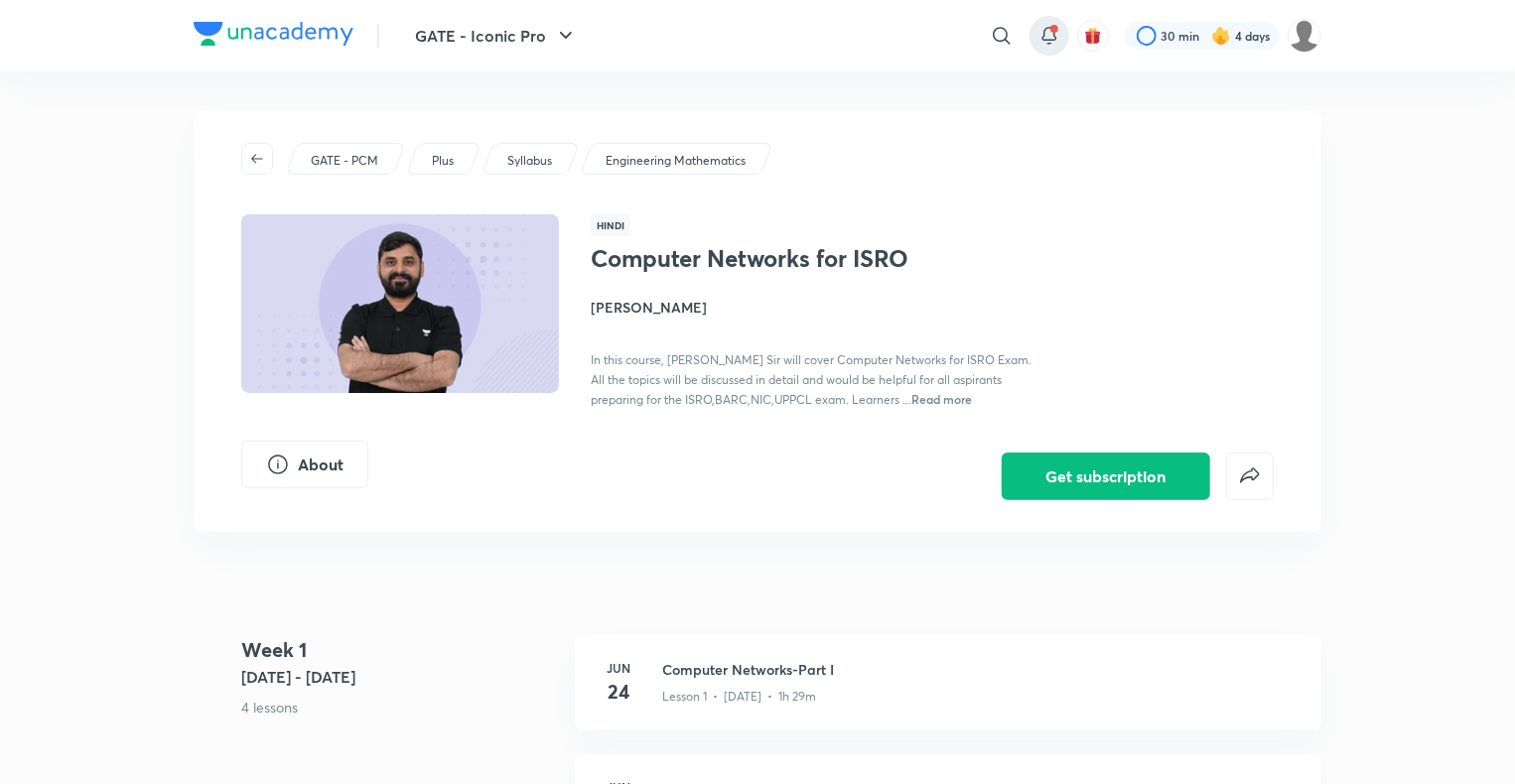 click at bounding box center [1054, 29] 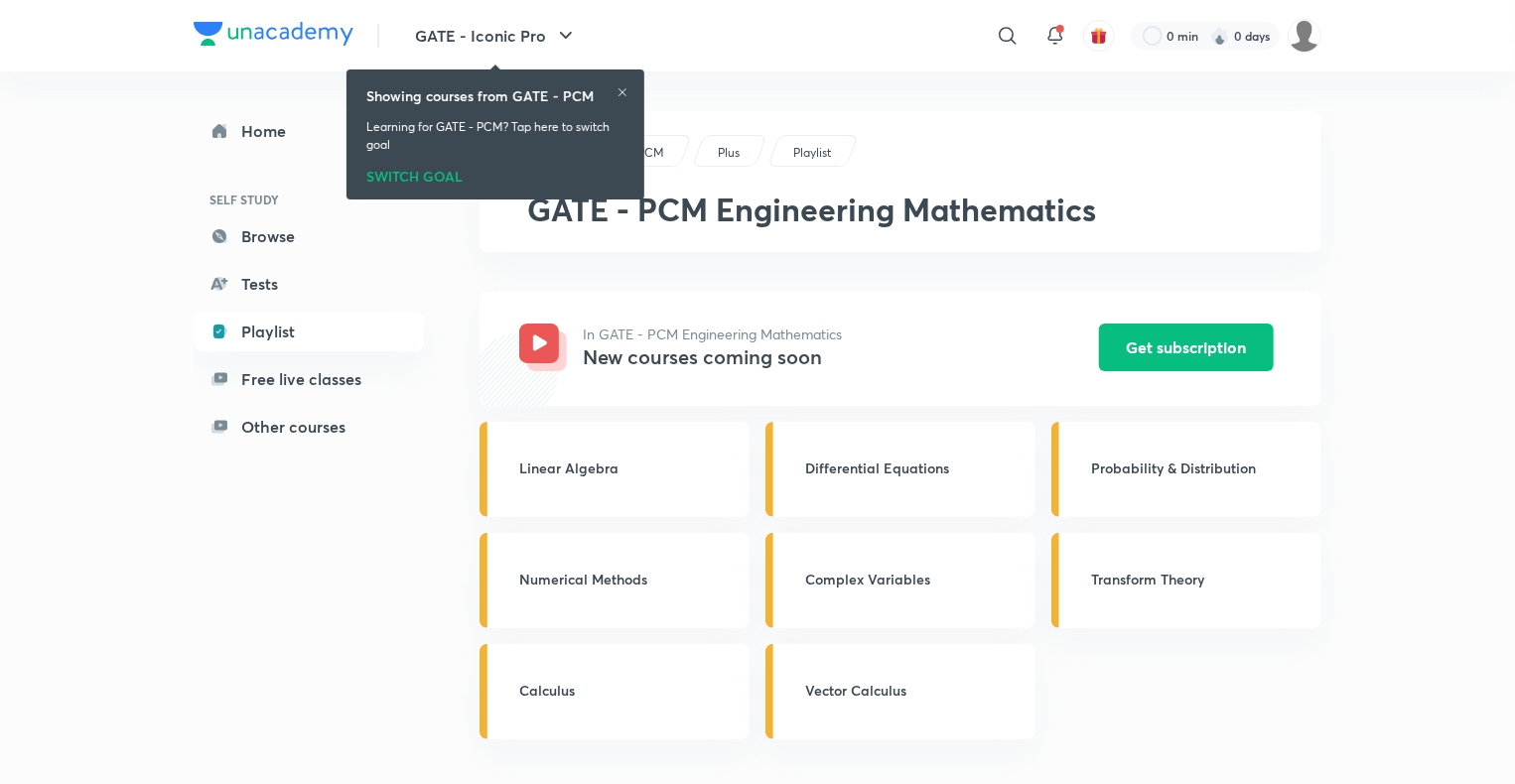 click on "GATE - PCM Plus Playlist GATE - PCM Engineering Mathematics" at bounding box center [900, 182] 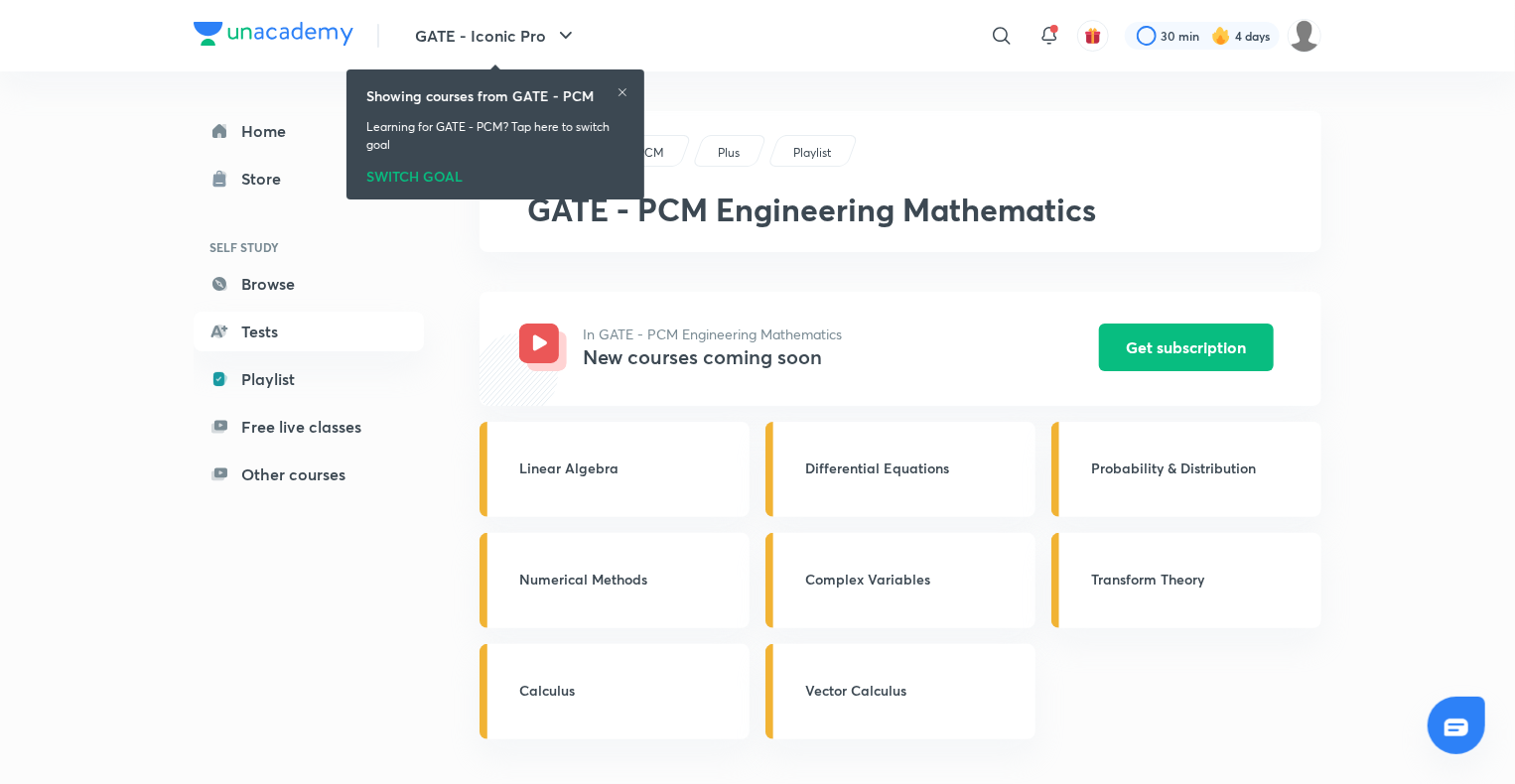 click 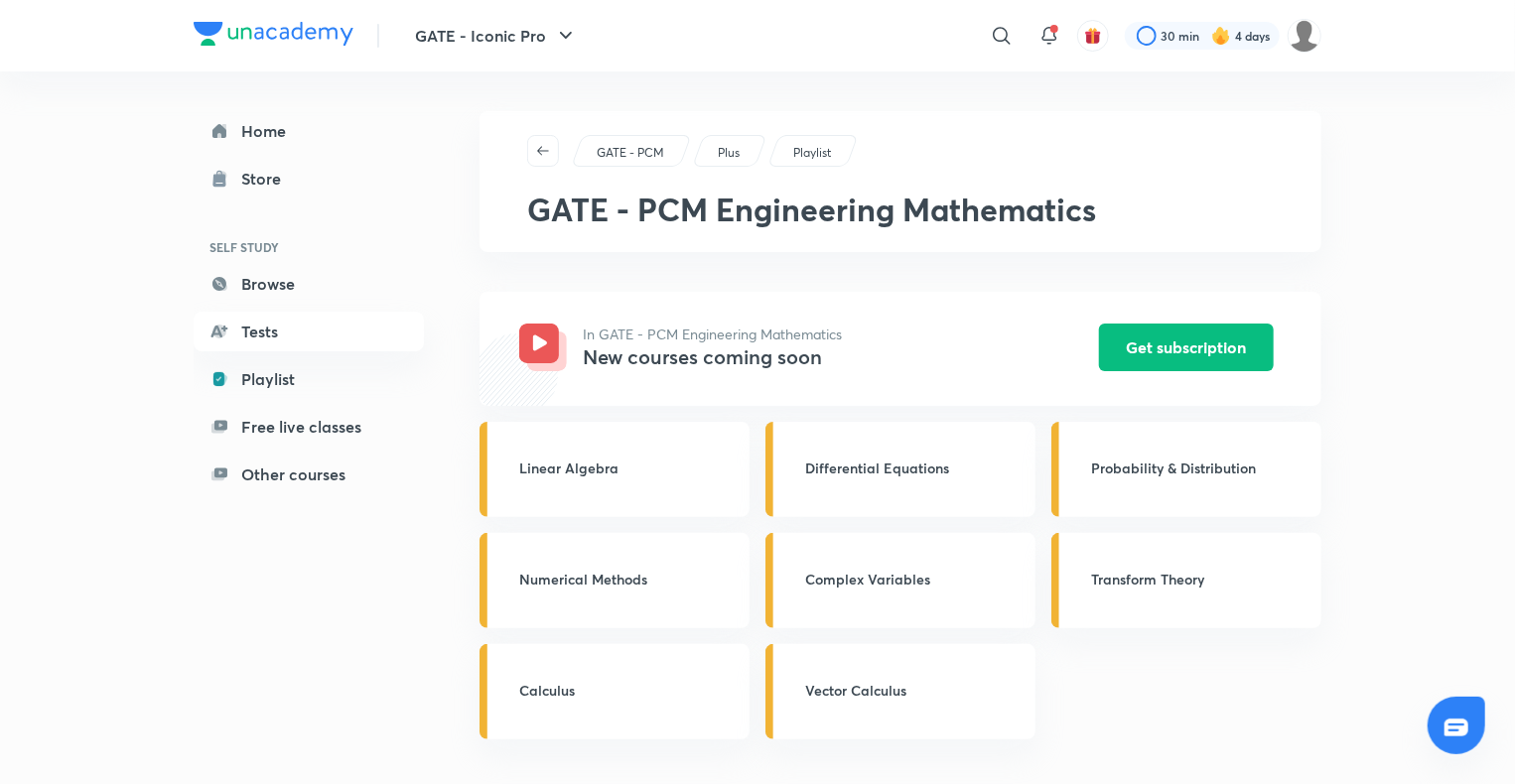 click on "GATE - PCM Plus Playlist GATE - PCM Engineering Mathematics" at bounding box center [900, 182] 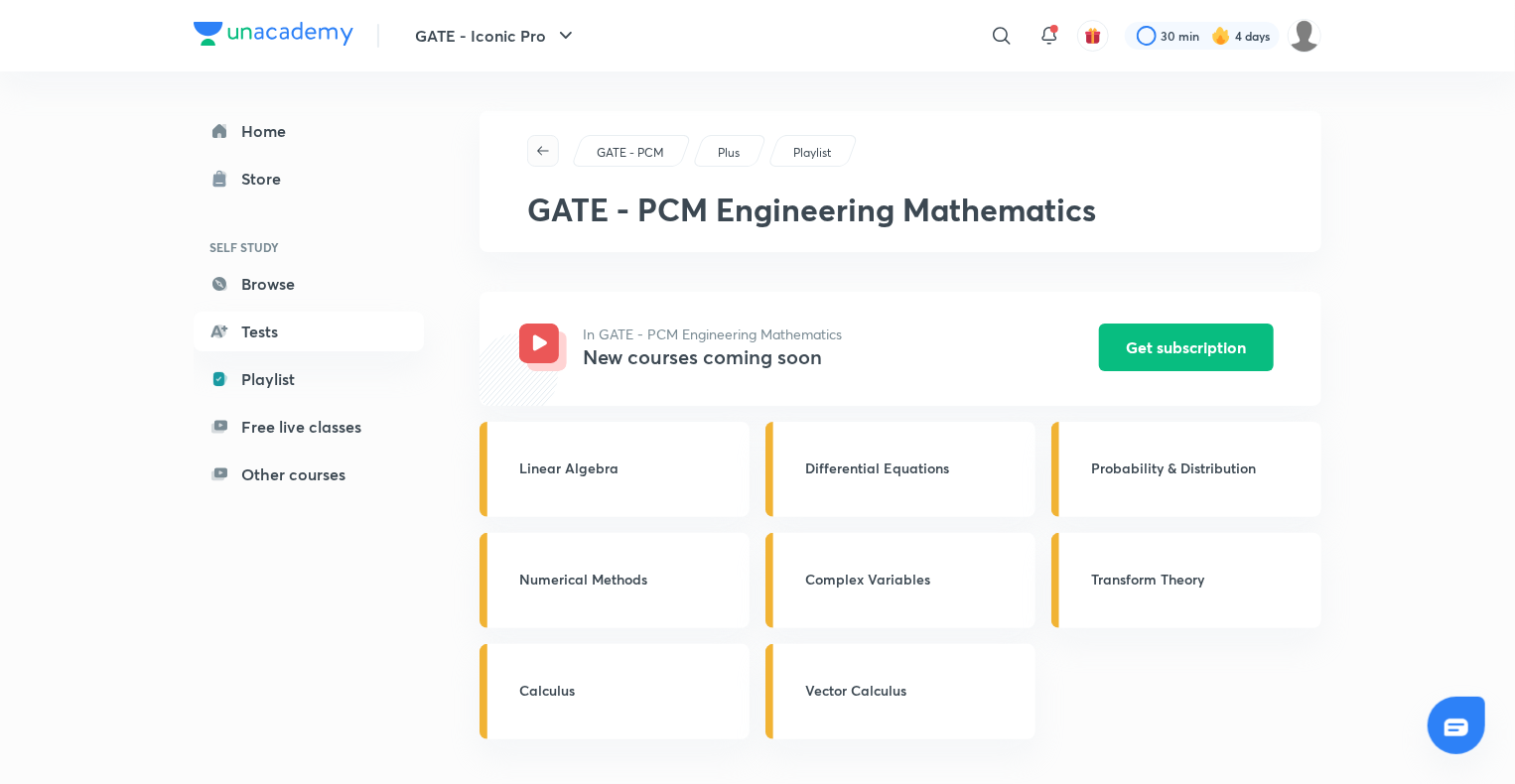 click 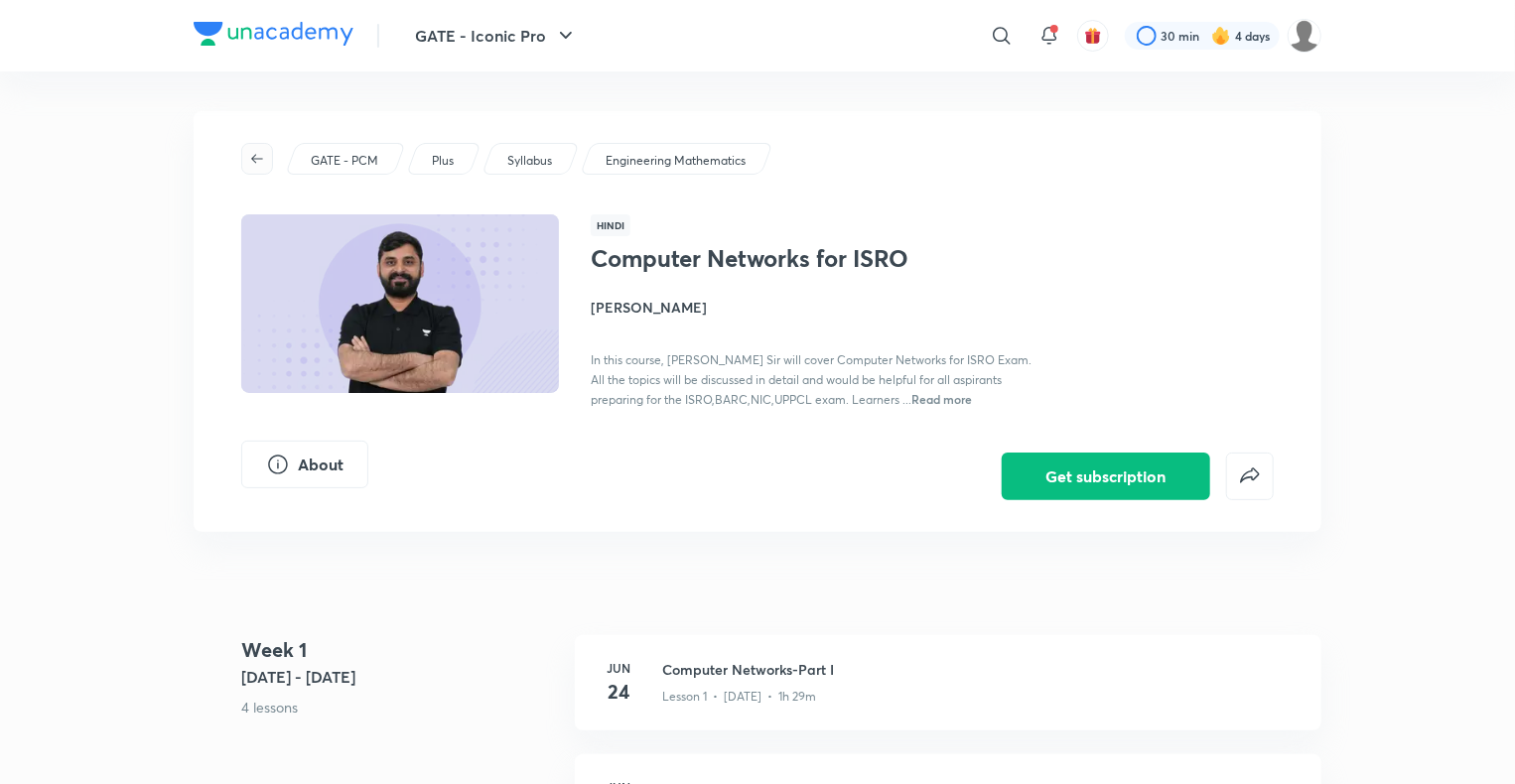 click 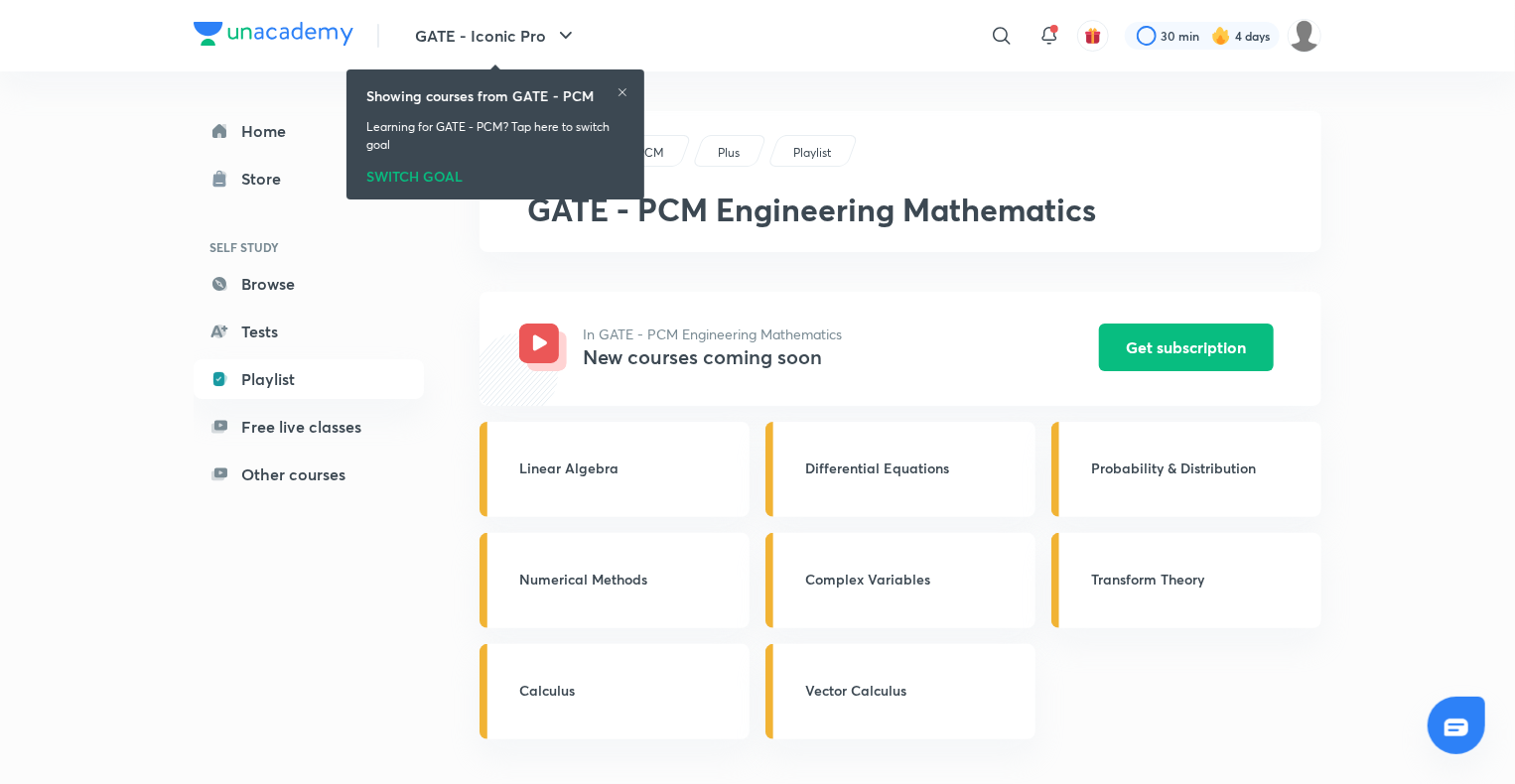 click 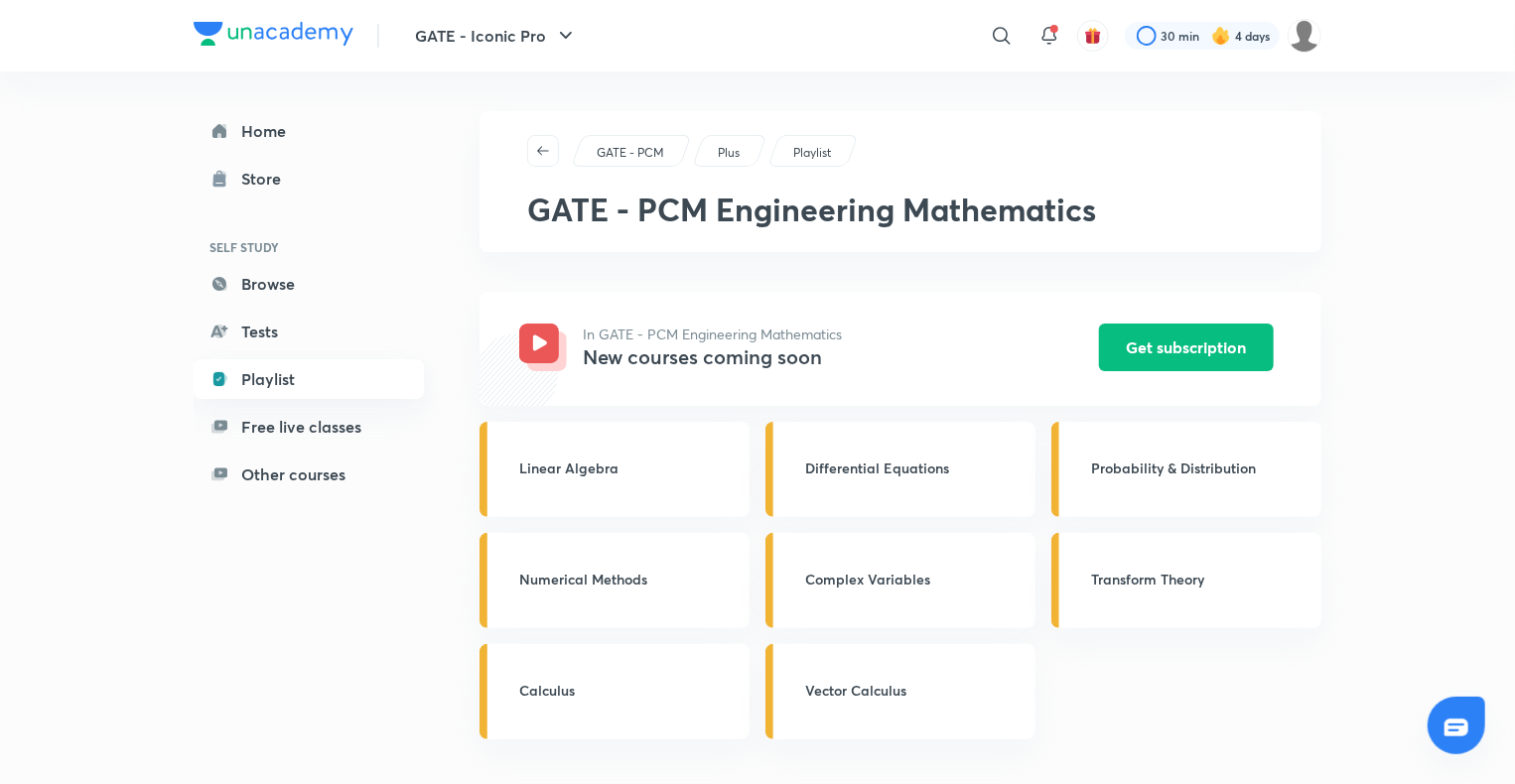 click on "Playlist" at bounding box center [309, 379] 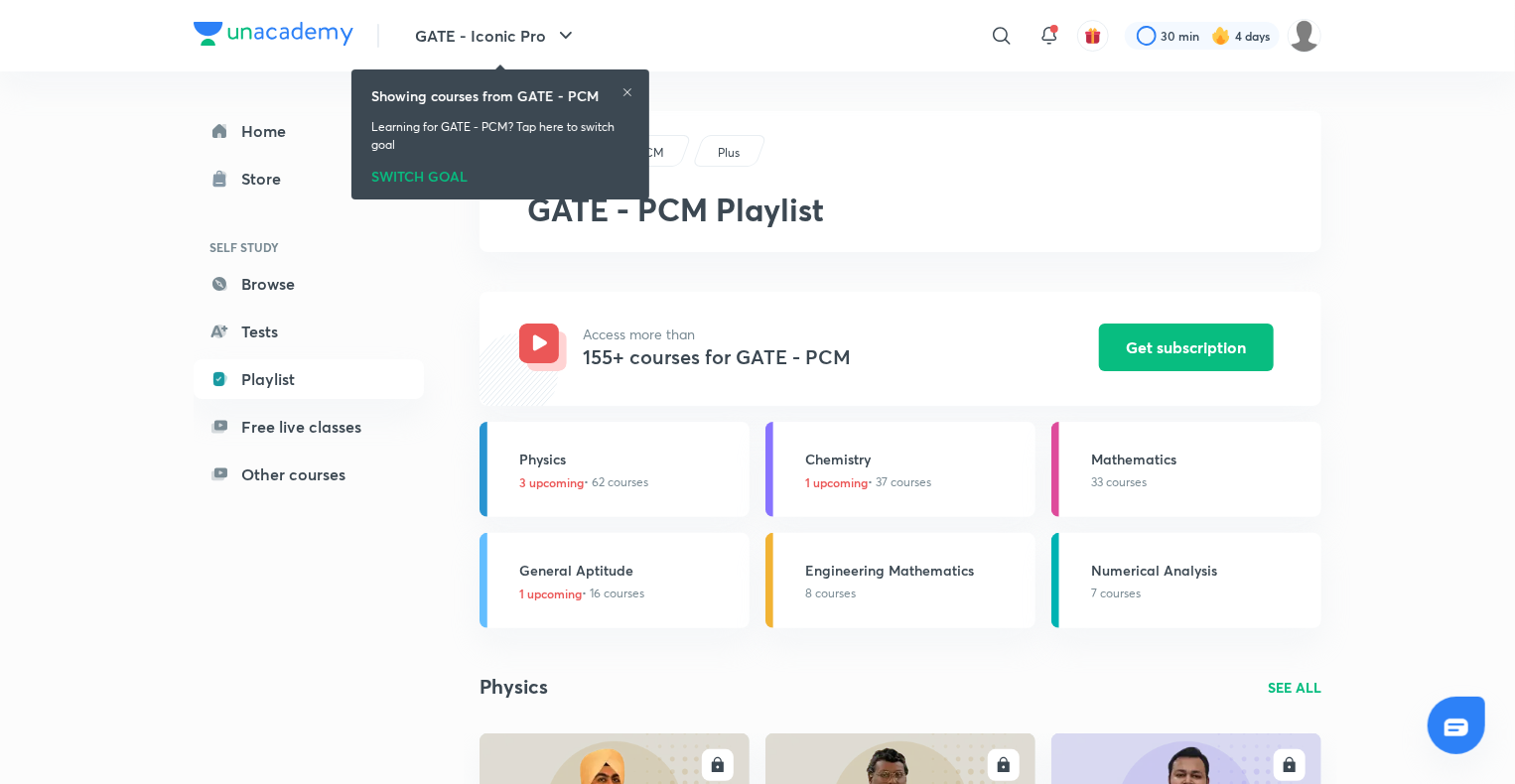 click at bounding box center [627, 94] 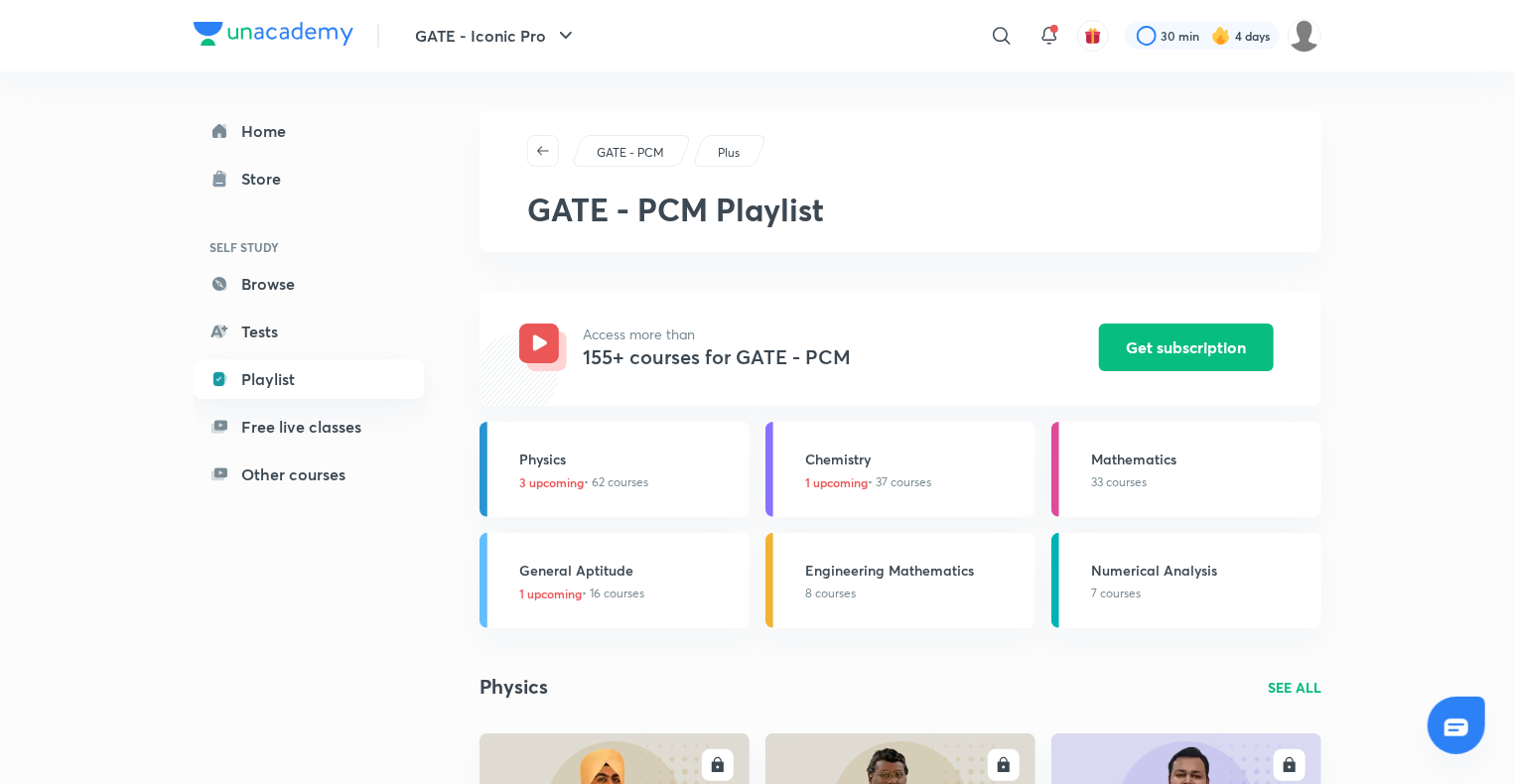 click on "Playlist" at bounding box center (309, 379) 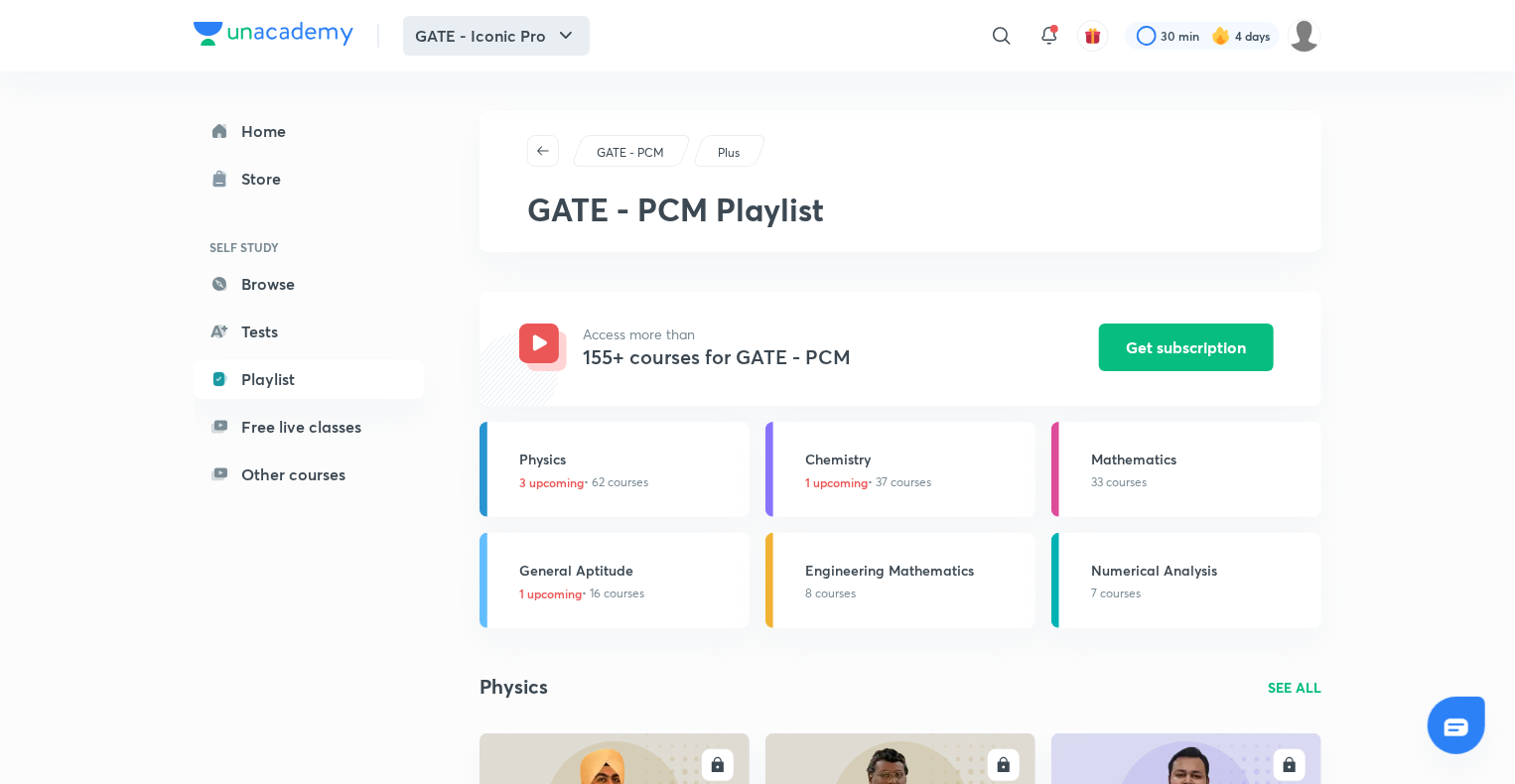 click on "GATE - Iconic Pro" at bounding box center [496, 36] 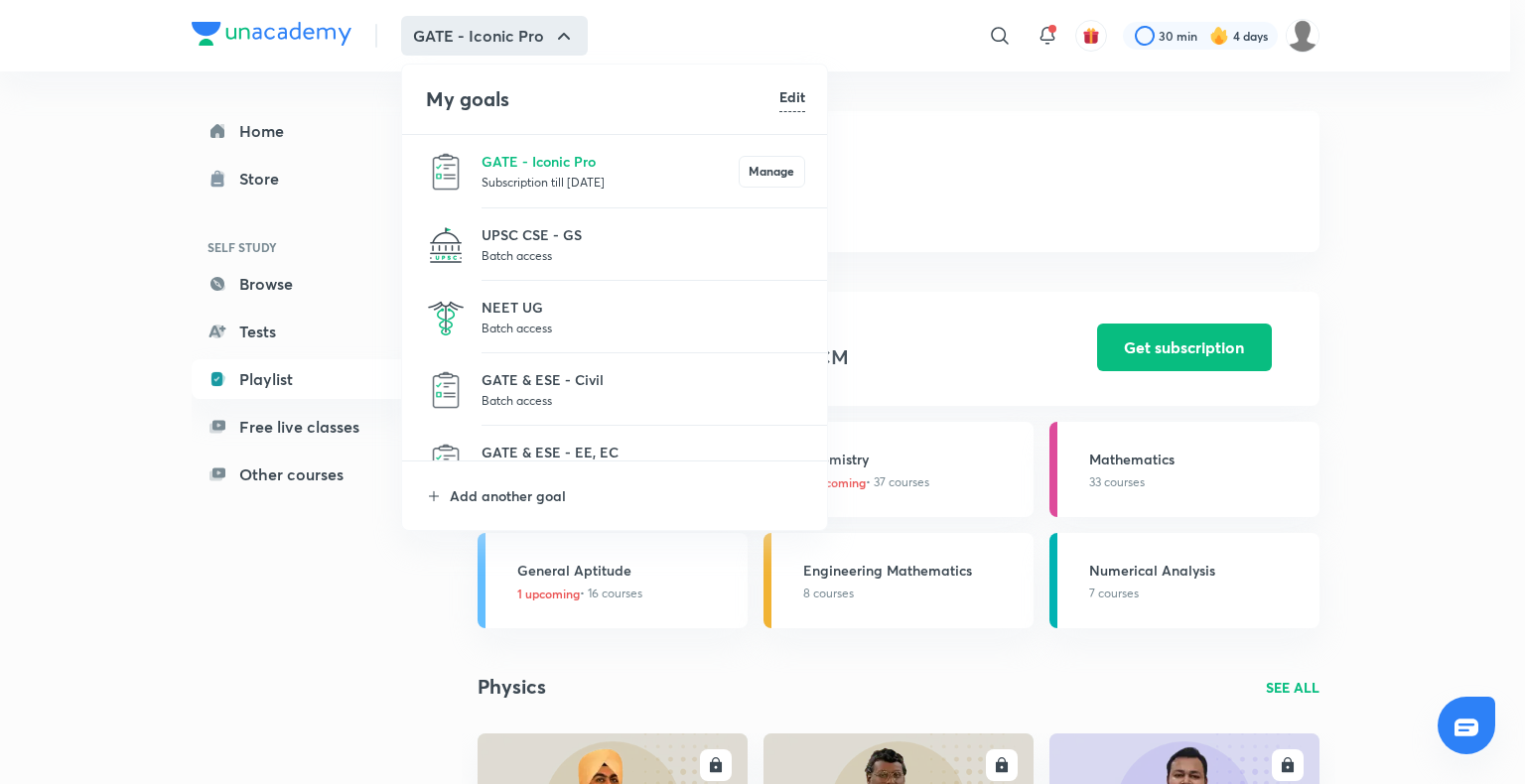 click at bounding box center (762, 392) 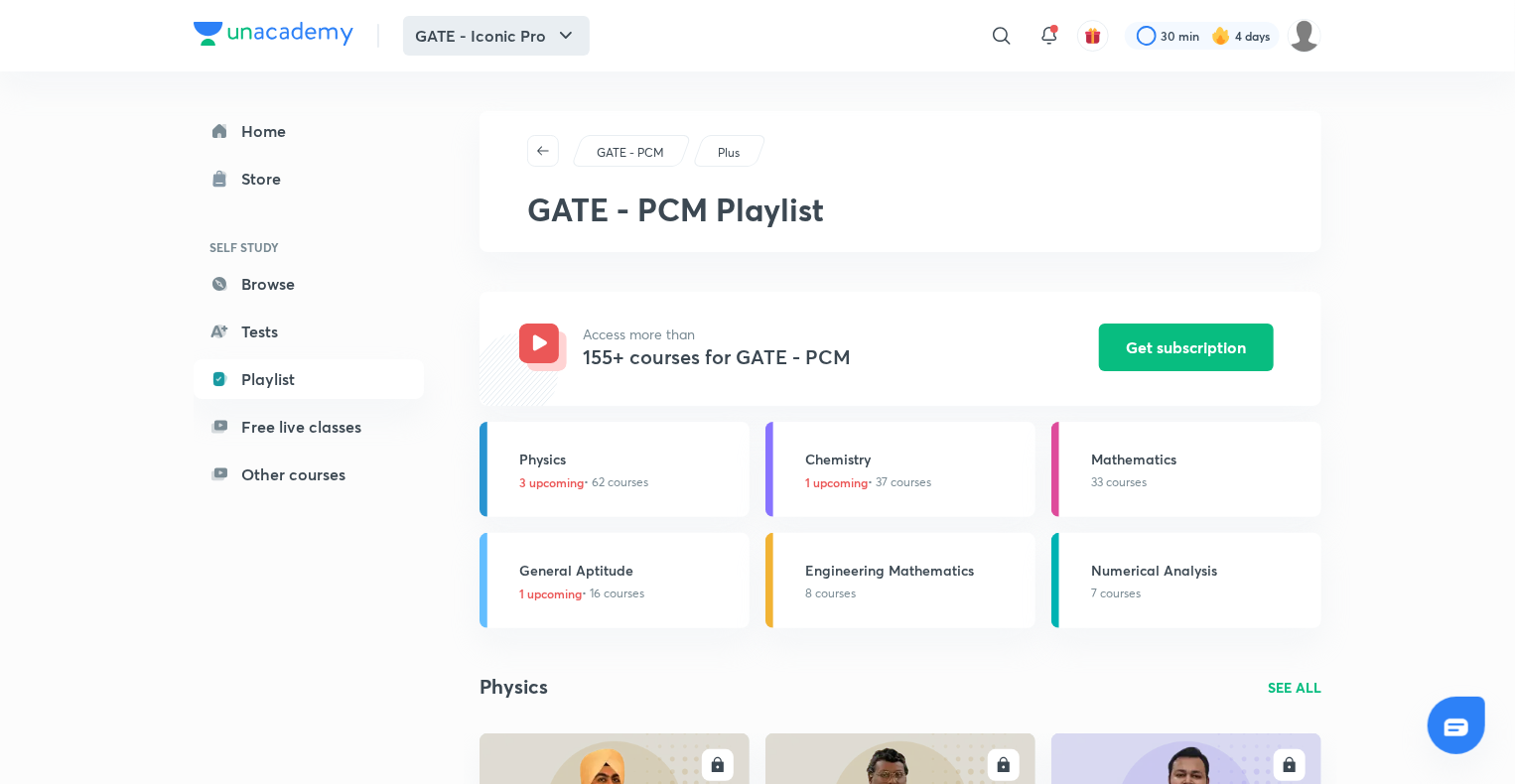 click on "GATE - Iconic Pro" at bounding box center (496, 36) 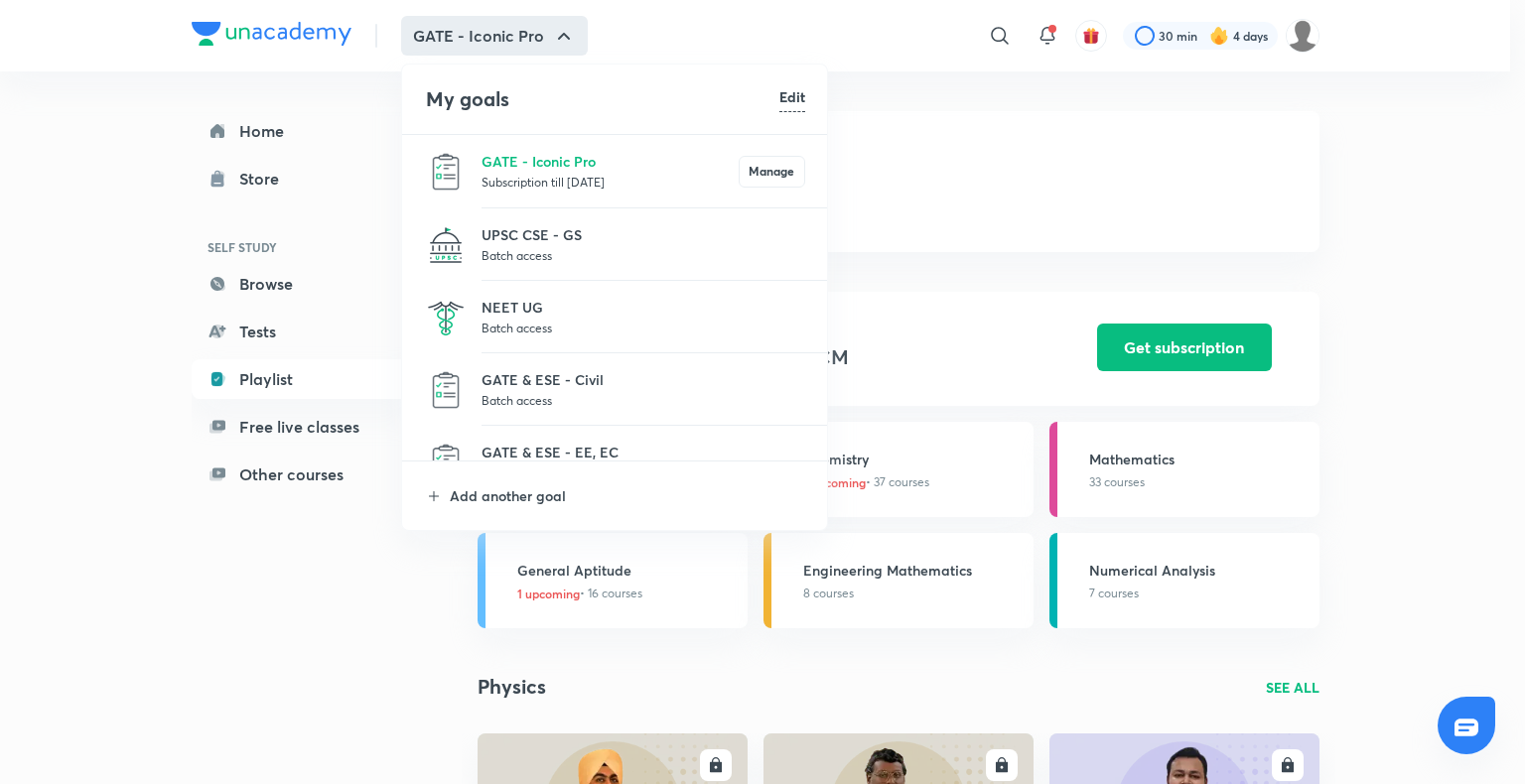 click on "Subscription till 2 Jun 2026" at bounding box center (610, 182) 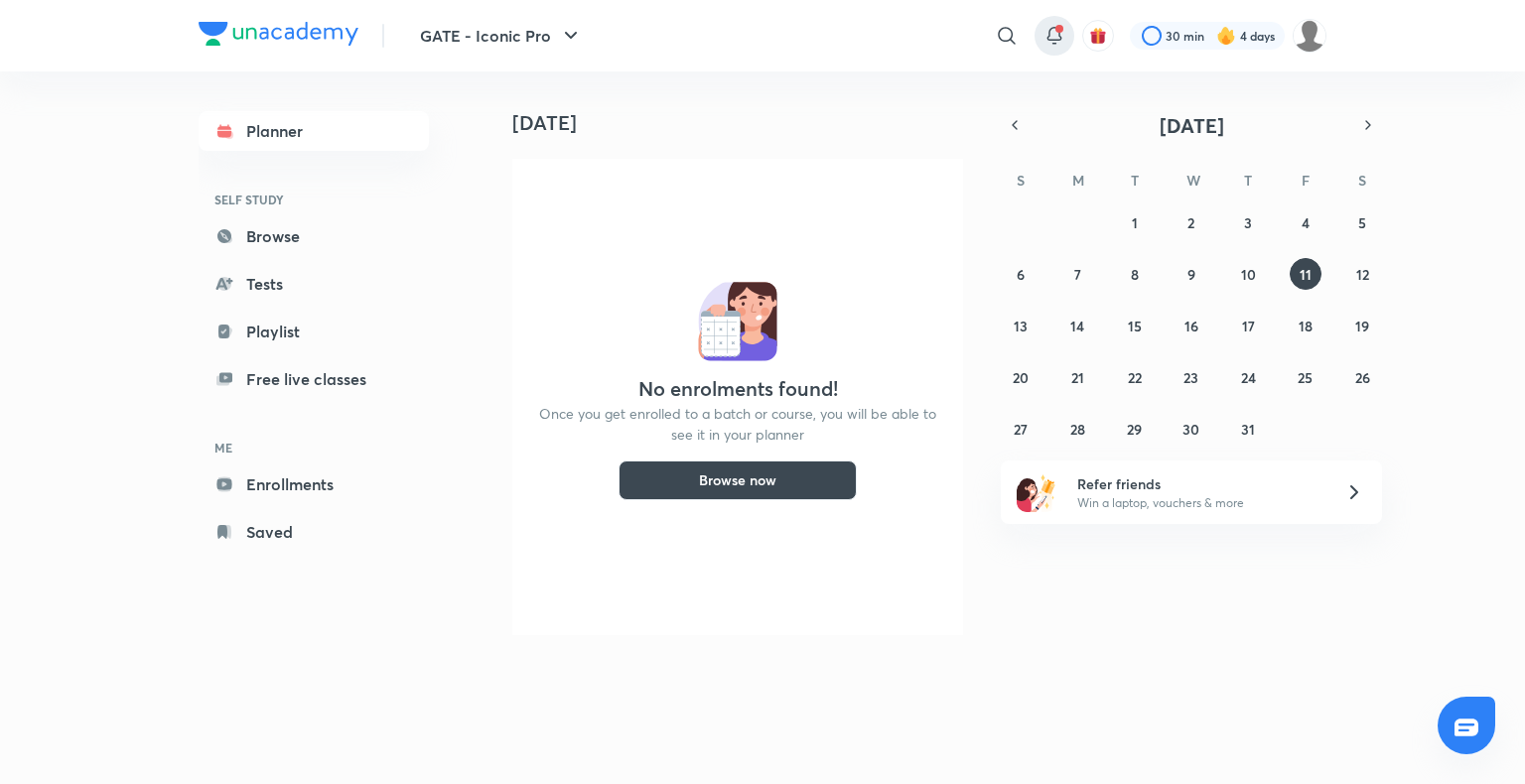 click 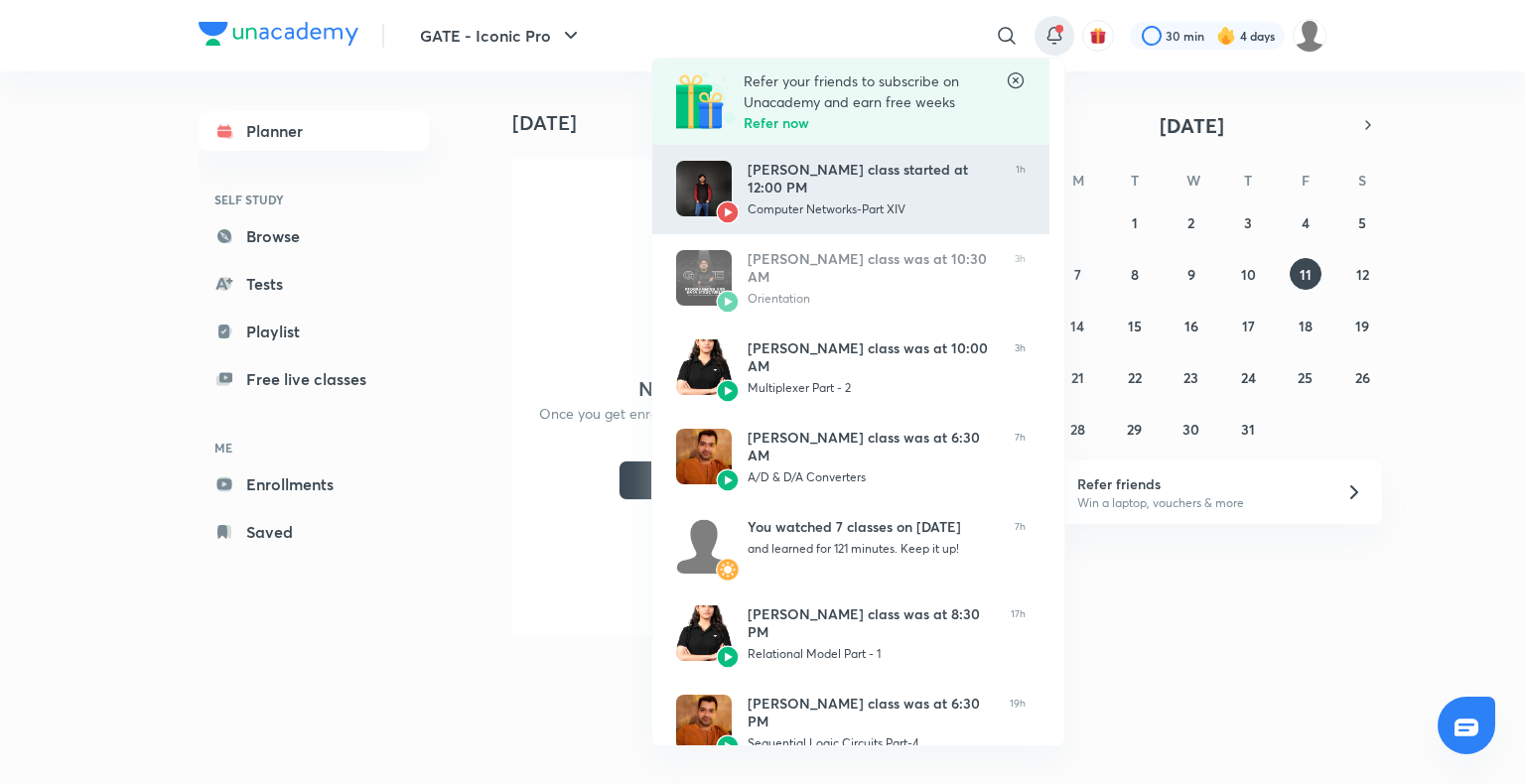 click on "Ankit Kumar’s class started at 12:00 PM Computer Networks-Part XIV 1h" at bounding box center (851, 190) 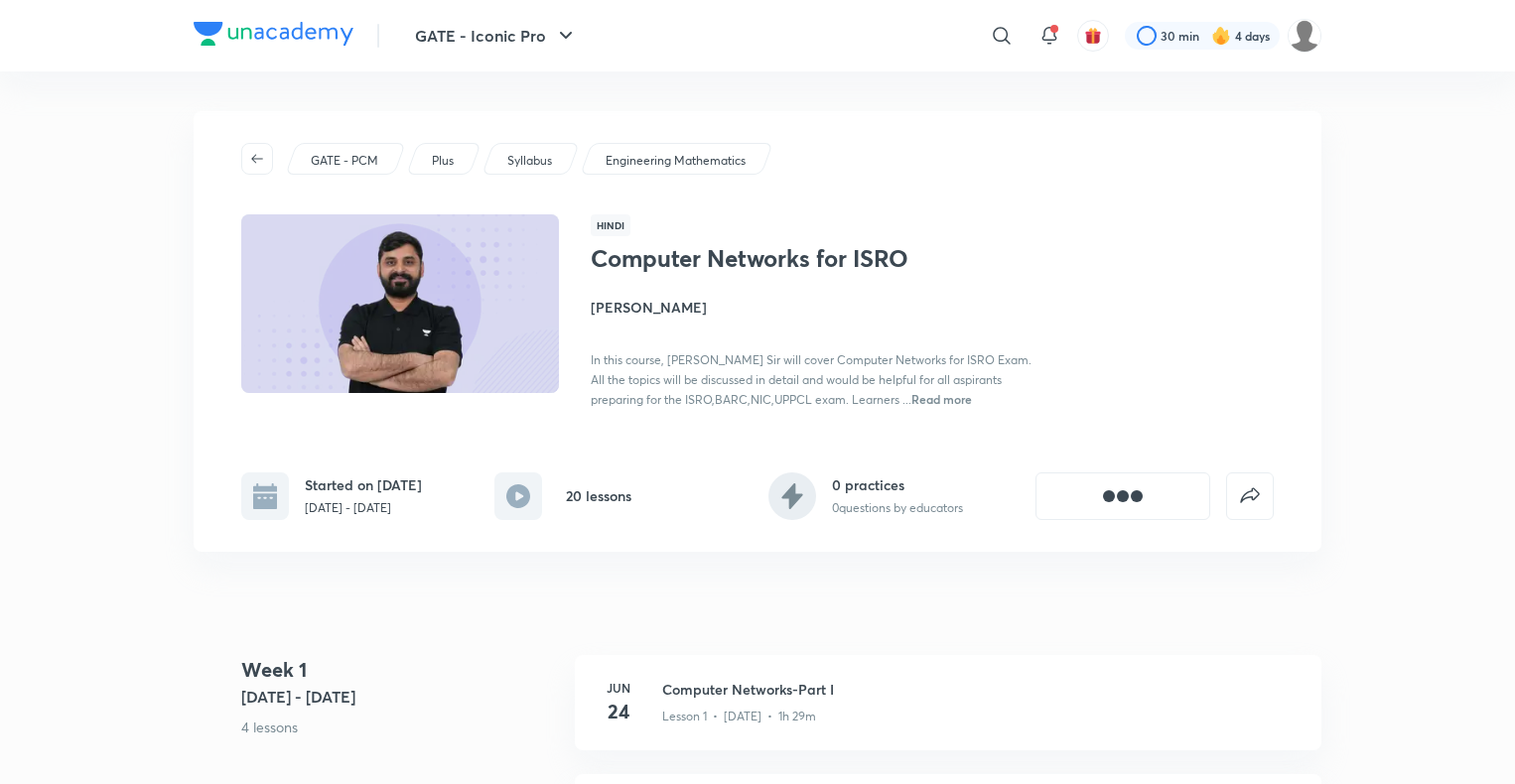 scroll, scrollTop: 0, scrollLeft: 0, axis: both 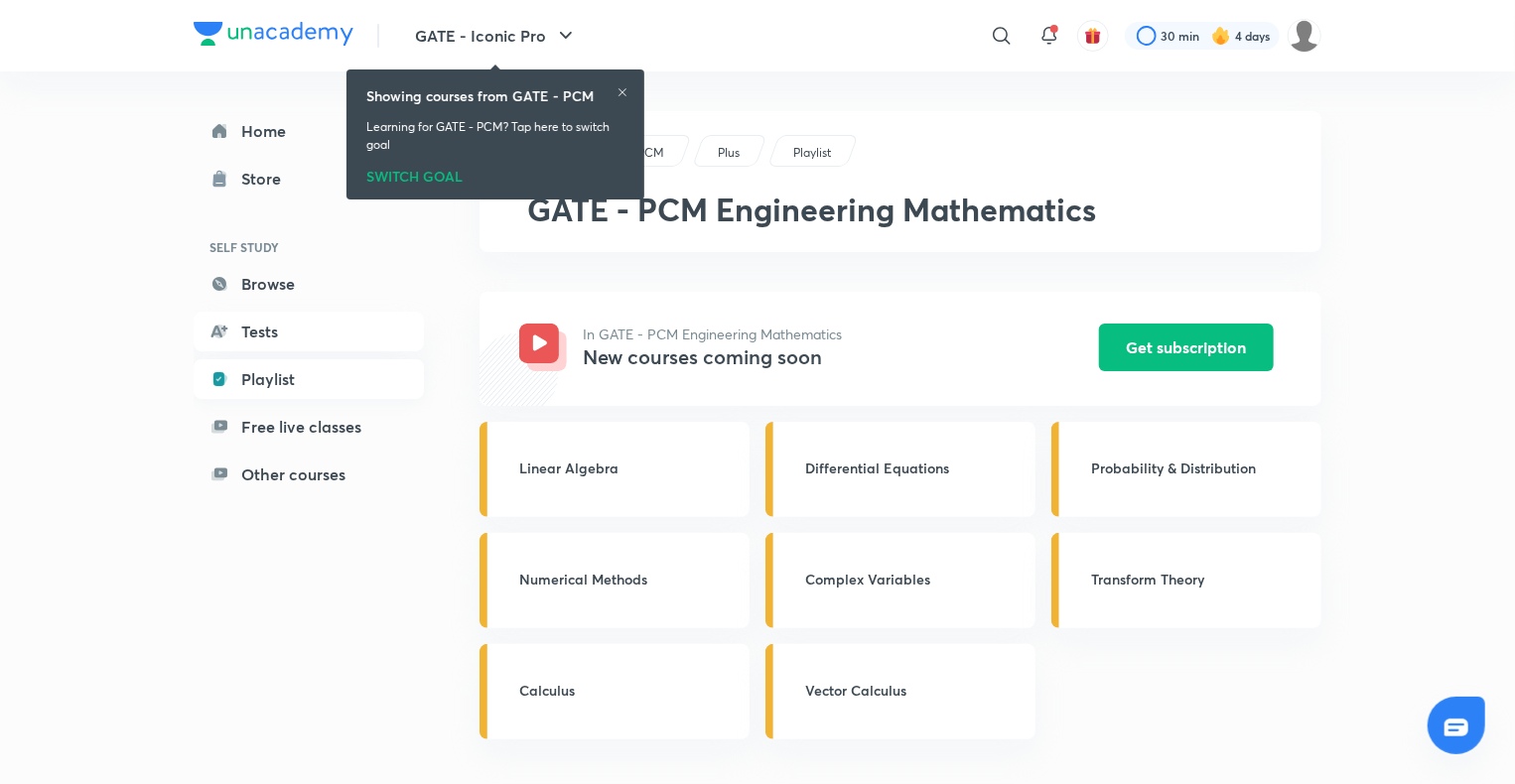 click on "Playlist" at bounding box center (309, 379) 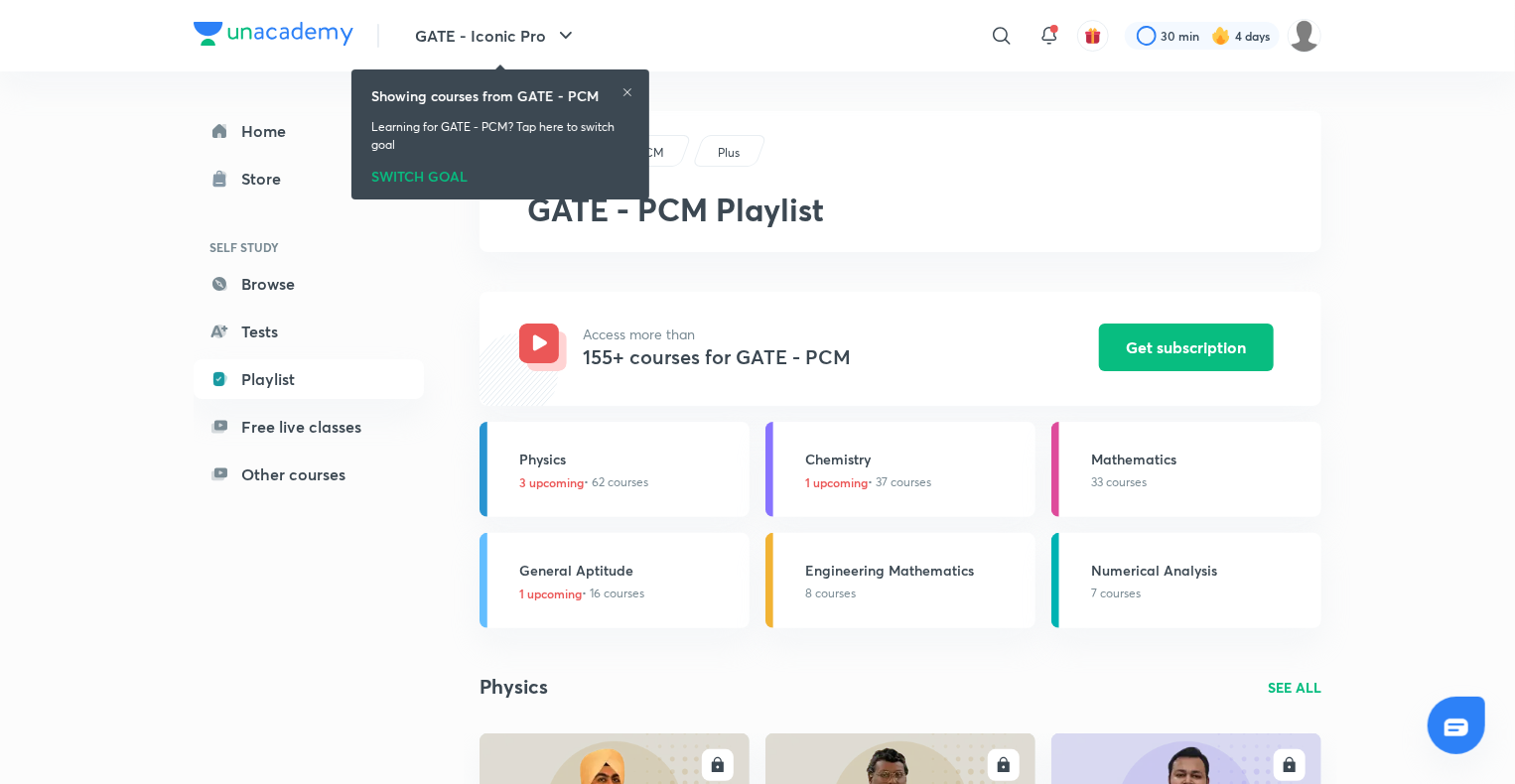 click on "SWITCH GOAL" at bounding box center [500, 173] 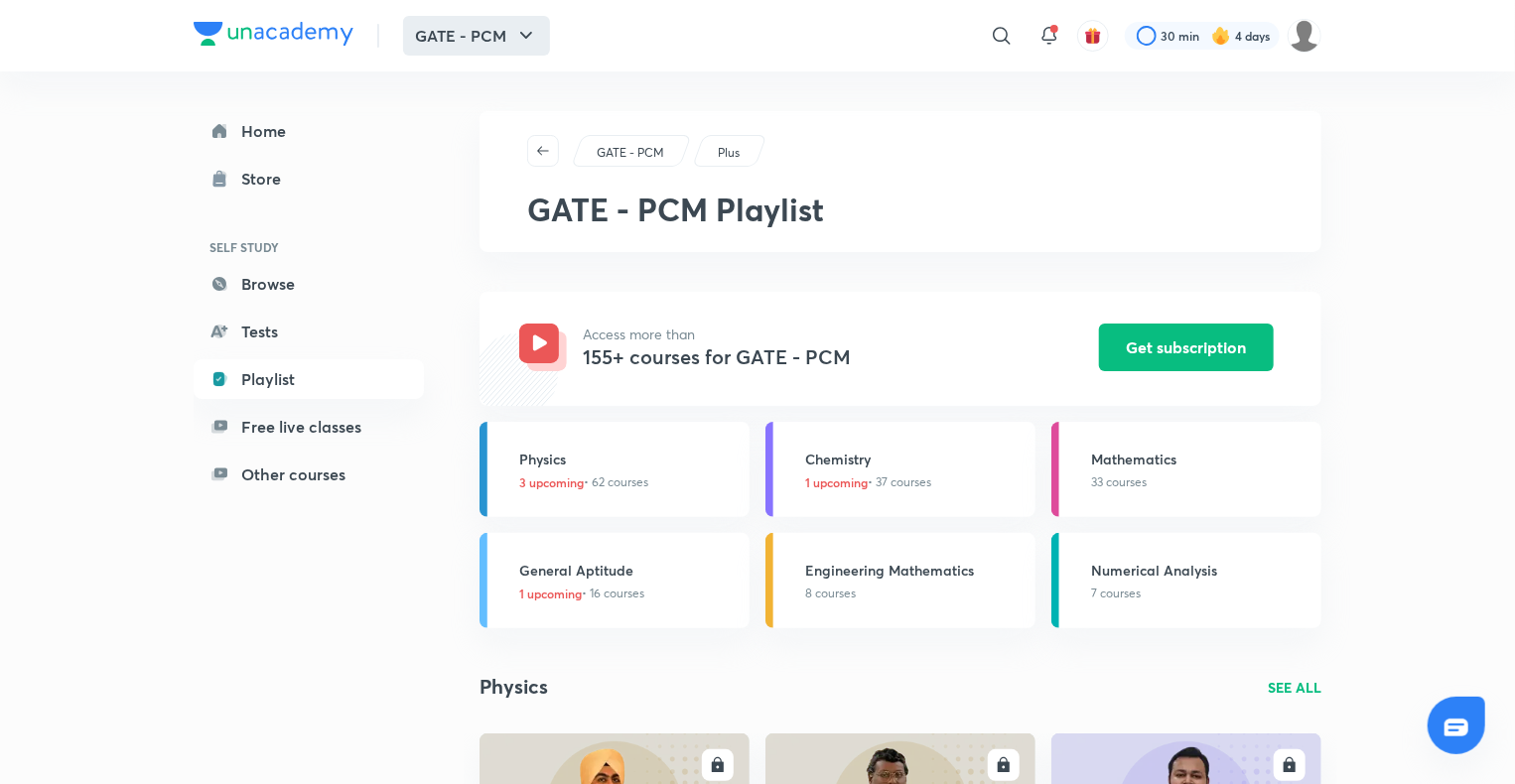 click 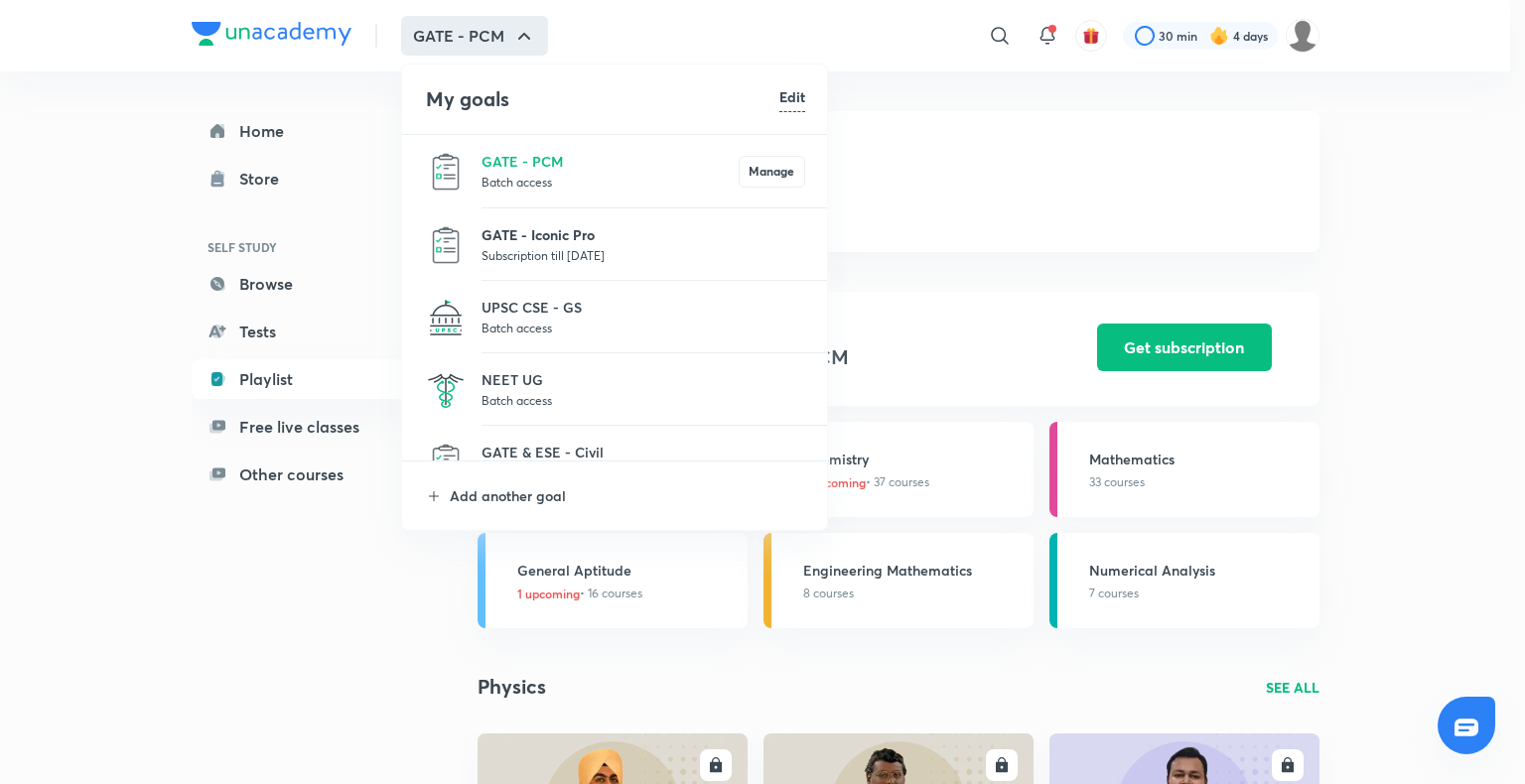 click on "GATE - Iconic Pro" at bounding box center [643, 234] 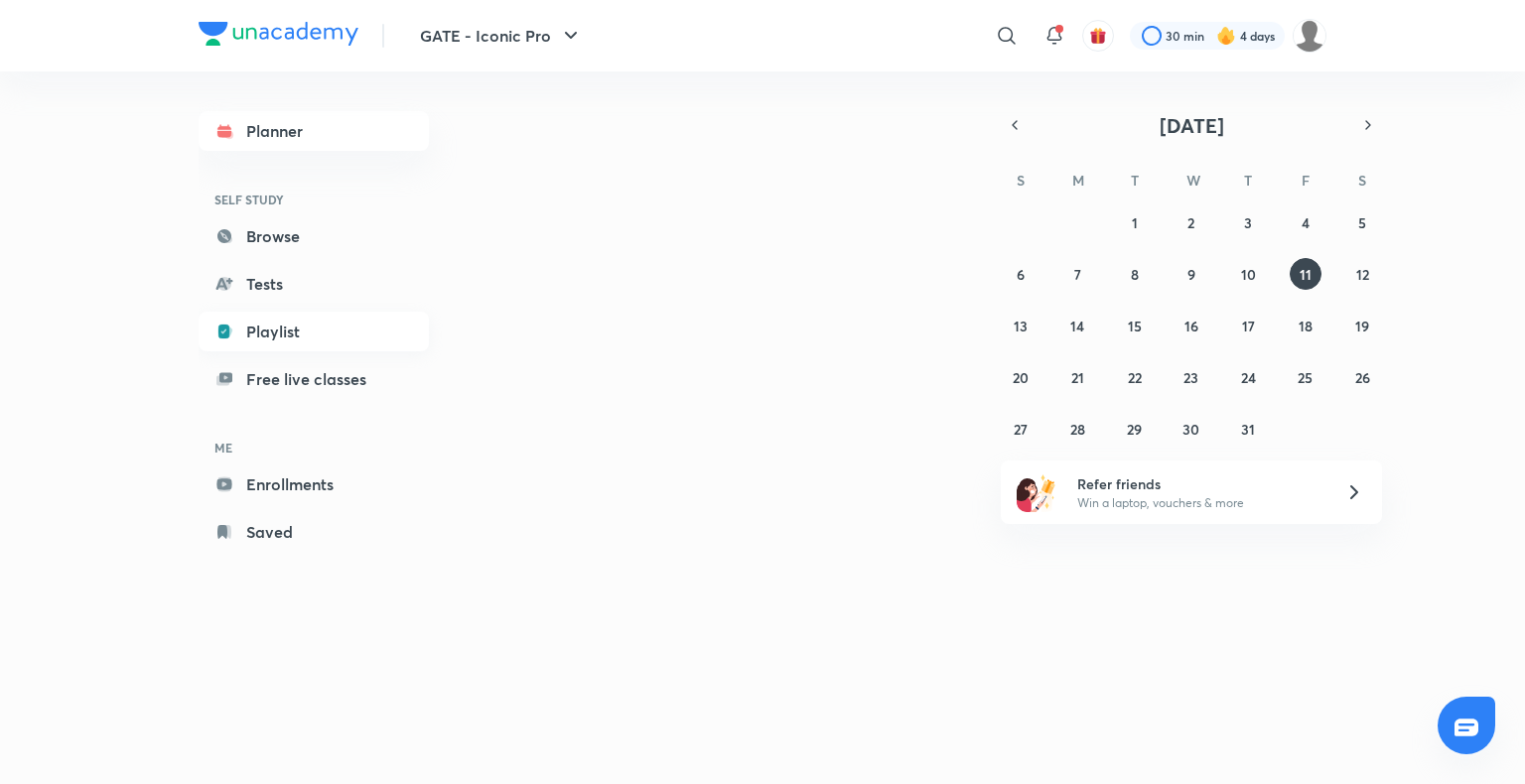 click on "Playlist" at bounding box center [314, 331] 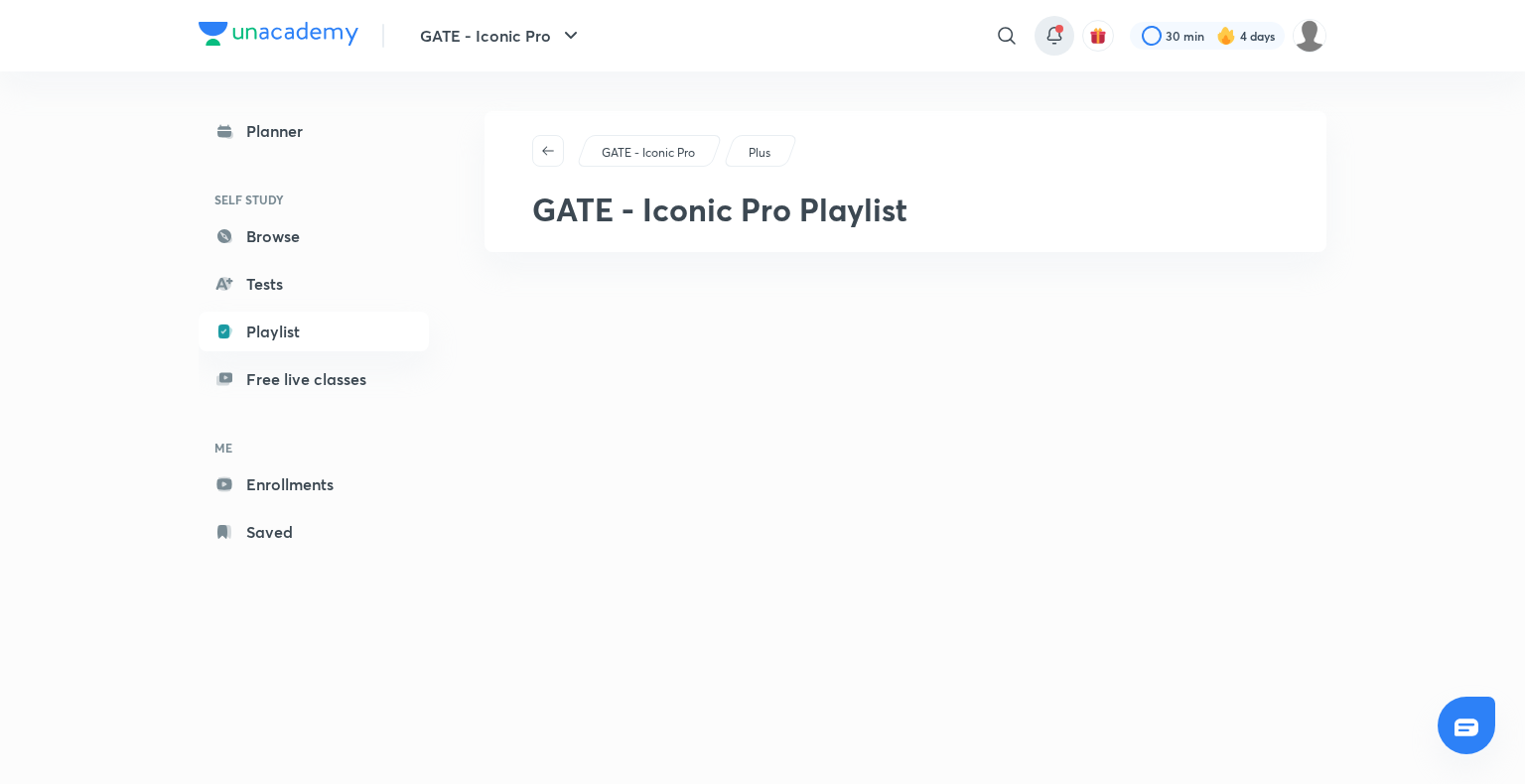 click 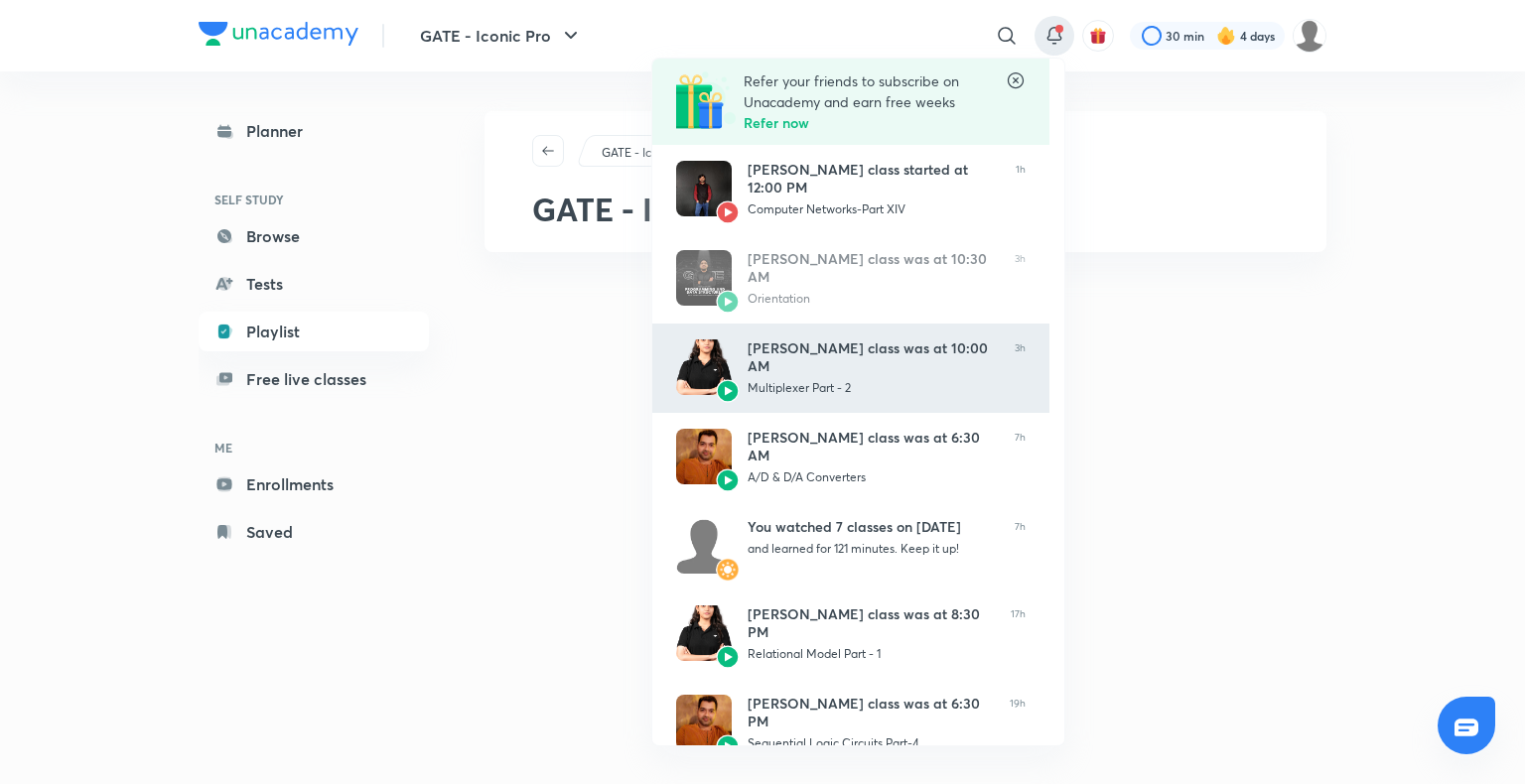 click on "Sanskriti Mishra’s class was at 10:00 AM Multiplexer Part - 2 3h" at bounding box center [851, 368] 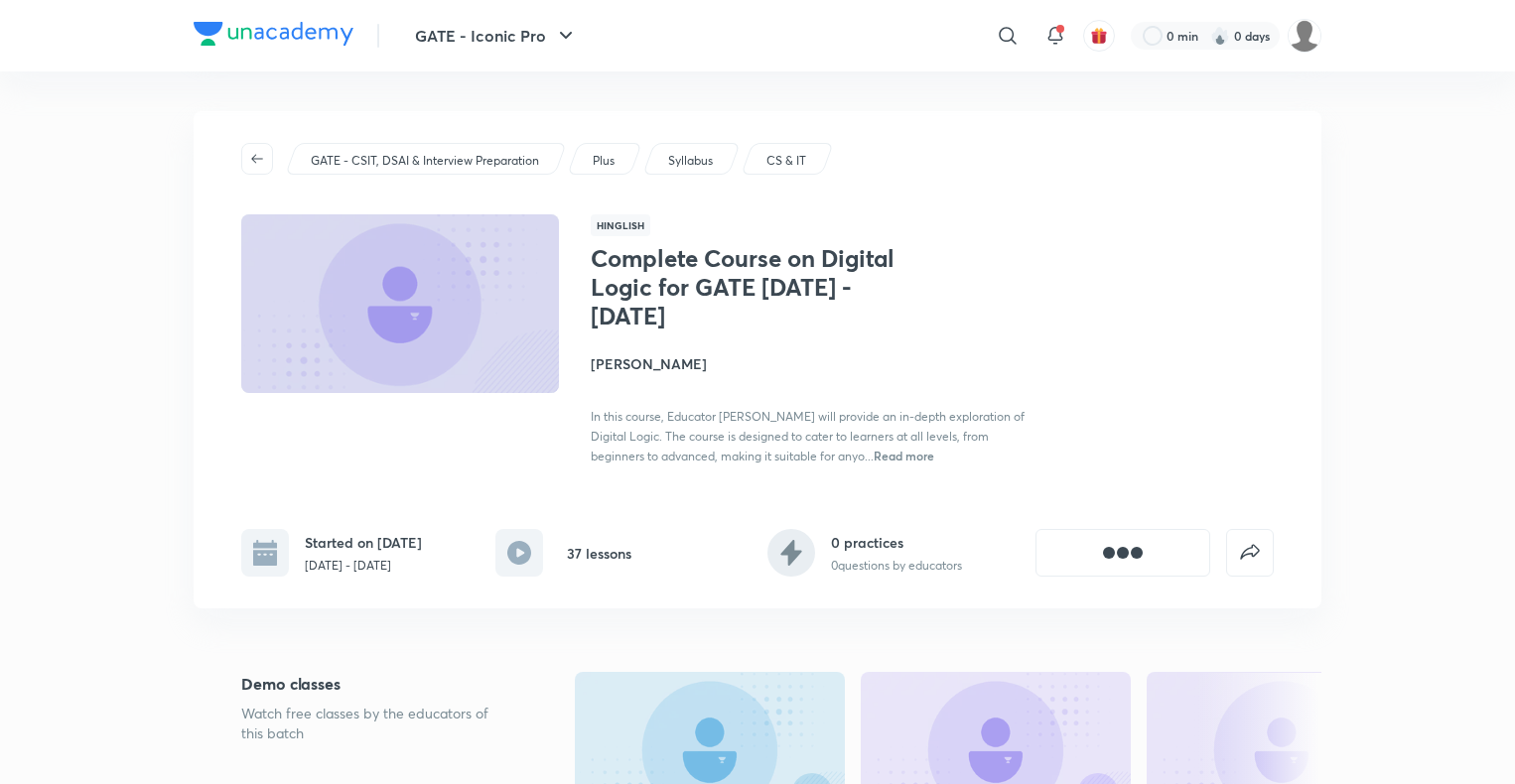 scroll, scrollTop: 0, scrollLeft: 0, axis: both 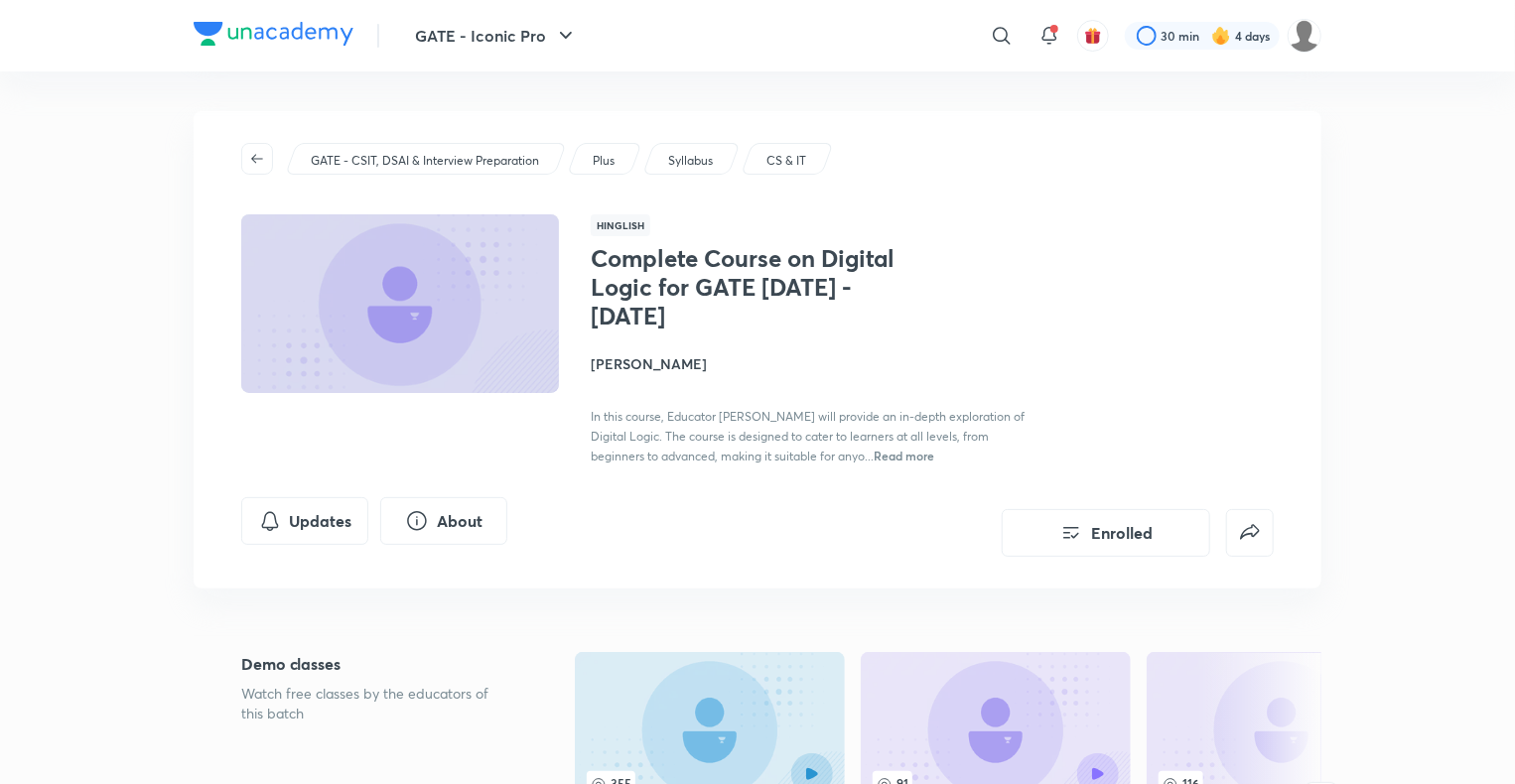 click 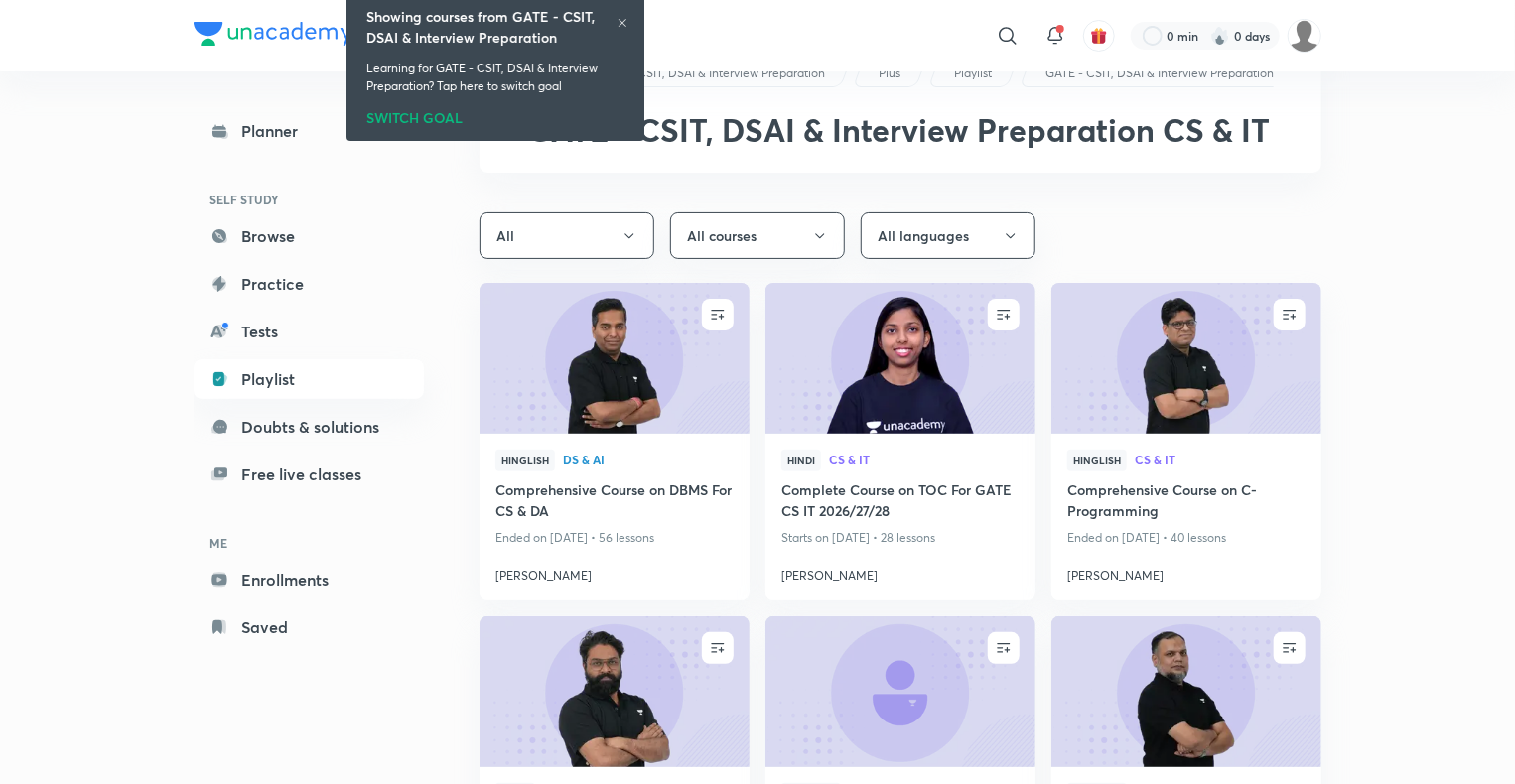 scroll, scrollTop: 0, scrollLeft: 0, axis: both 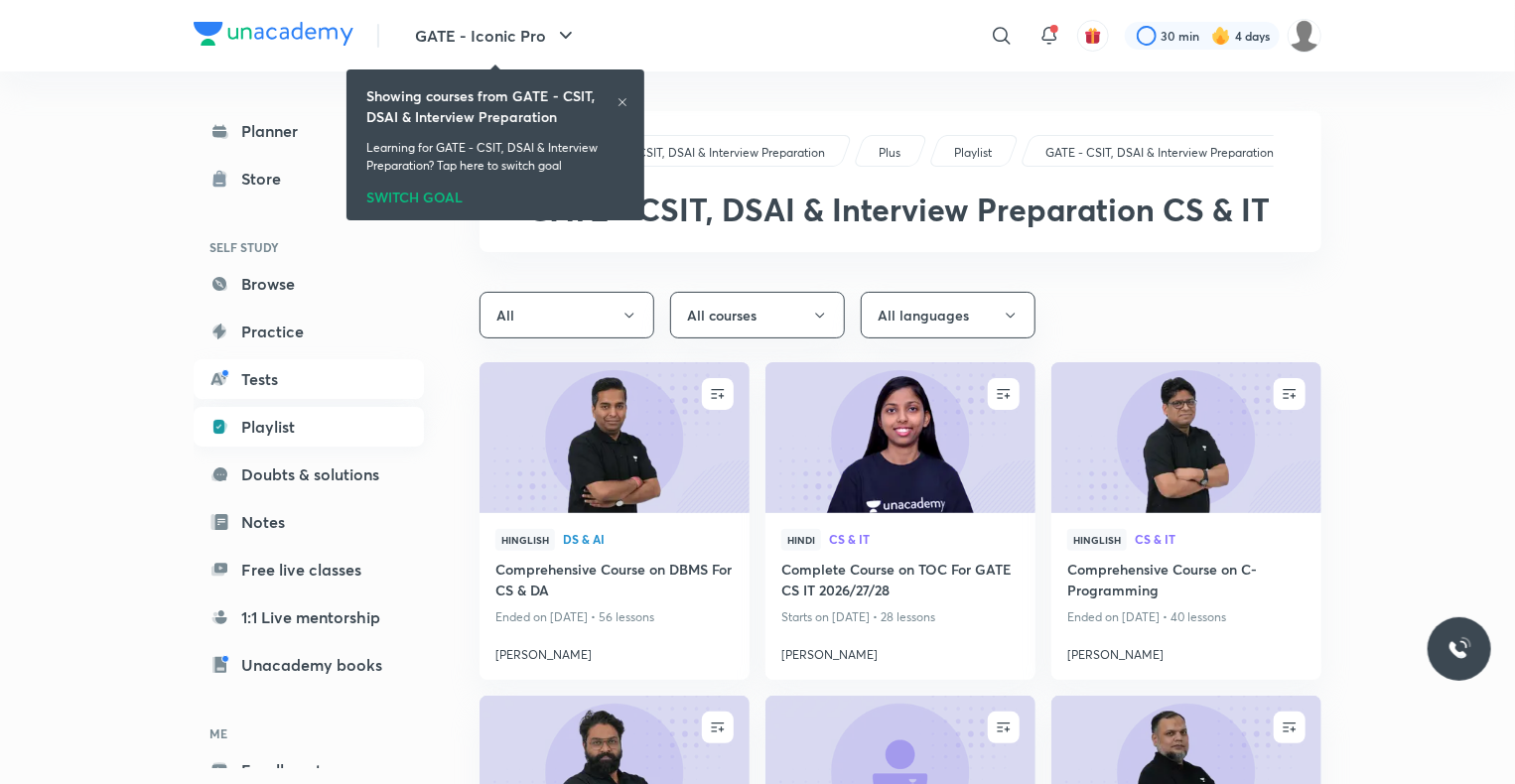 click on "Playlist" at bounding box center [309, 427] 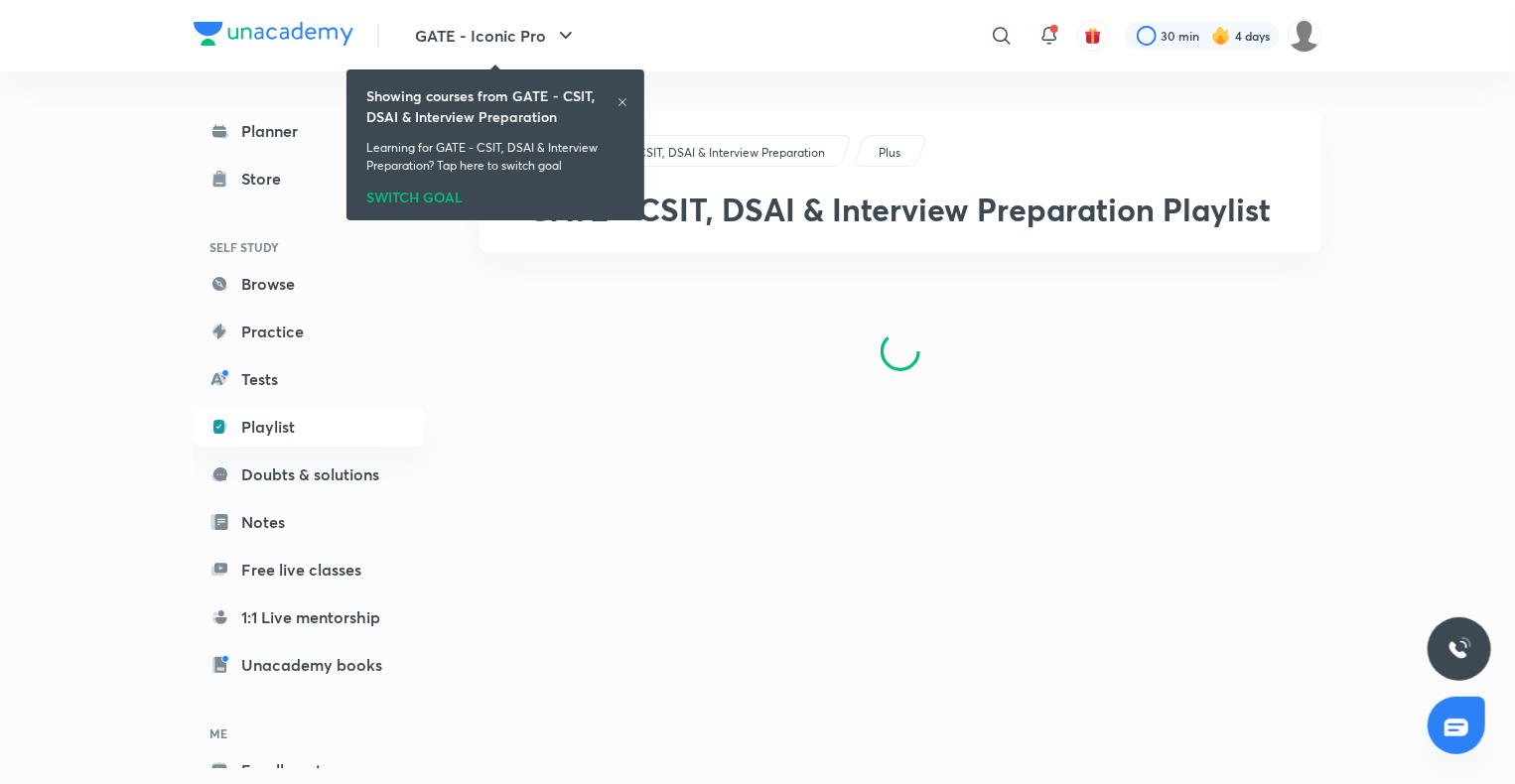 click 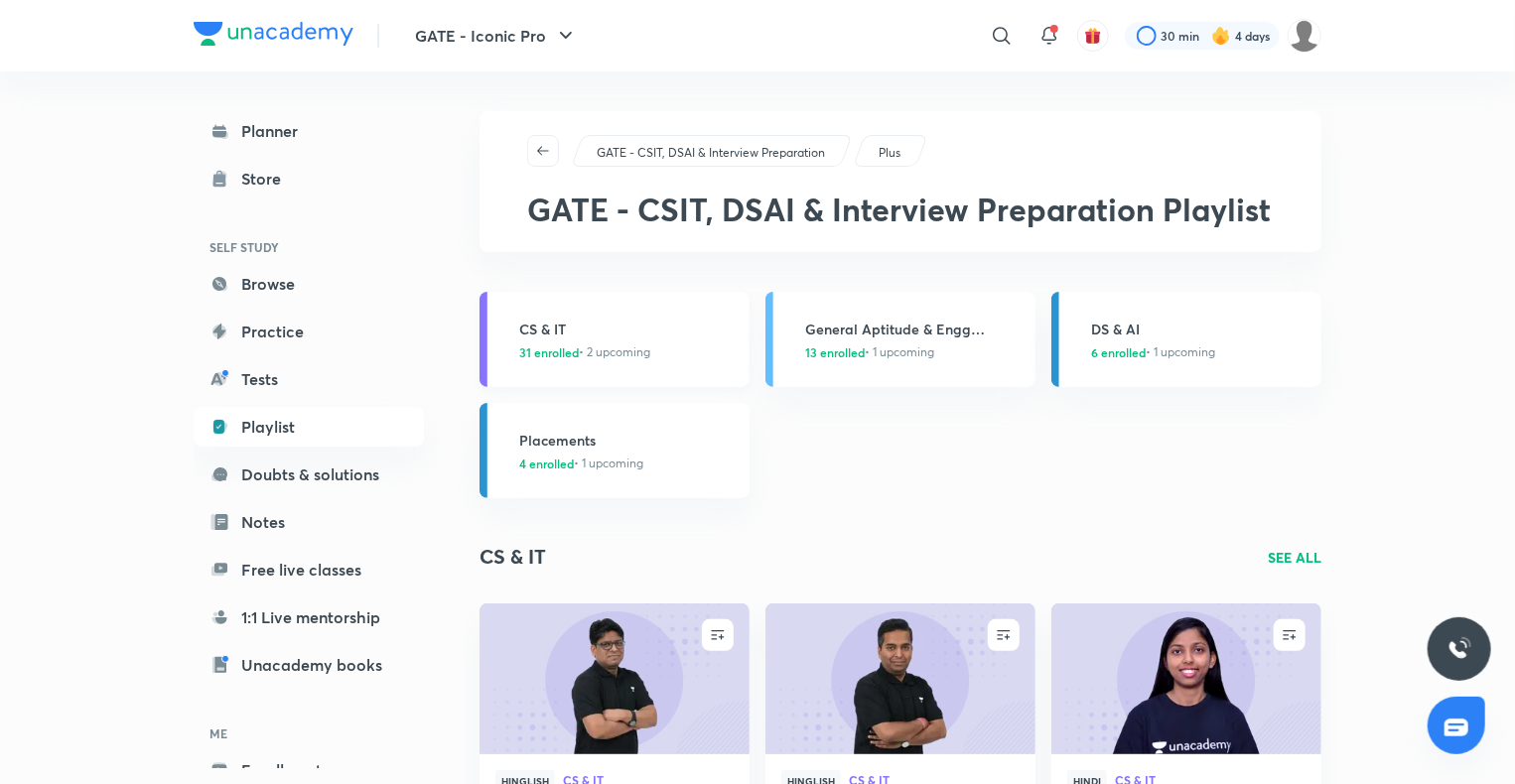click on "CS & IT" at bounding box center (628, 328) 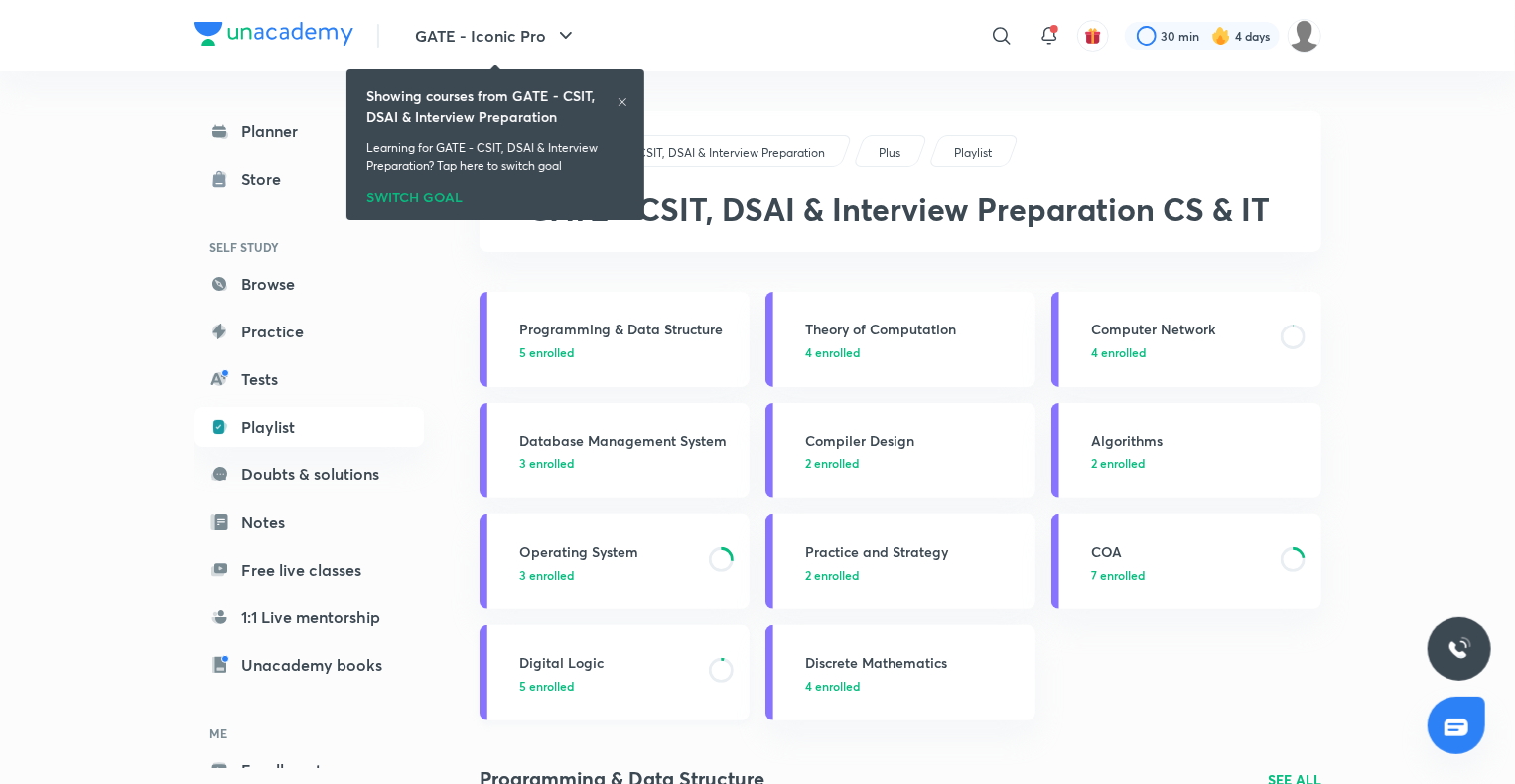 click on "Digital Logic" at bounding box center (608, 662) 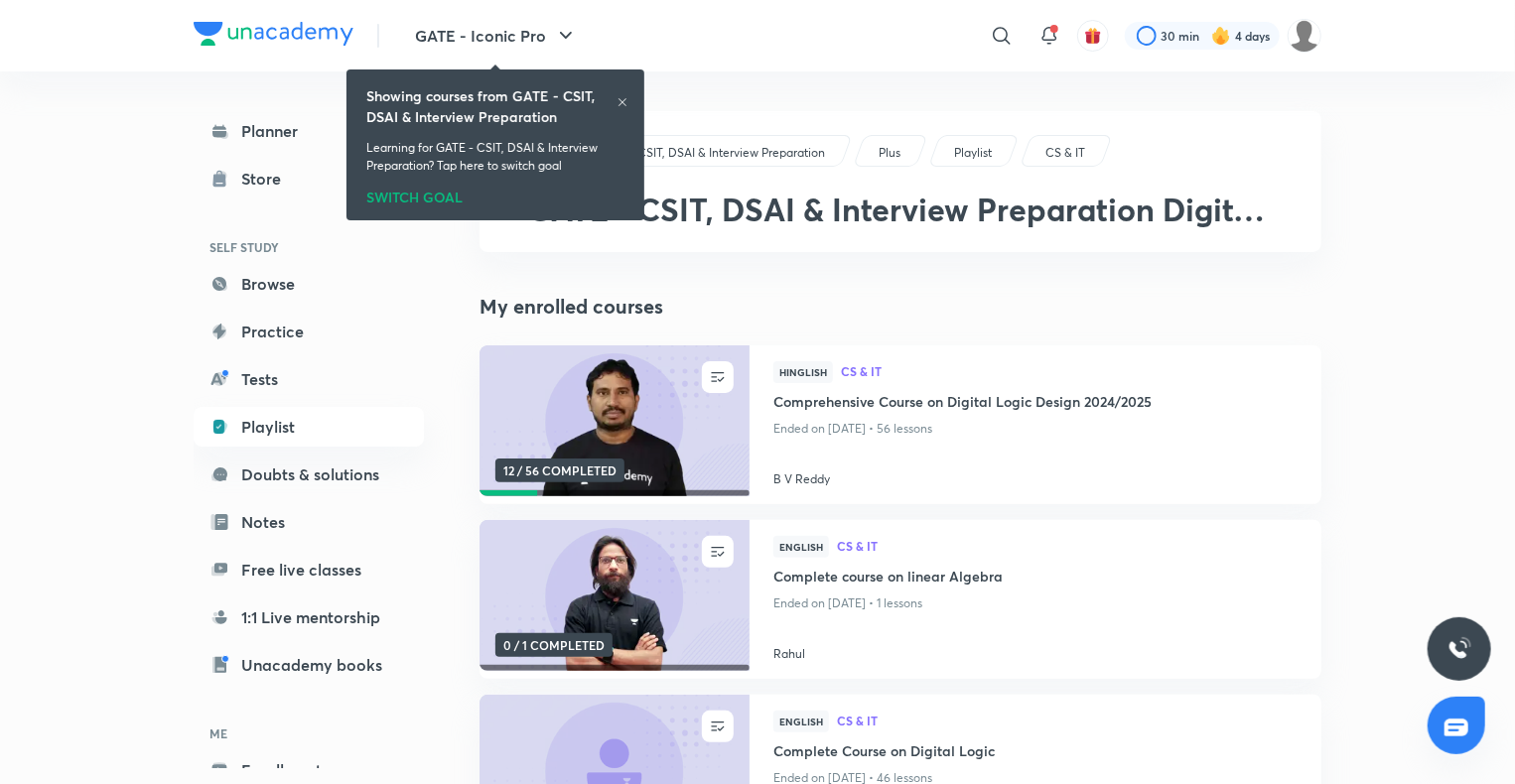 click 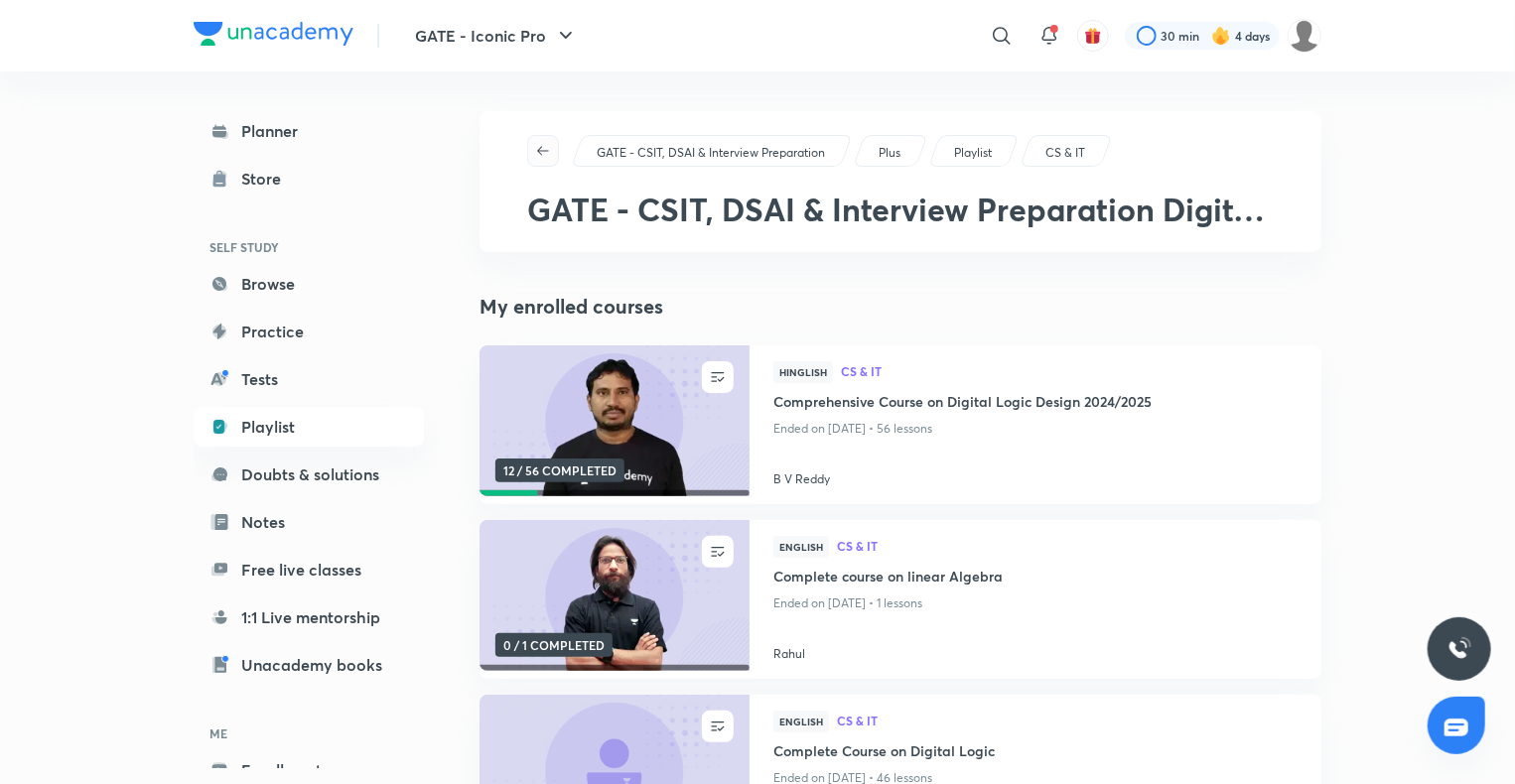 click at bounding box center (543, 151) 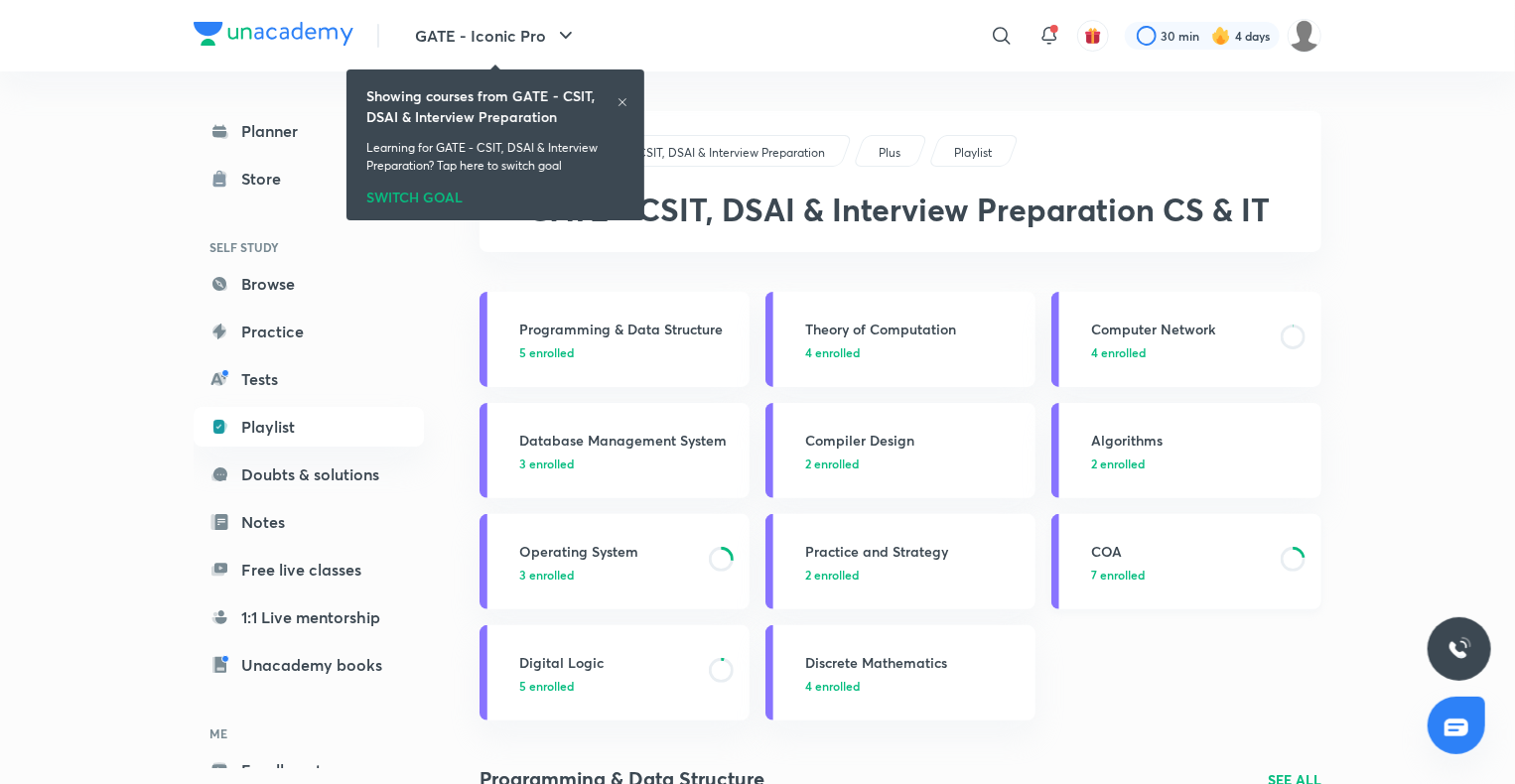 click on "COA" at bounding box center (1179, 551) 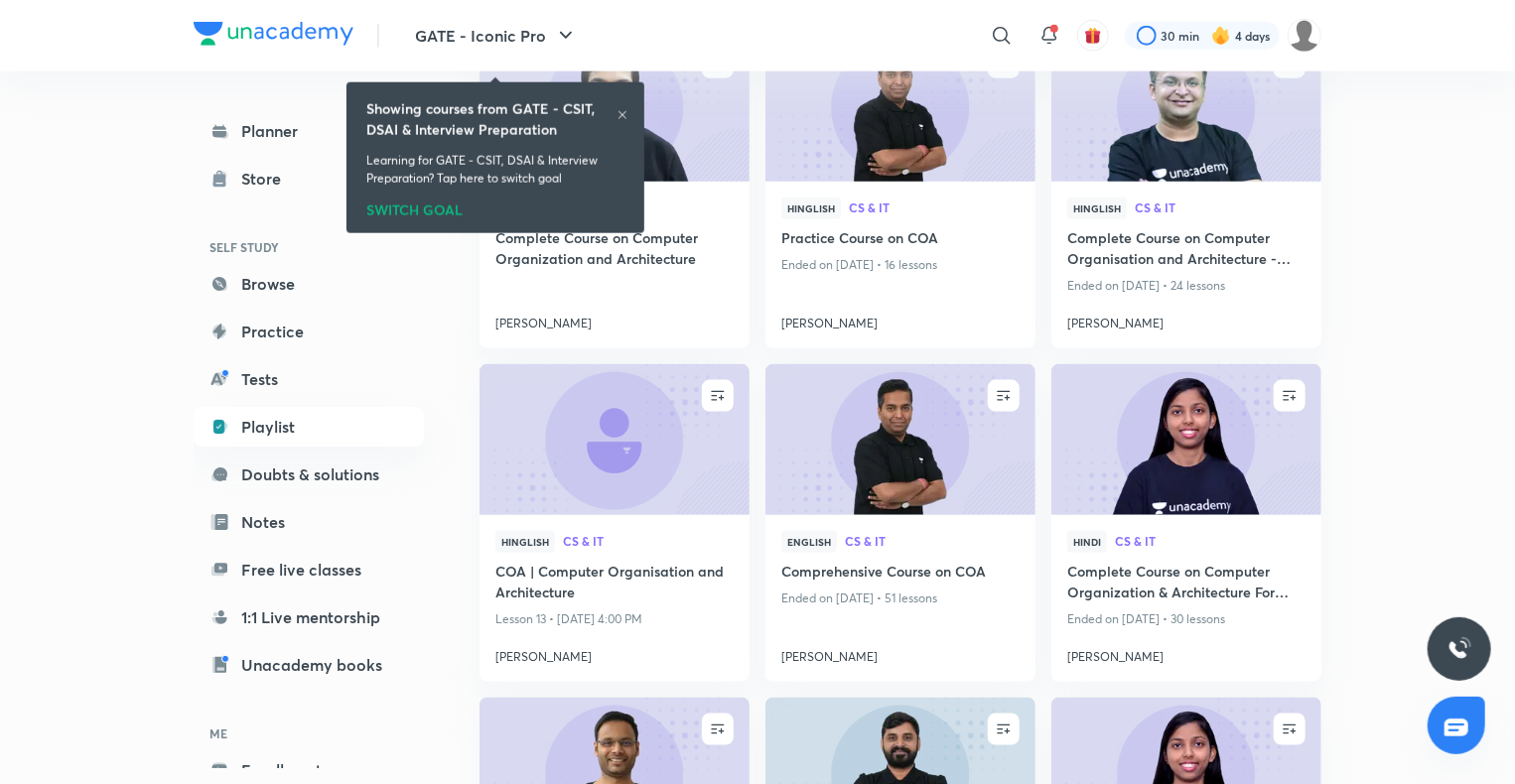 scroll, scrollTop: 1115, scrollLeft: 0, axis: vertical 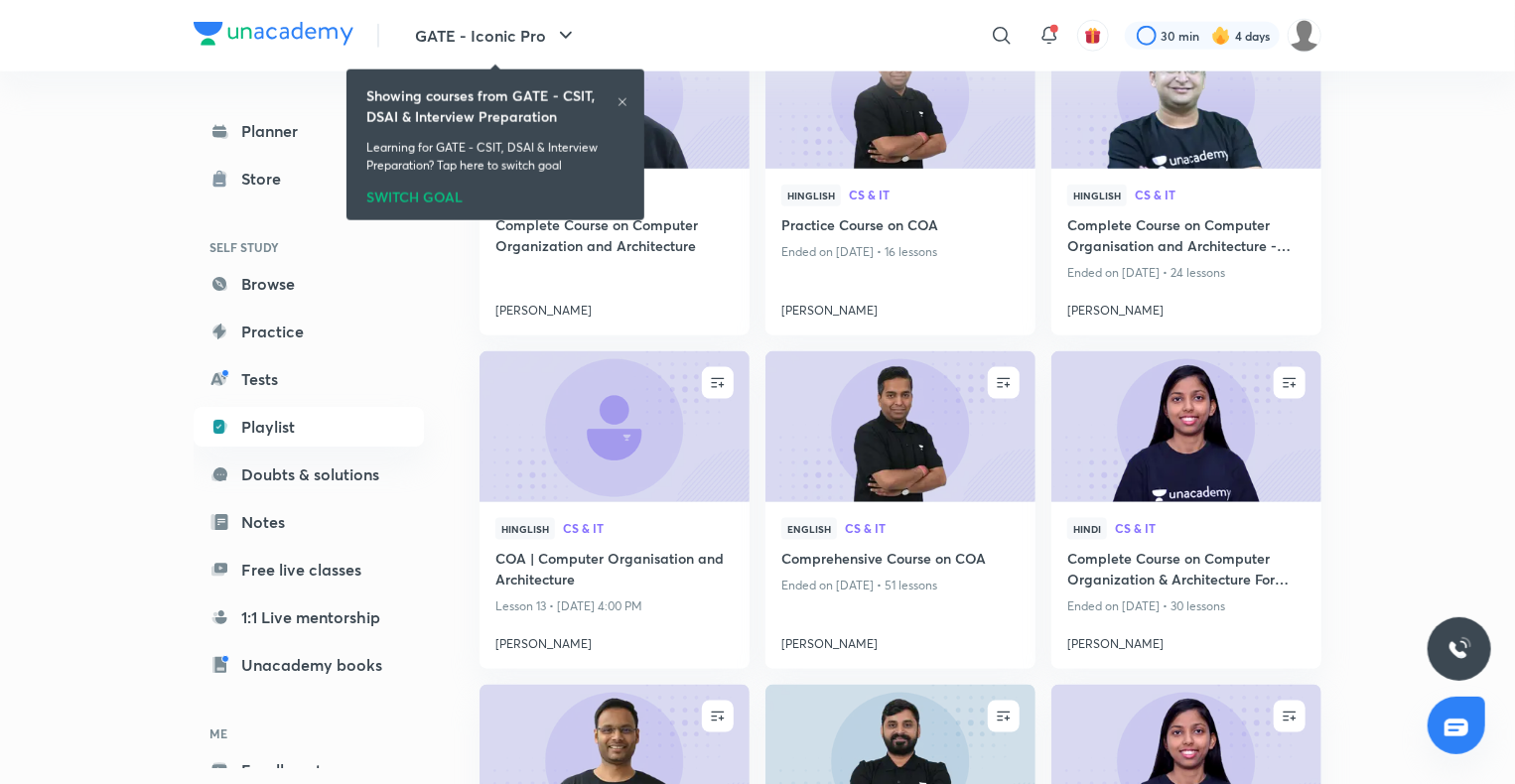 click 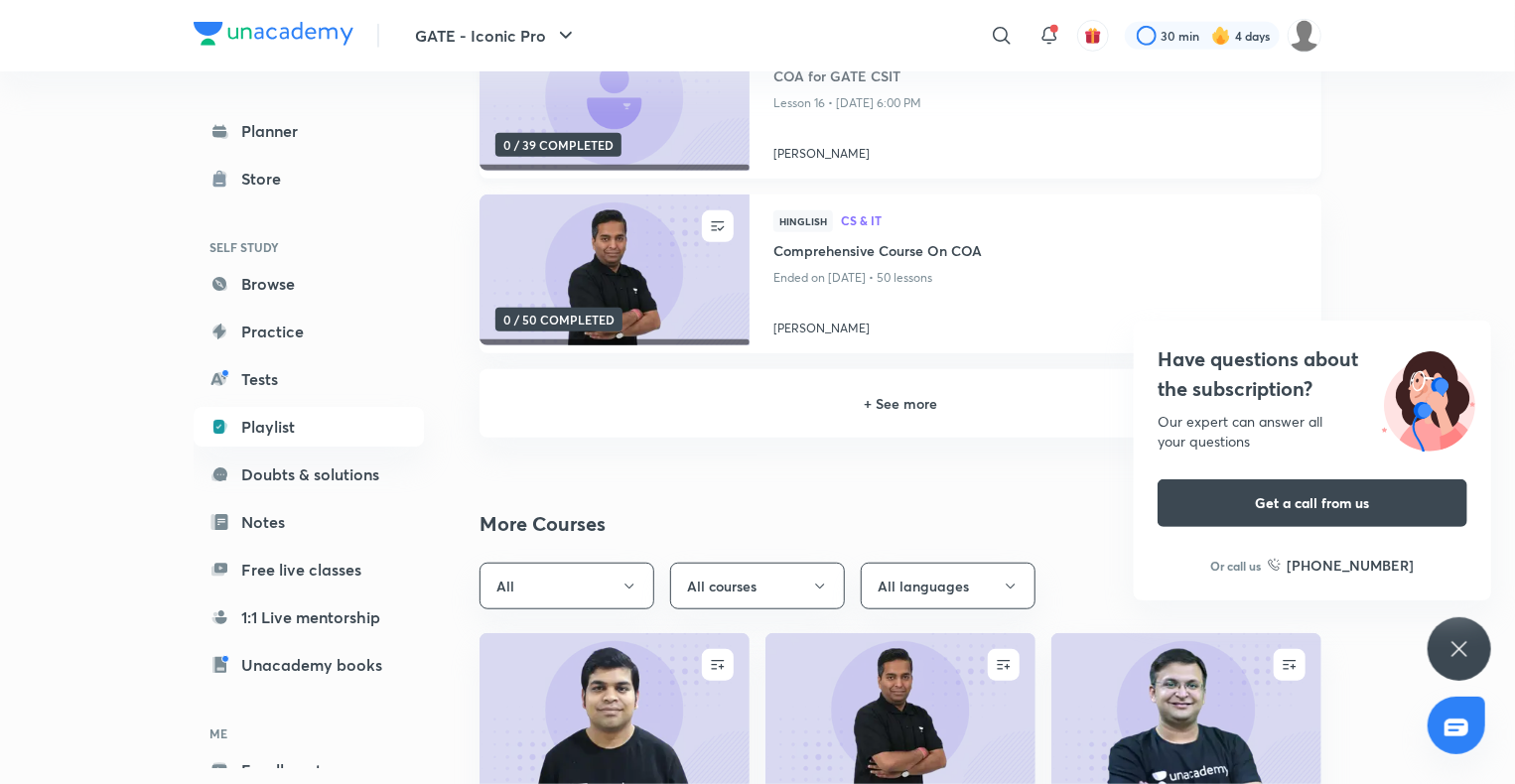 scroll, scrollTop: 504, scrollLeft: 0, axis: vertical 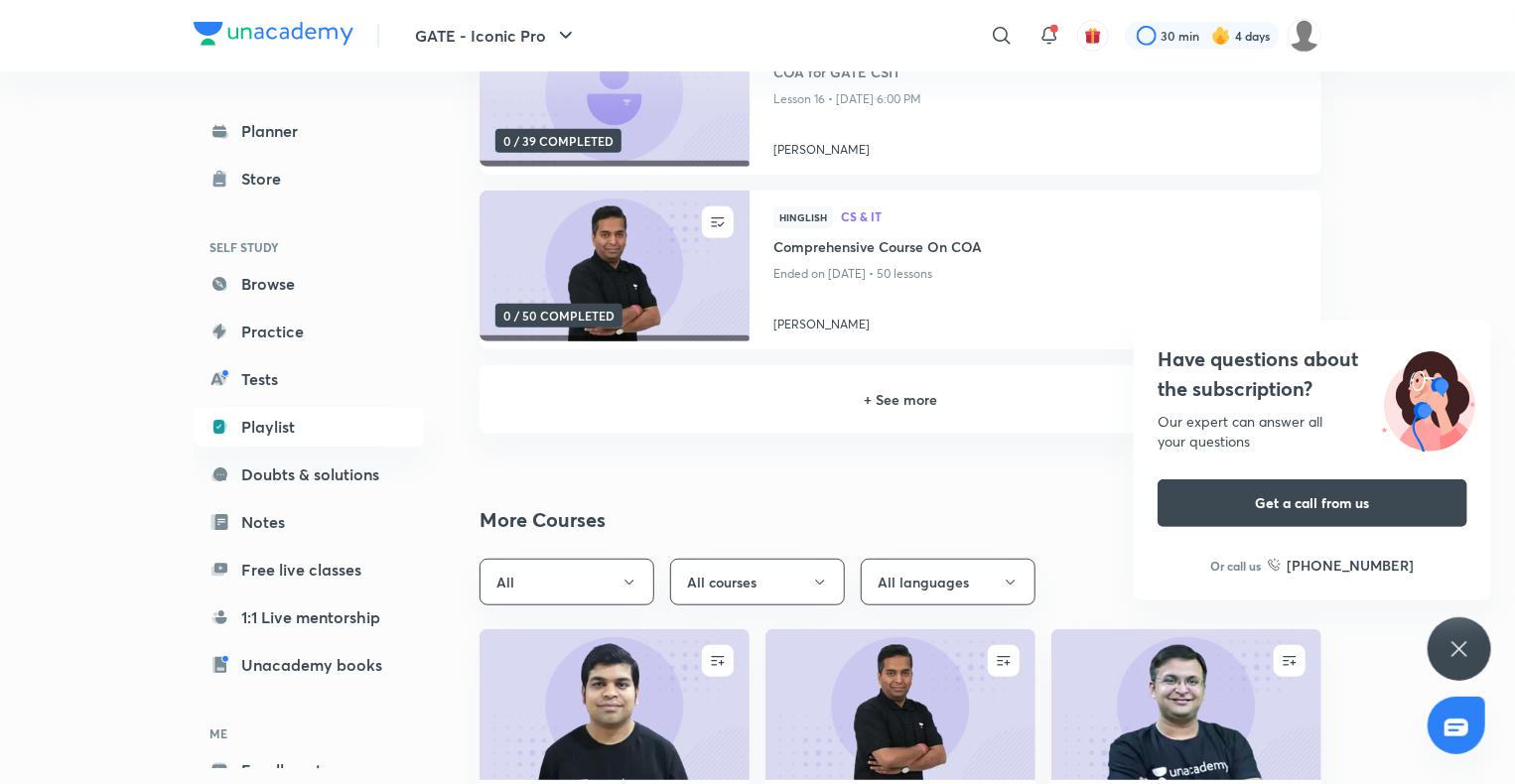 click on "+ See more" at bounding box center [900, 399] 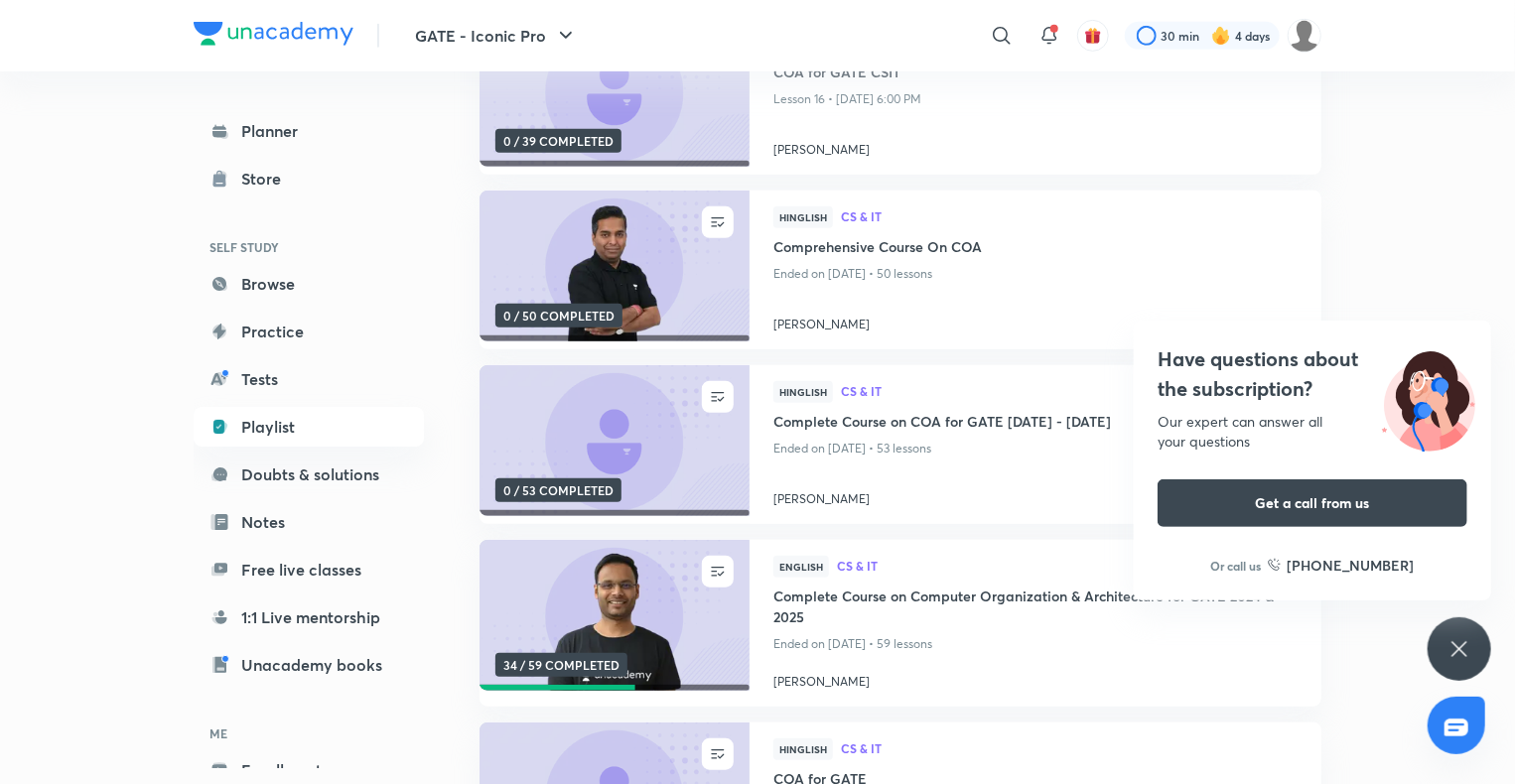 click on "CS & IT" at bounding box center [1069, 391] 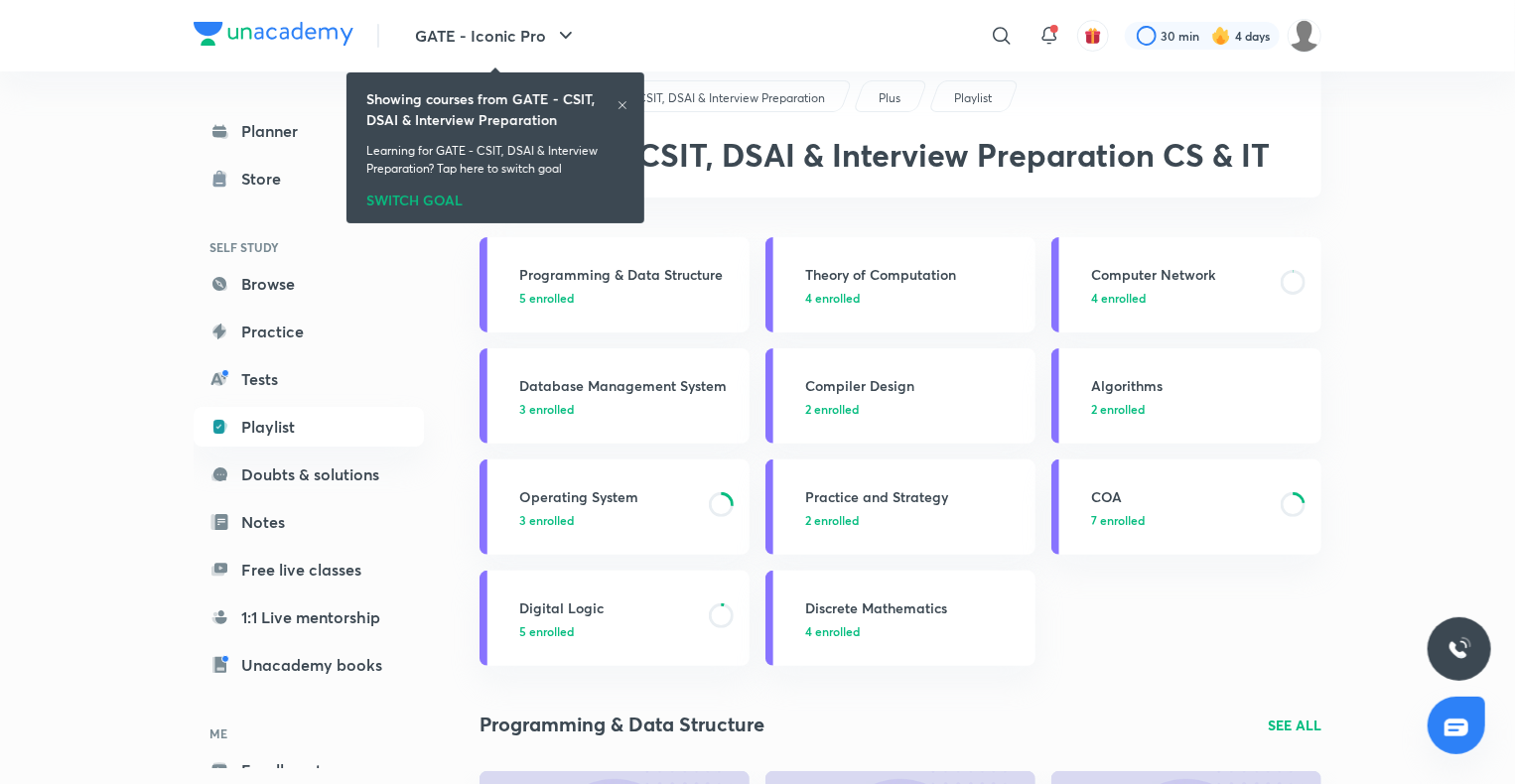 scroll, scrollTop: 57, scrollLeft: 0, axis: vertical 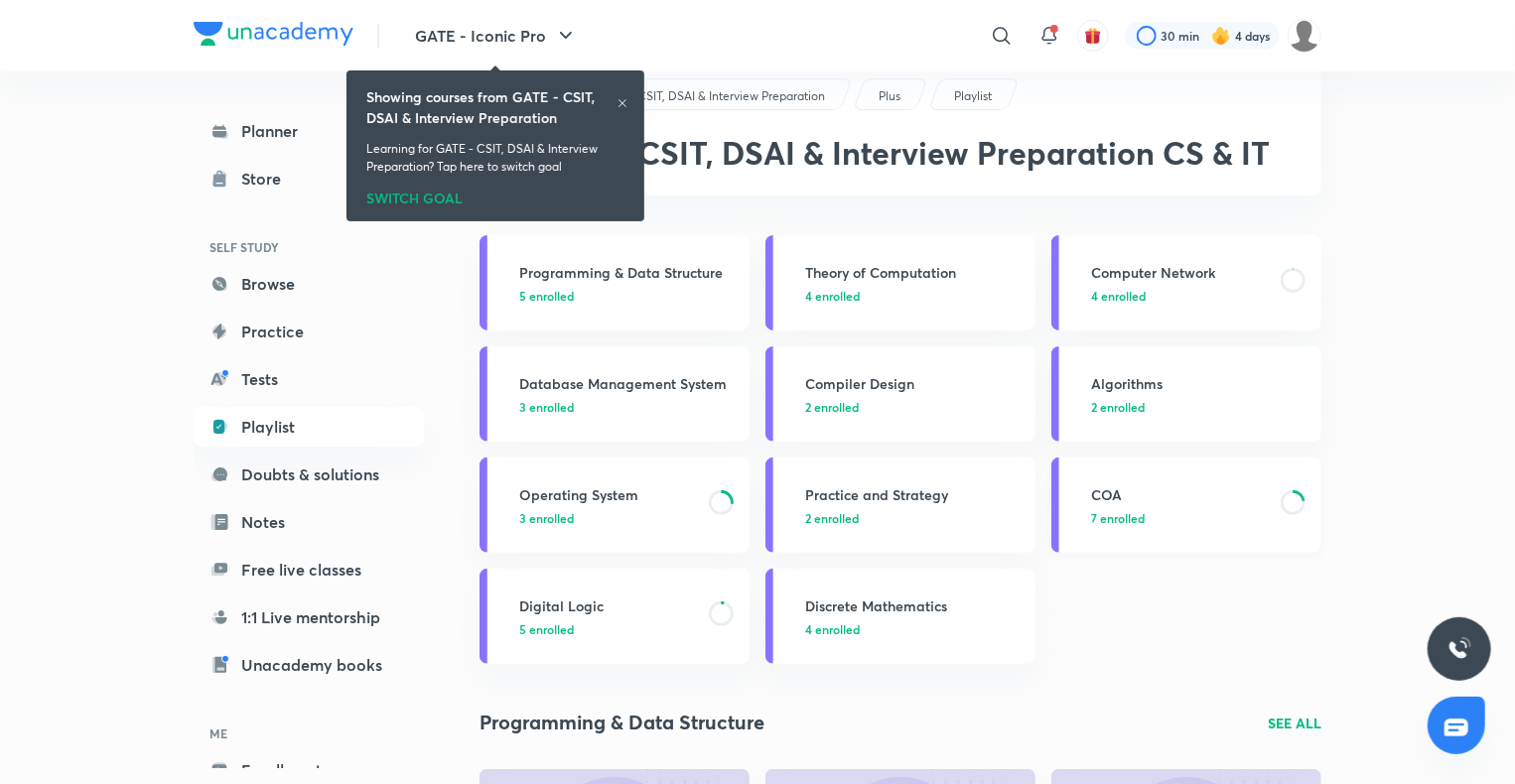 click on "COA 7 enrolled" at bounding box center [1186, 505] 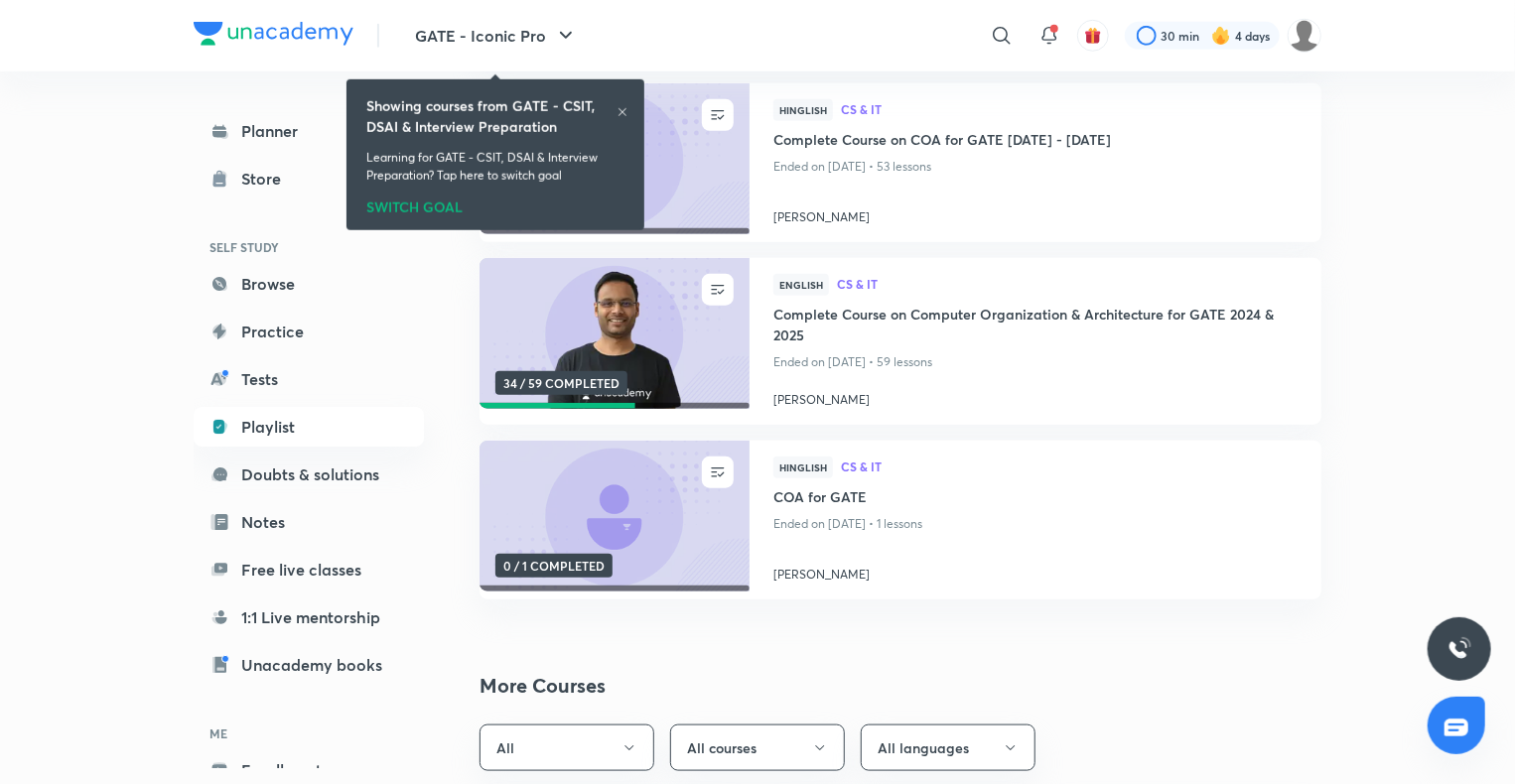 scroll, scrollTop: 797, scrollLeft: 0, axis: vertical 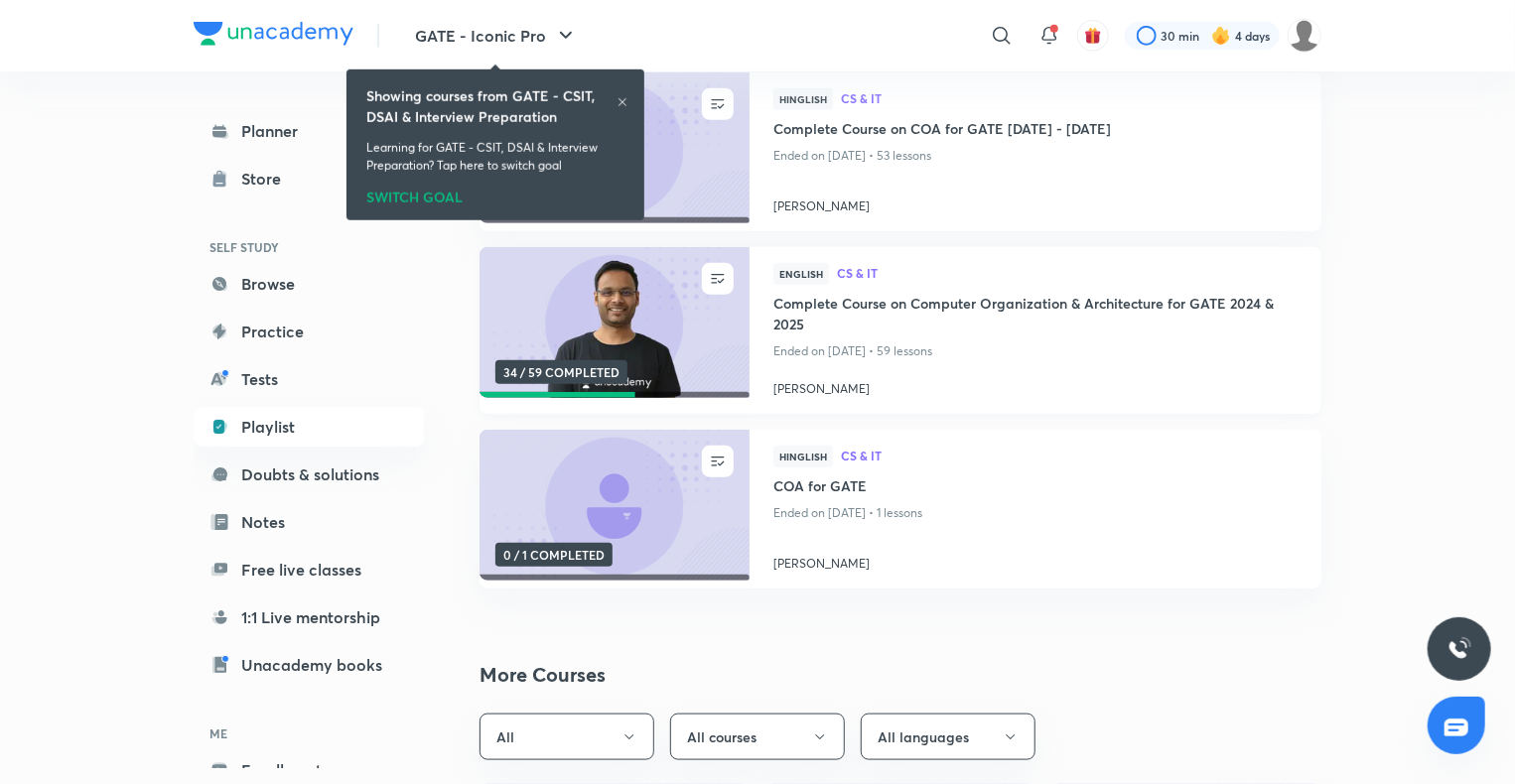 click on "Complete Course on Computer Organization & Architecture for GATE 2024 & 2025" at bounding box center (1035, 316) 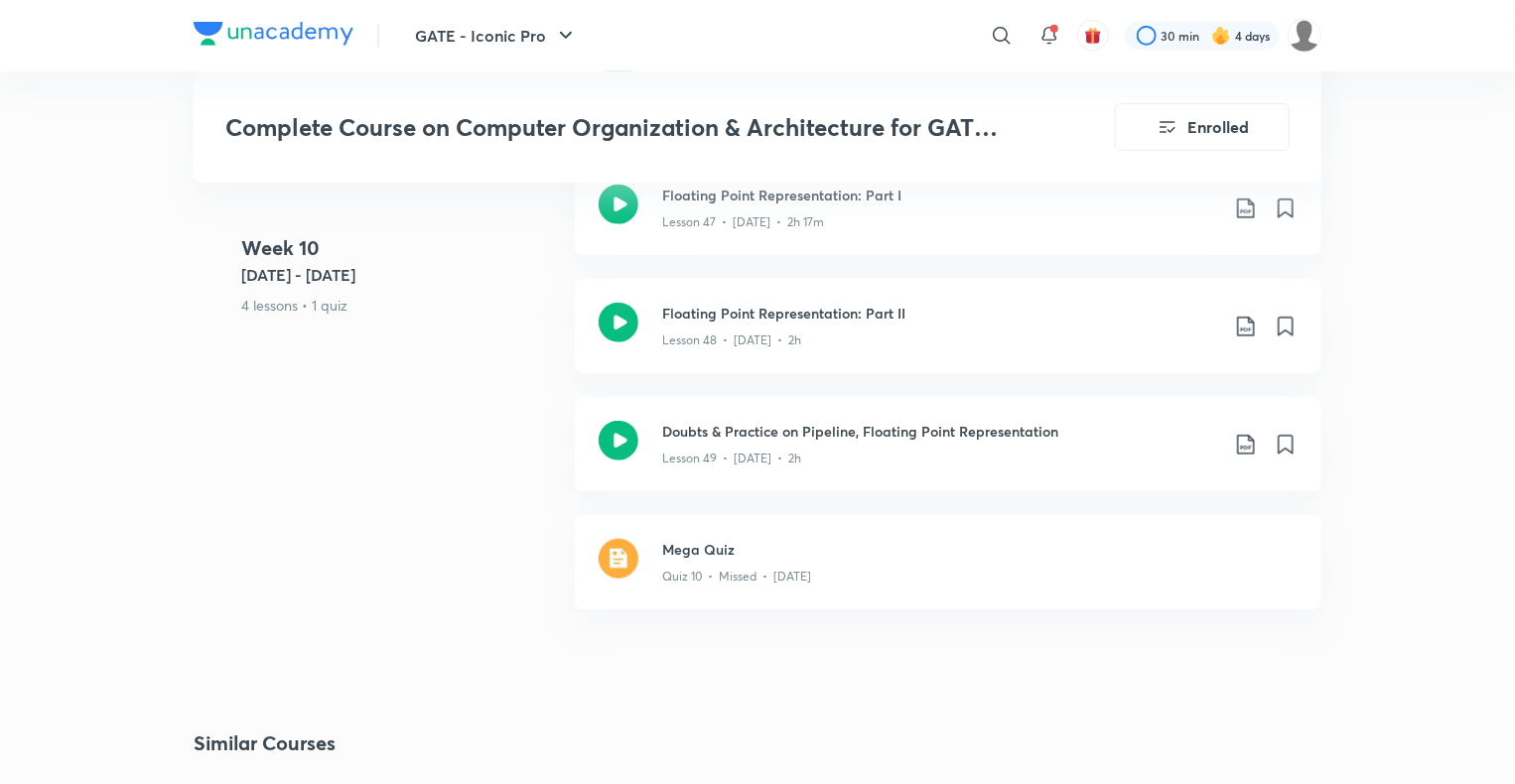 scroll, scrollTop: 8378, scrollLeft: 0, axis: vertical 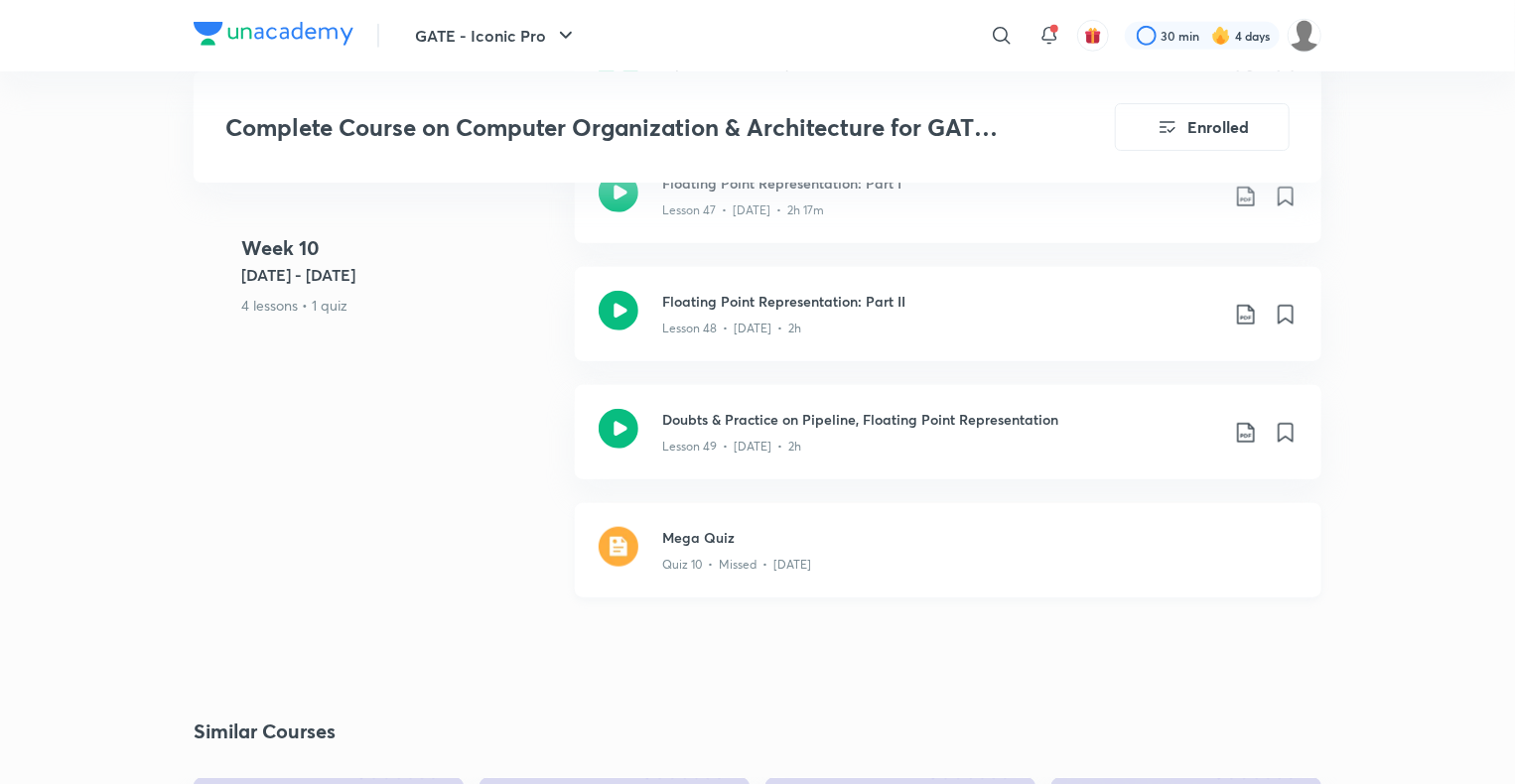 click on "Mega Quiz" at bounding box center (980, 537) 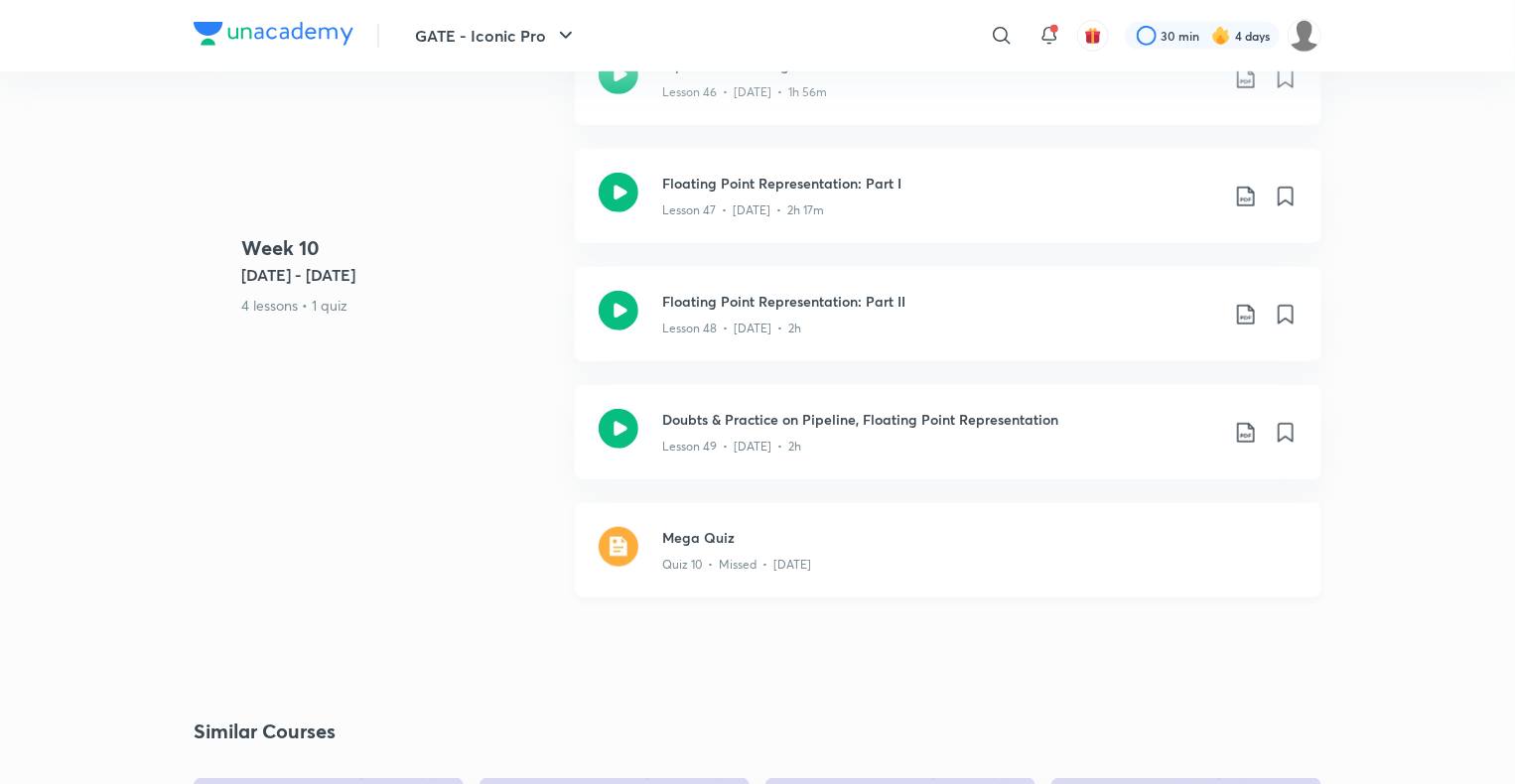 scroll, scrollTop: 0, scrollLeft: 0, axis: both 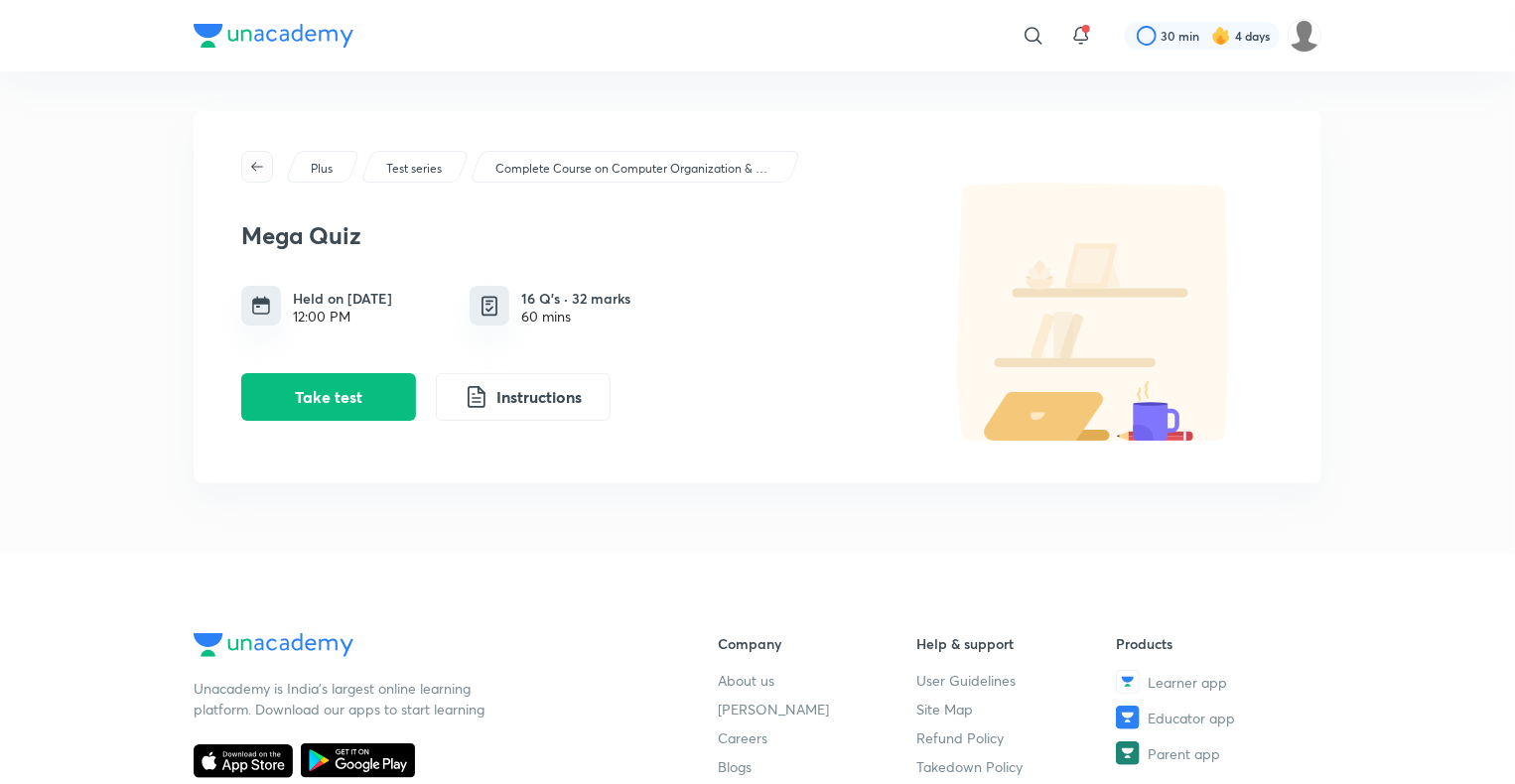 click 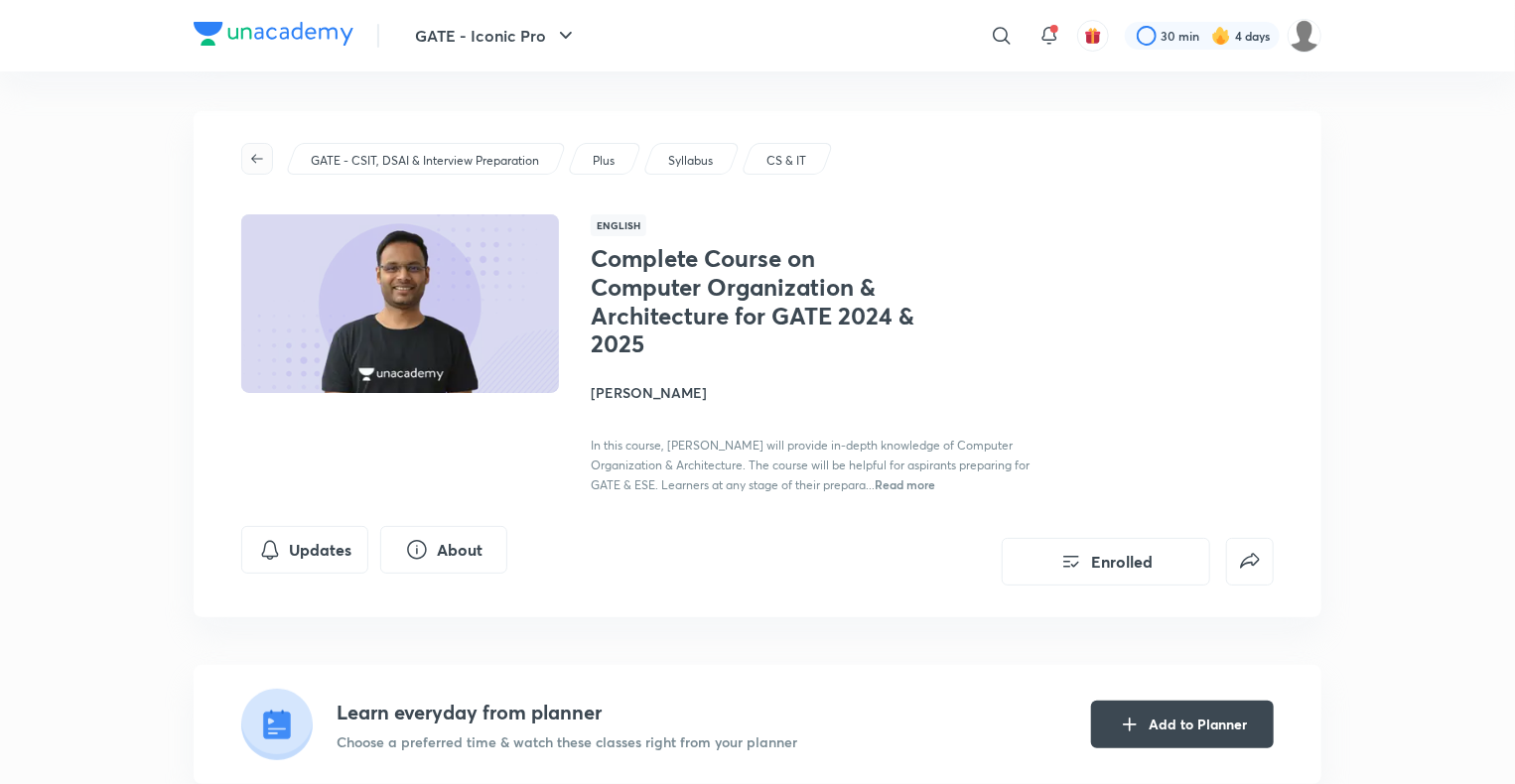 click 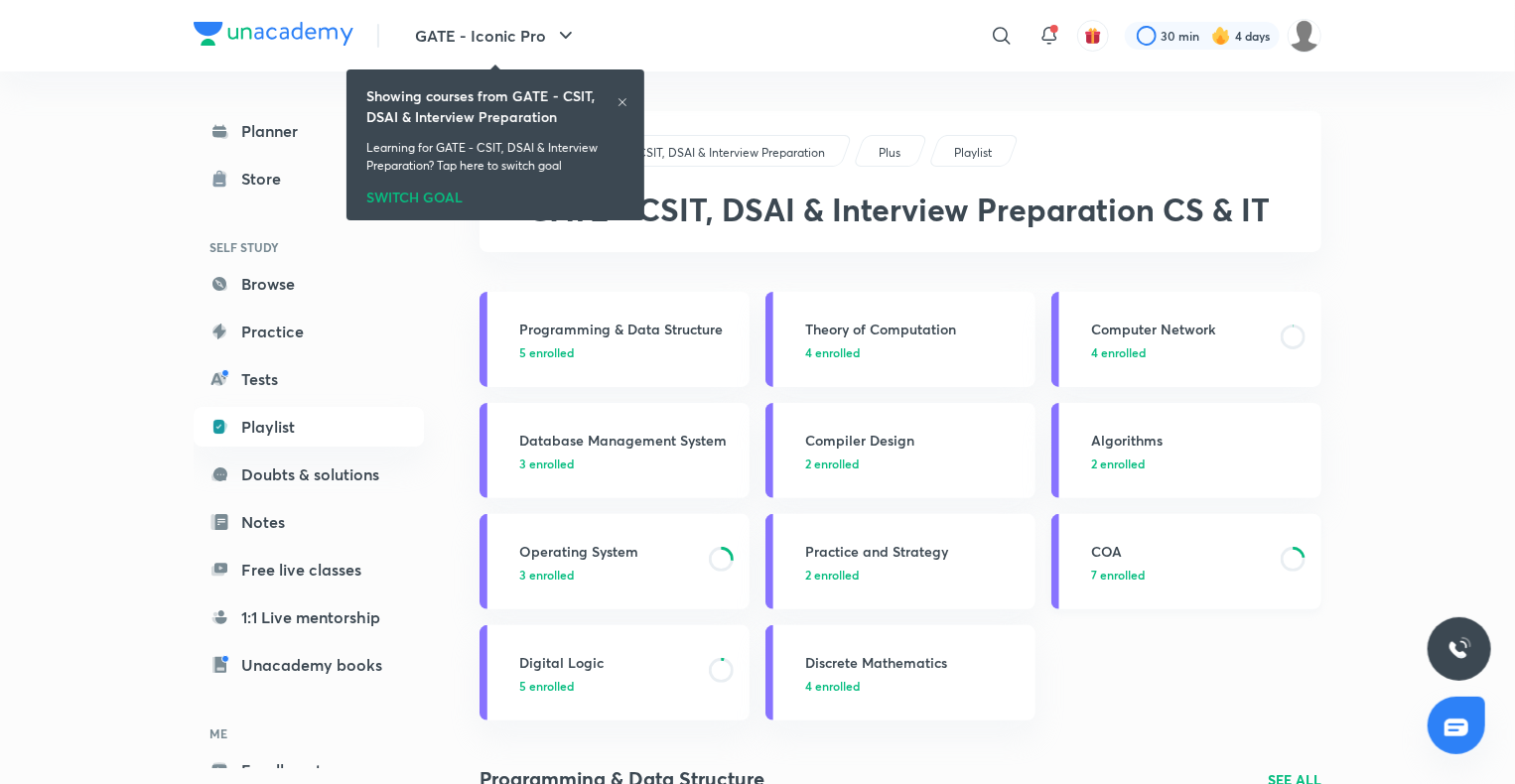 click on "COA 7 enrolled" at bounding box center [1186, 562] 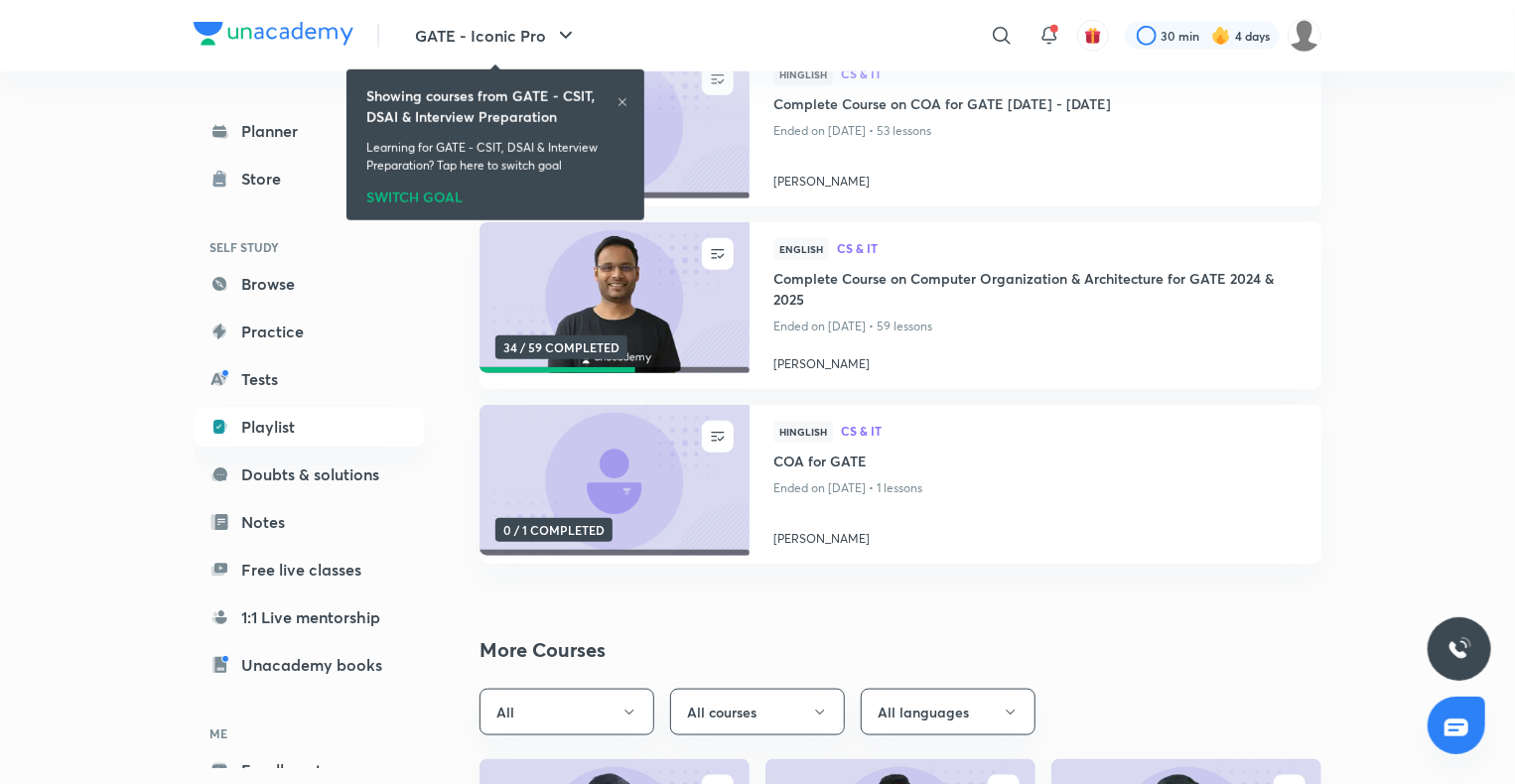 scroll, scrollTop: 824, scrollLeft: 0, axis: vertical 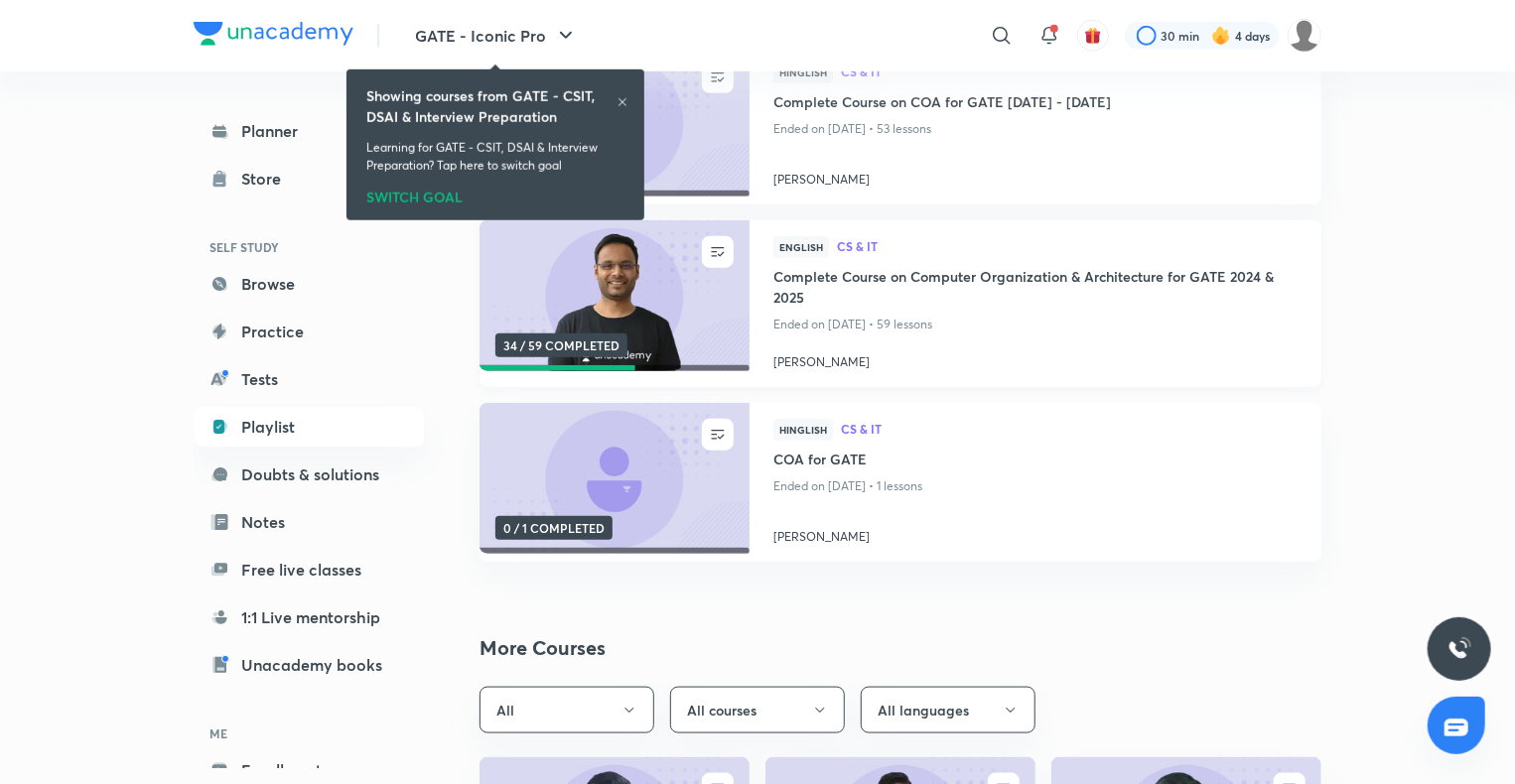 click on "Complete Course on Computer Organization & Architecture for GATE 2024 & 2025" at bounding box center [1035, 289] 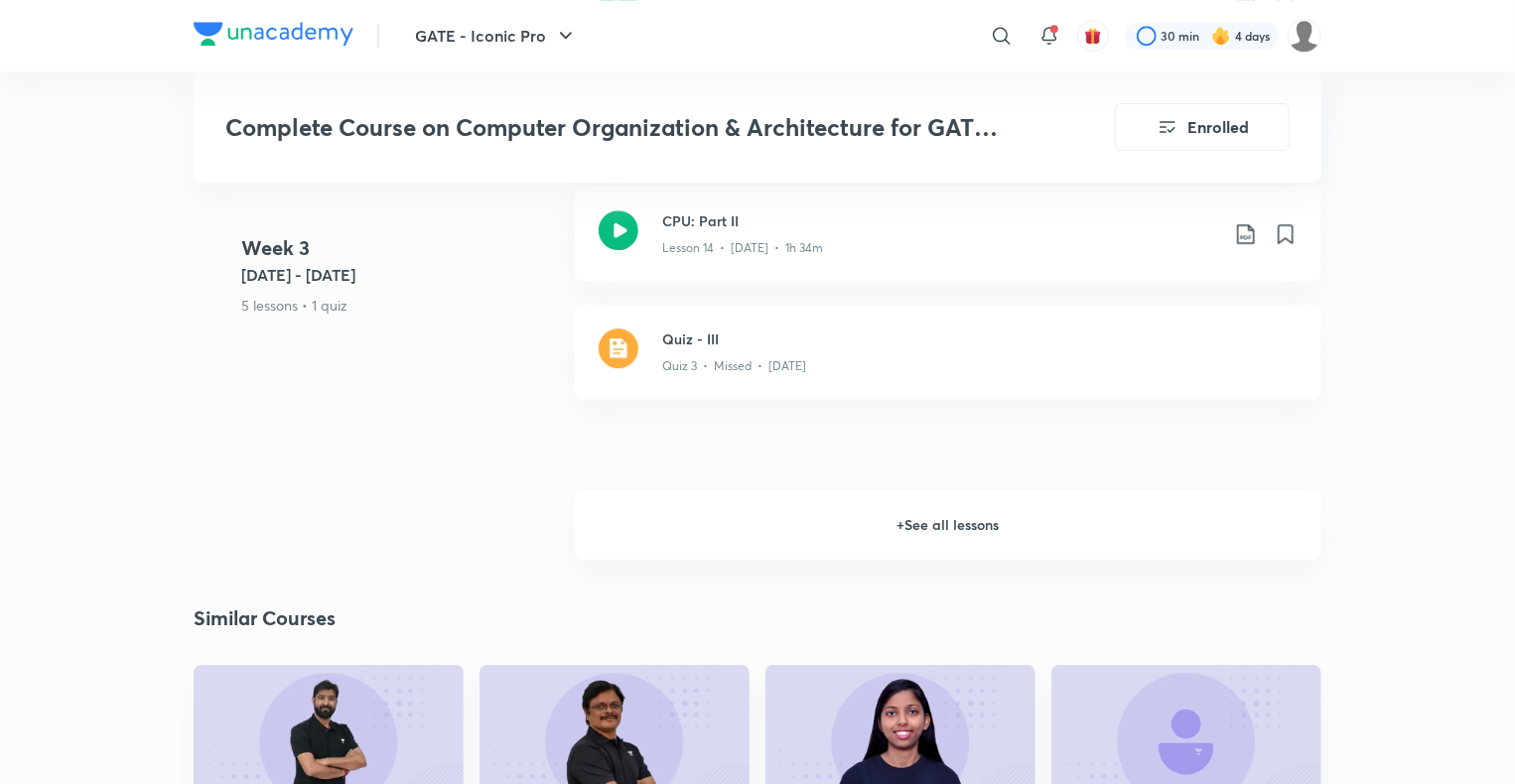 scroll, scrollTop: 2866, scrollLeft: 0, axis: vertical 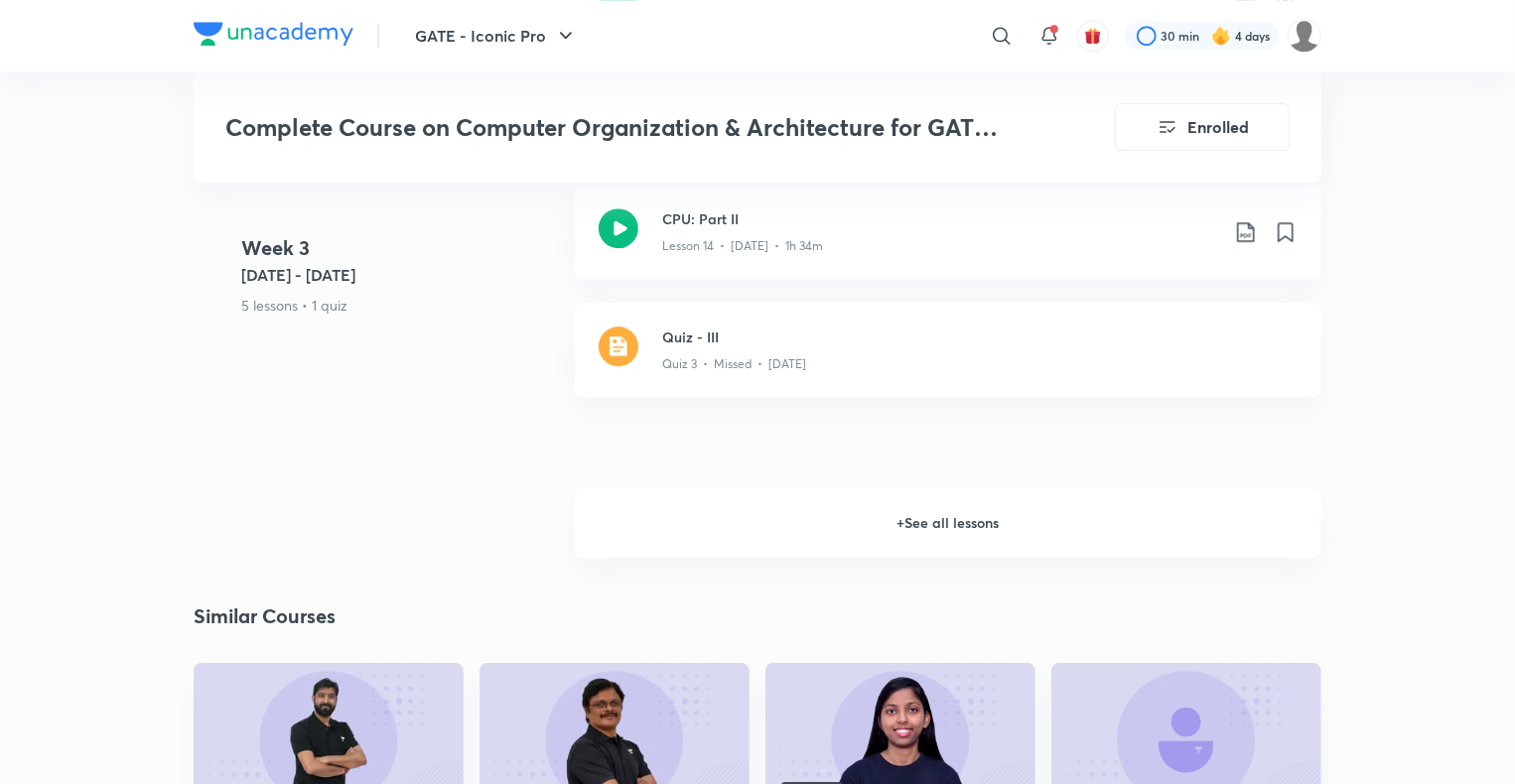 click on "+  See all lessons" at bounding box center (948, 523) 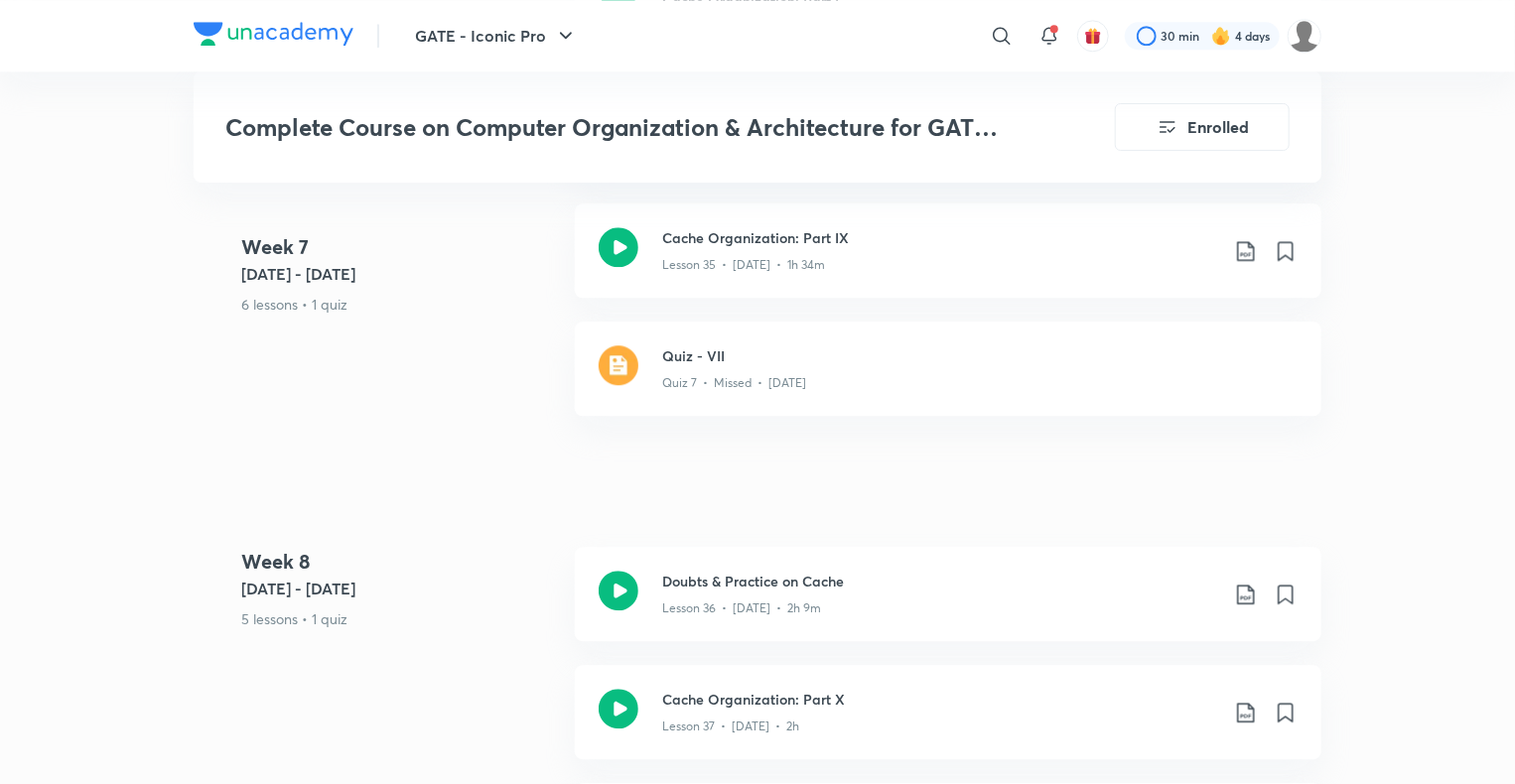 scroll, scrollTop: 6306, scrollLeft: 0, axis: vertical 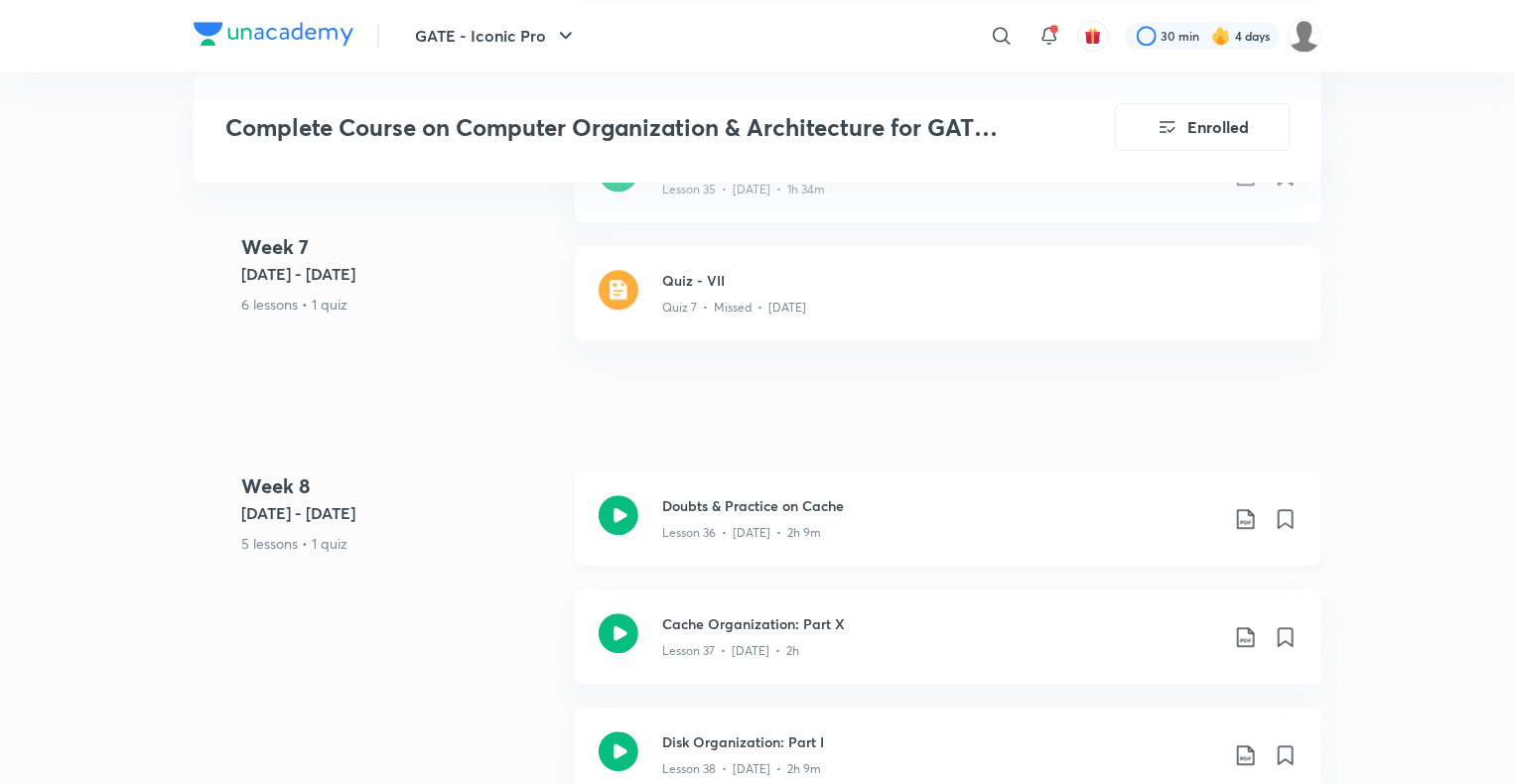 click on "Doubts & Practice on Cache" at bounding box center [940, 505] 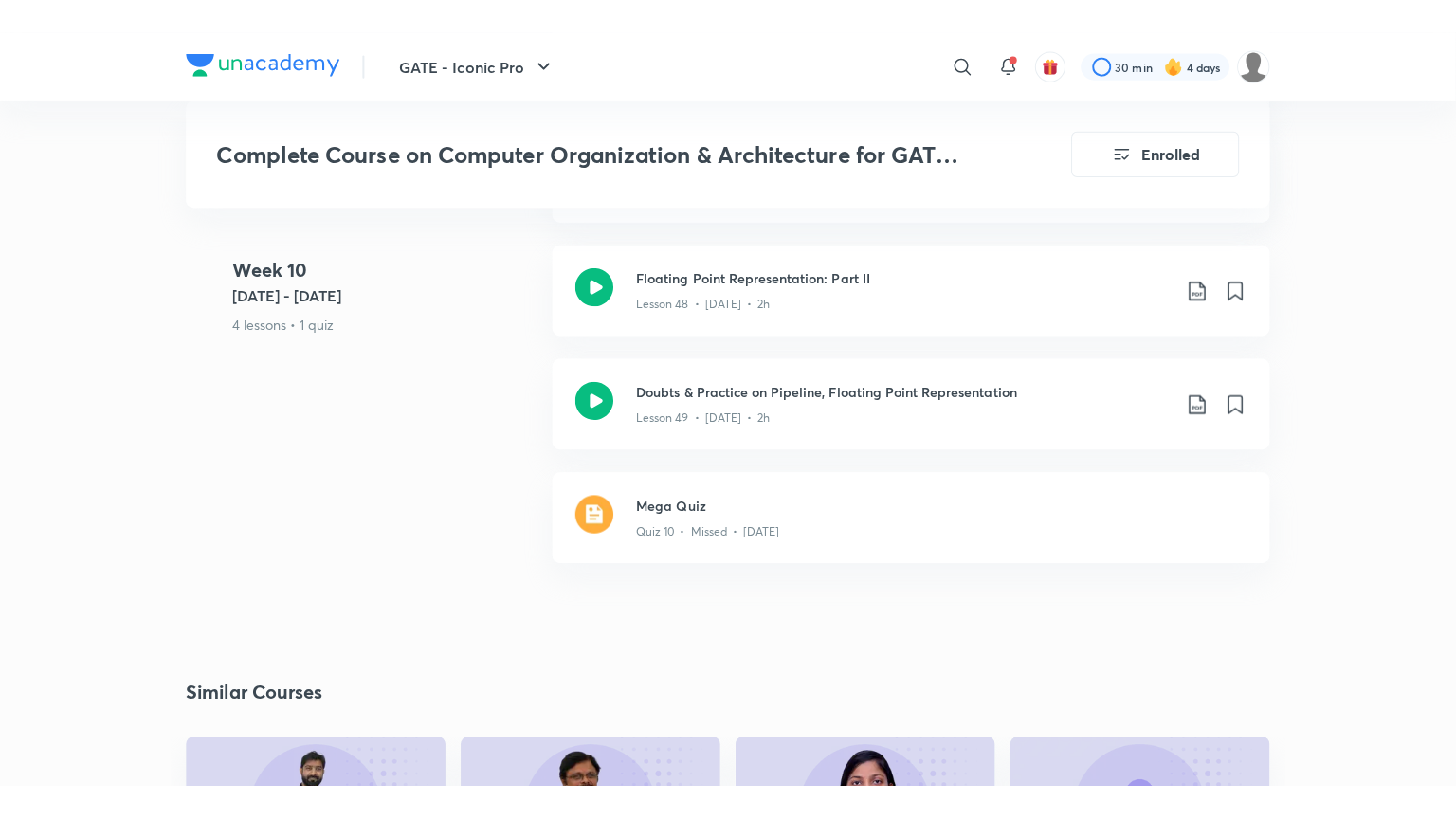 scroll, scrollTop: 8105, scrollLeft: 0, axis: vertical 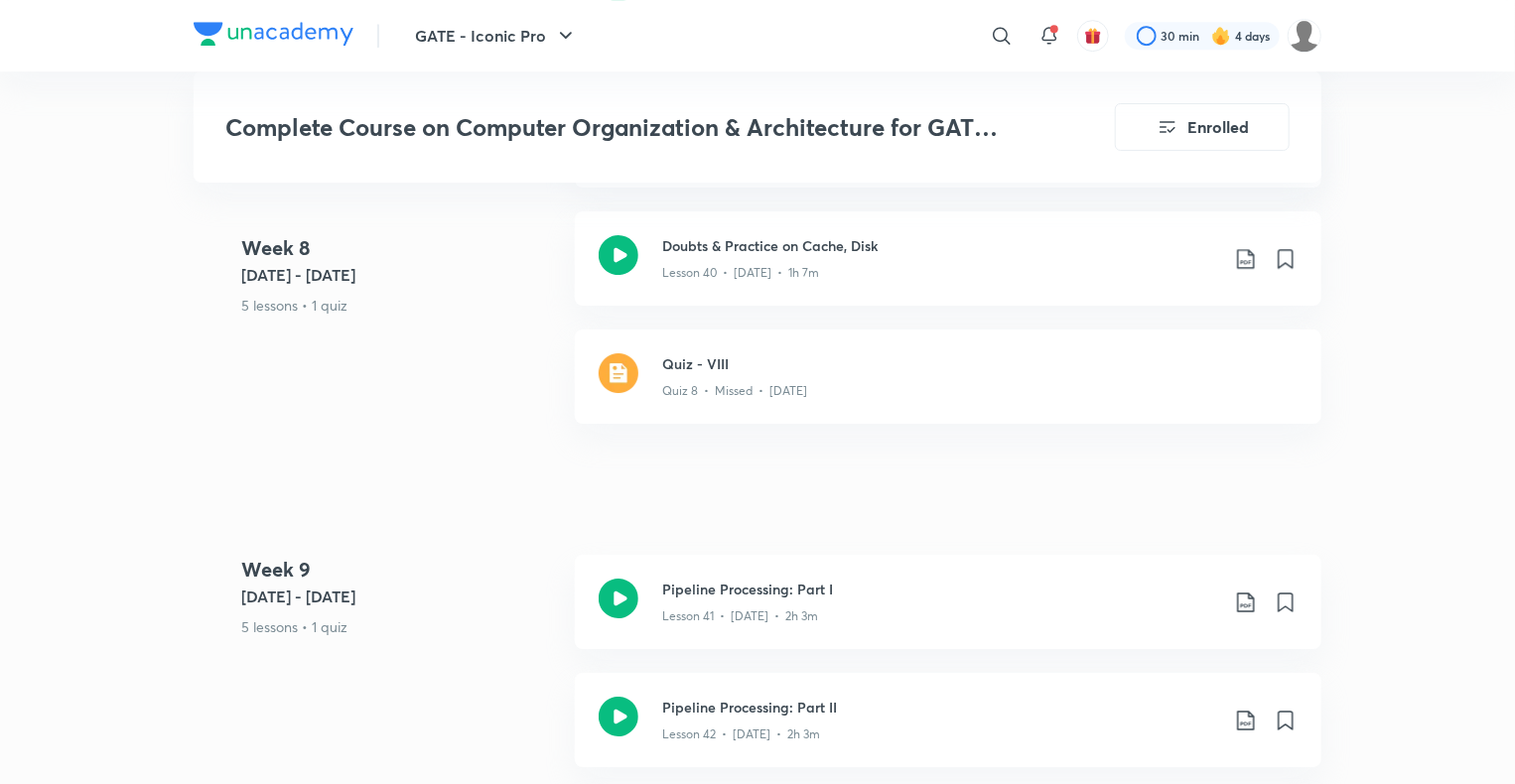 click 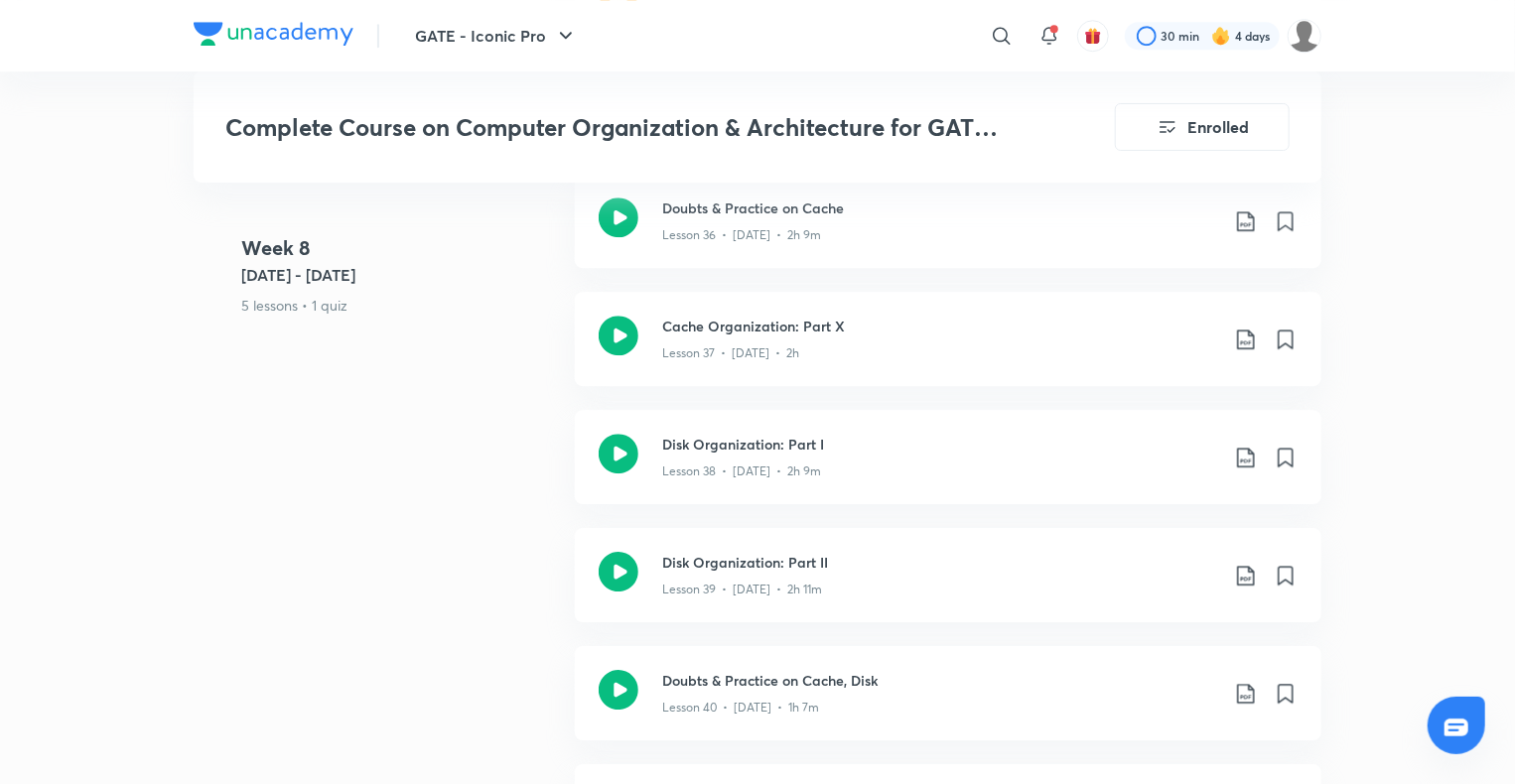 scroll, scrollTop: 6601, scrollLeft: 0, axis: vertical 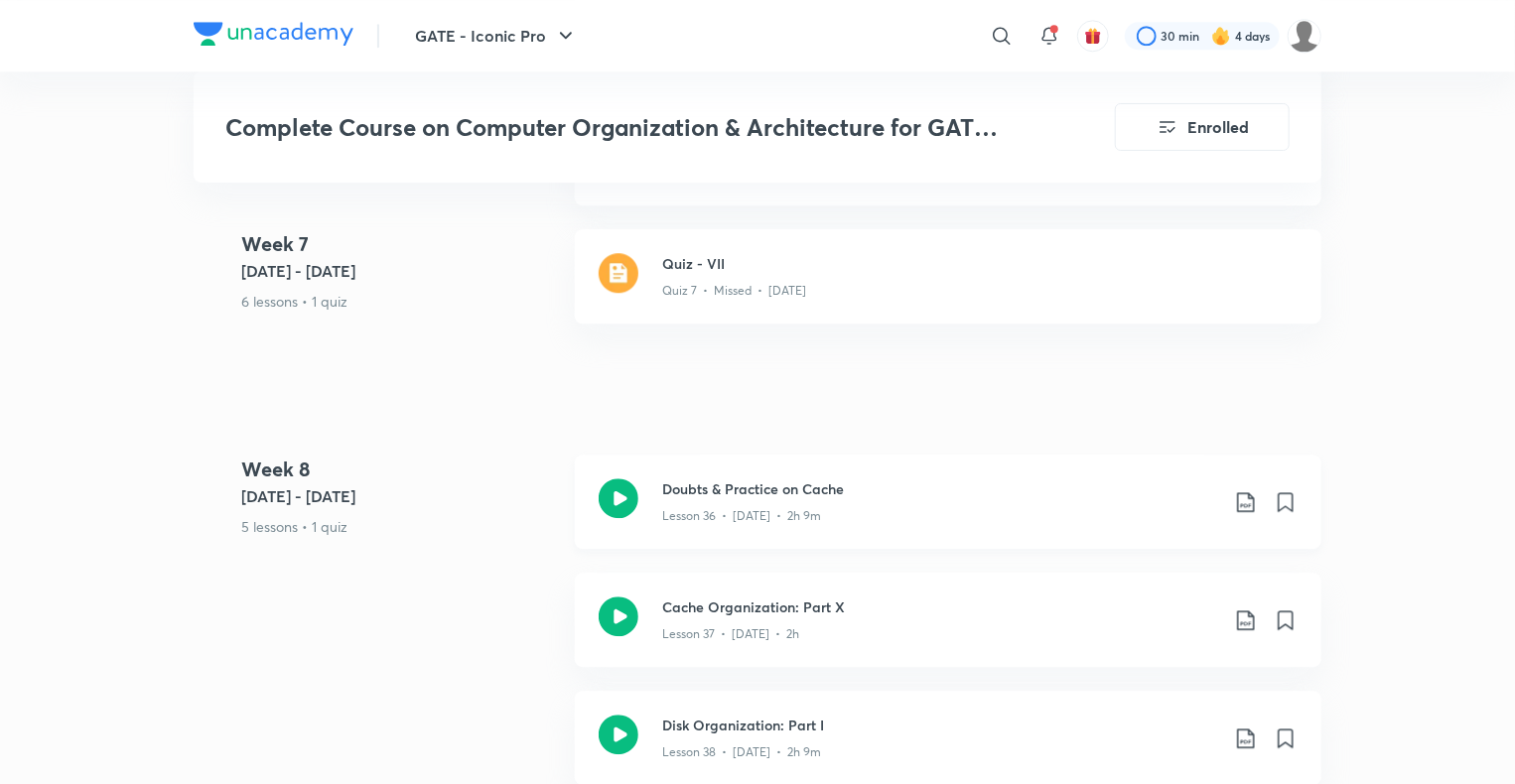 click 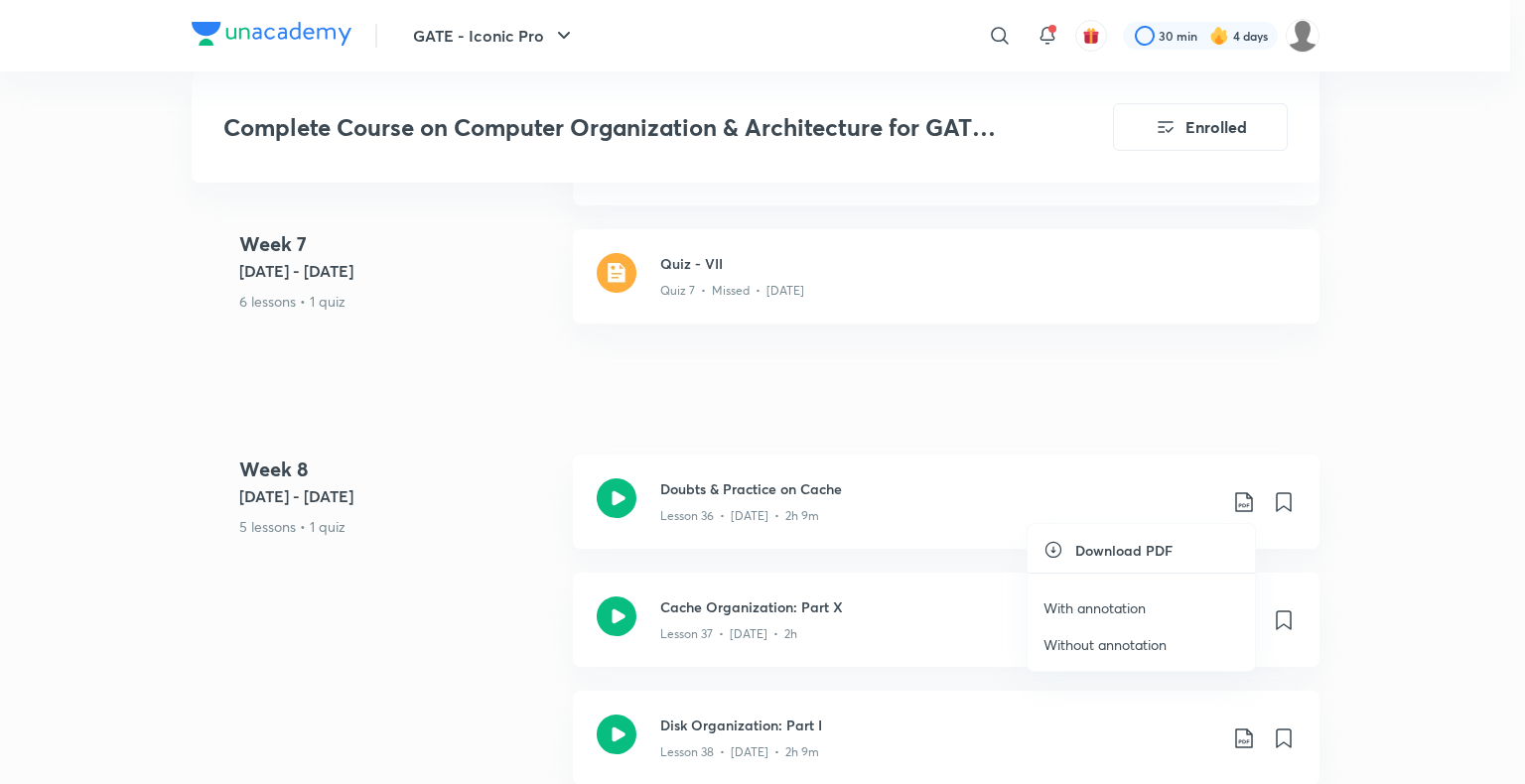 click on "With annotation" at bounding box center [1094, 607] 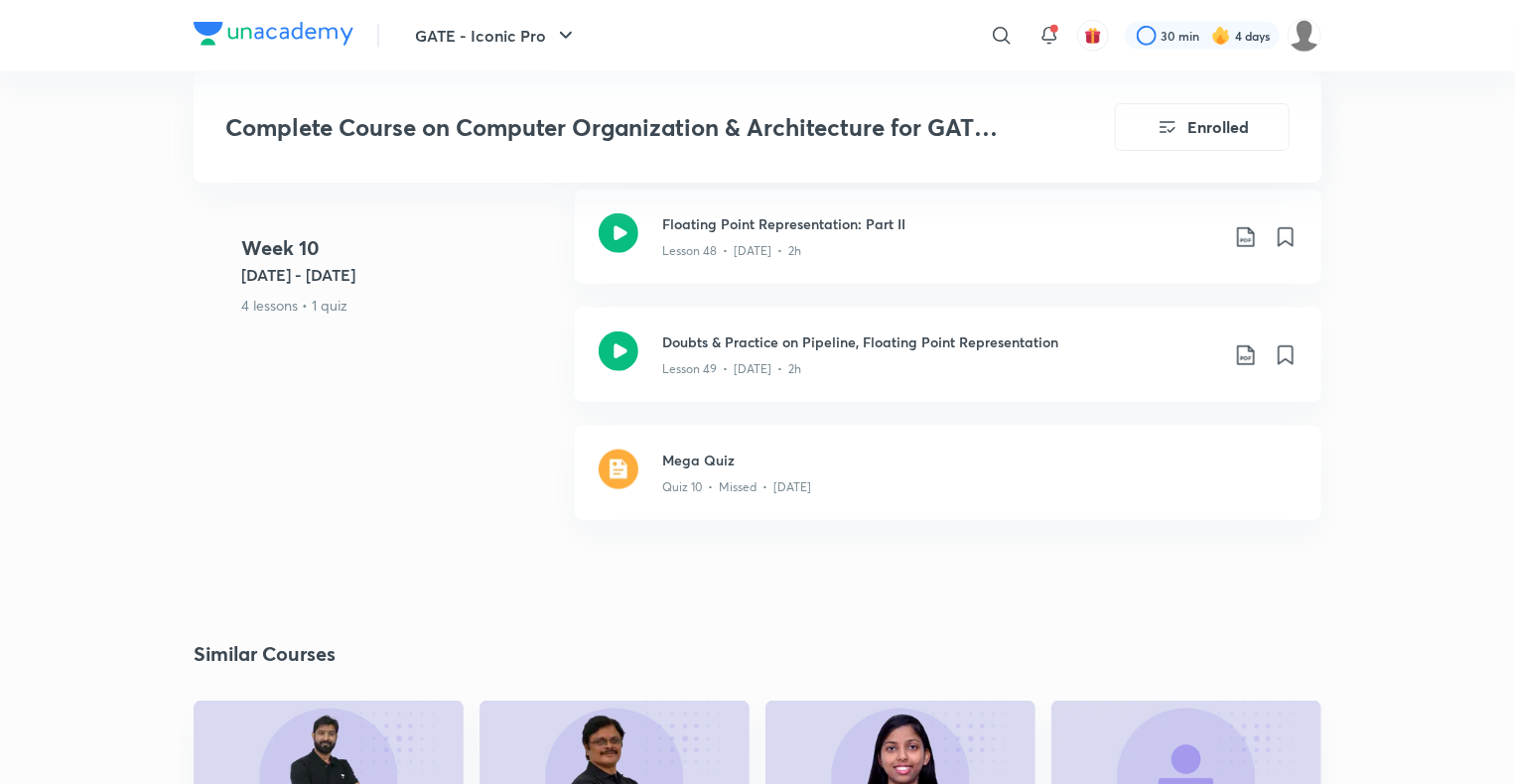 scroll, scrollTop: 8518, scrollLeft: 0, axis: vertical 